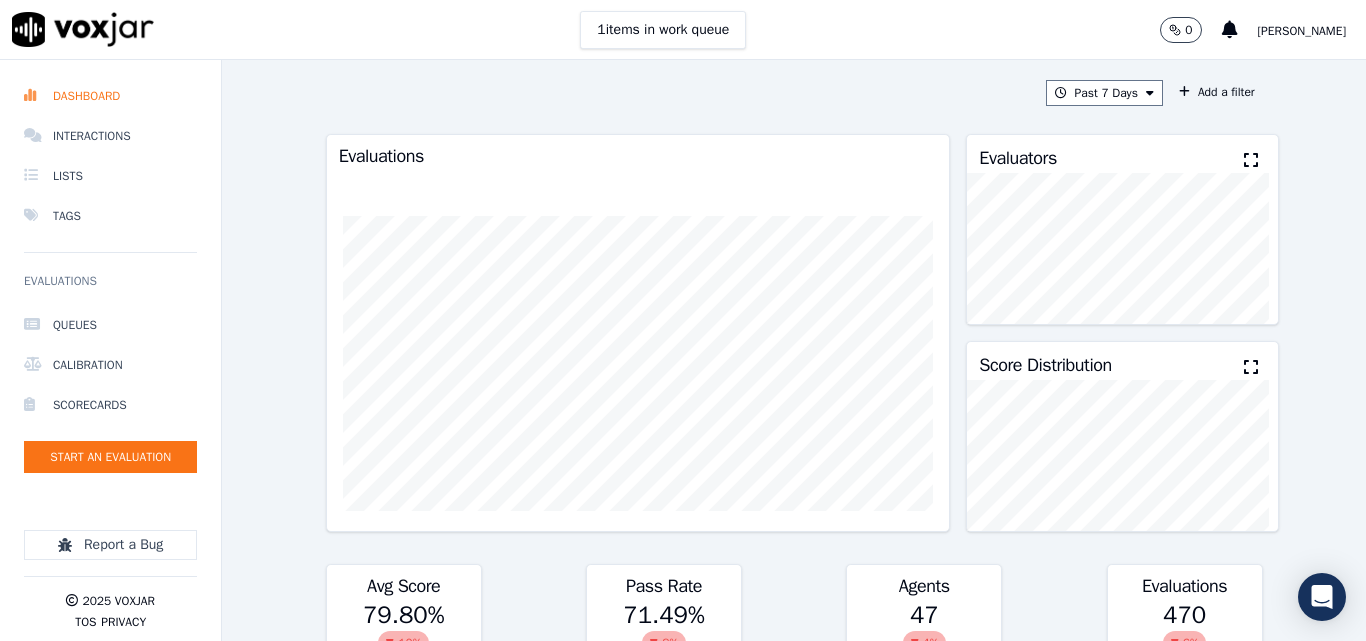 scroll, scrollTop: 0, scrollLeft: 0, axis: both 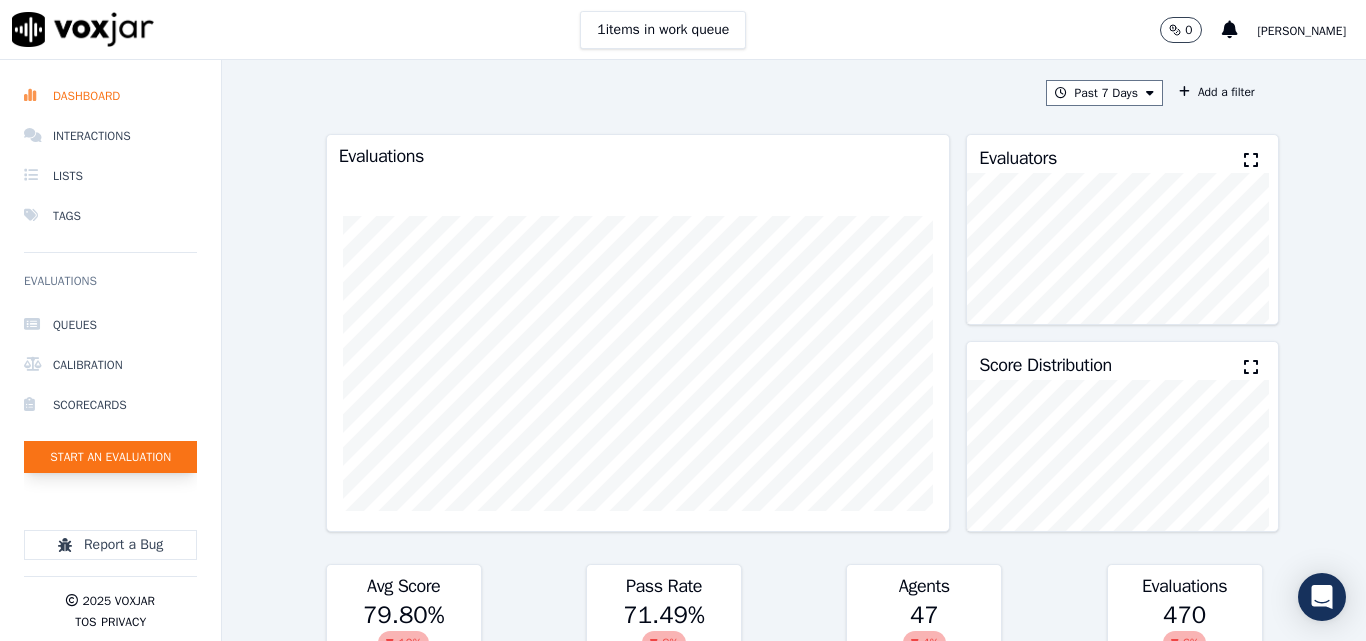 click on "Start an Evaluation" 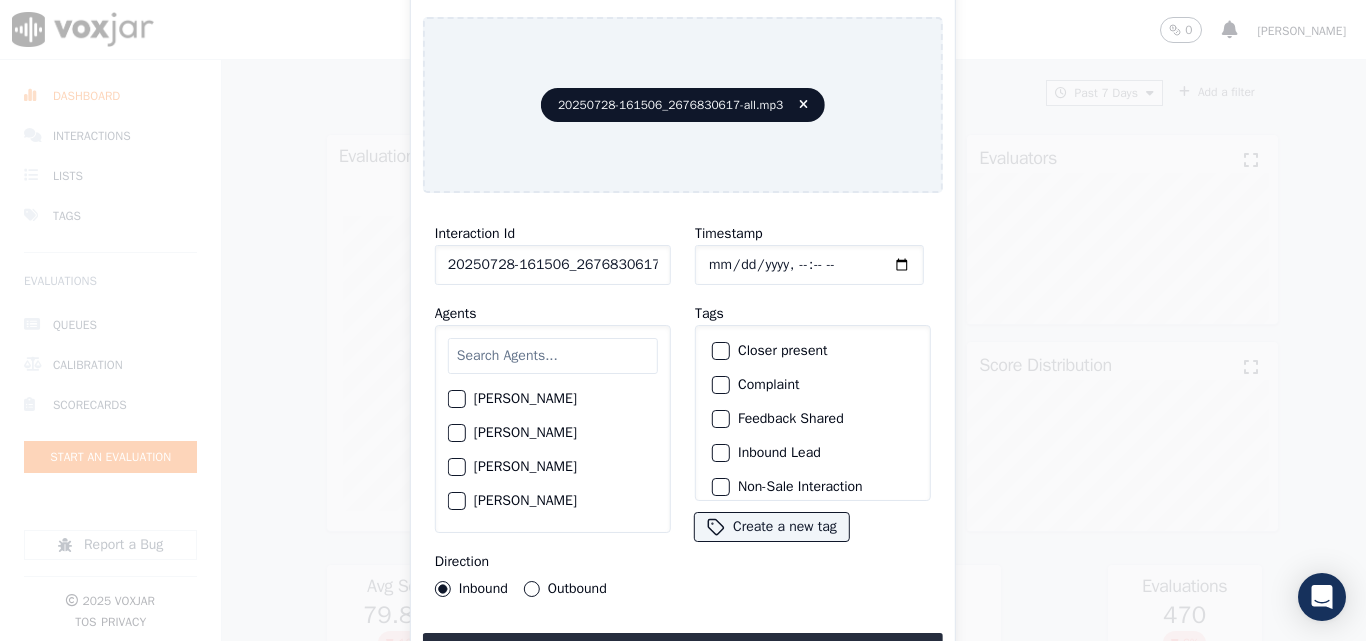 scroll, scrollTop: 0, scrollLeft: 40, axis: horizontal 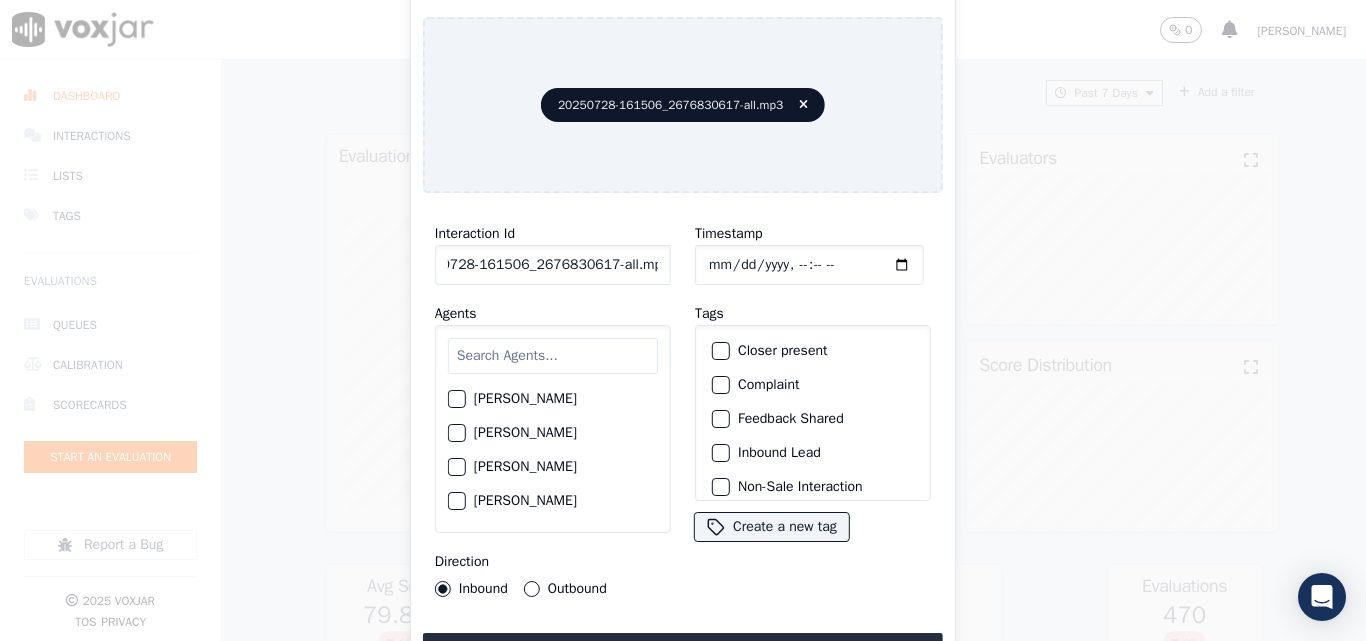drag, startPoint x: 647, startPoint y: 258, endPoint x: 721, endPoint y: 259, distance: 74.00676 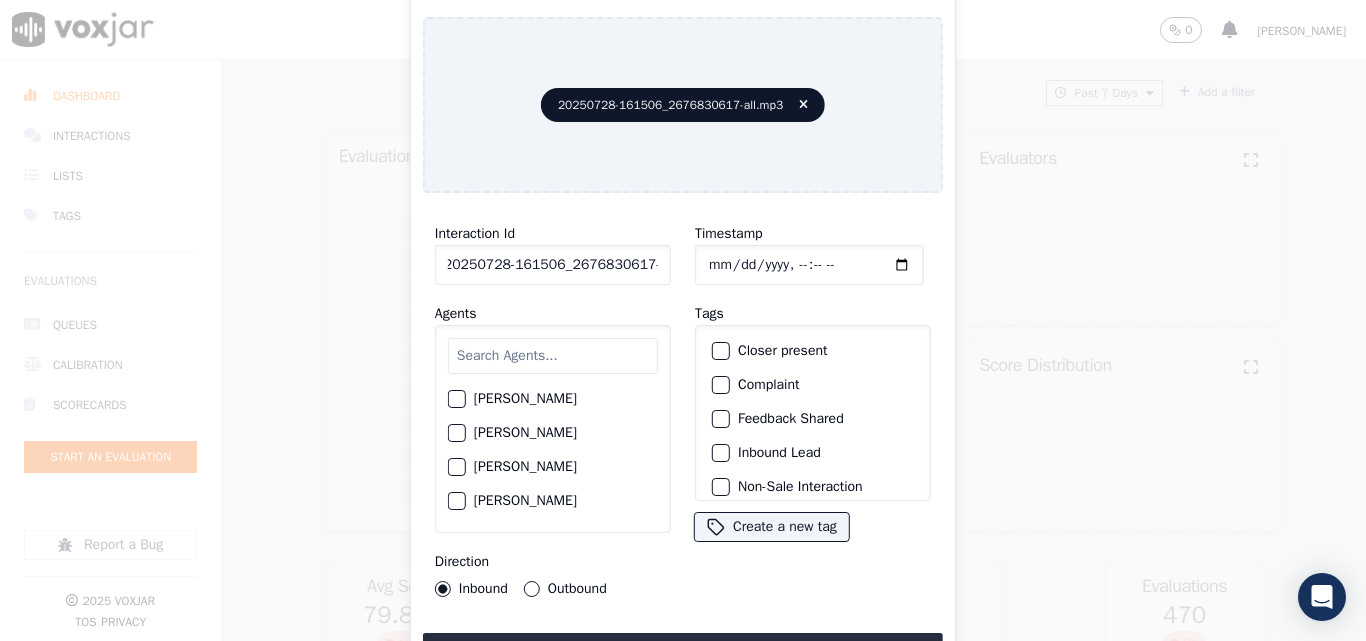 scroll, scrollTop: 0, scrollLeft: 11, axis: horizontal 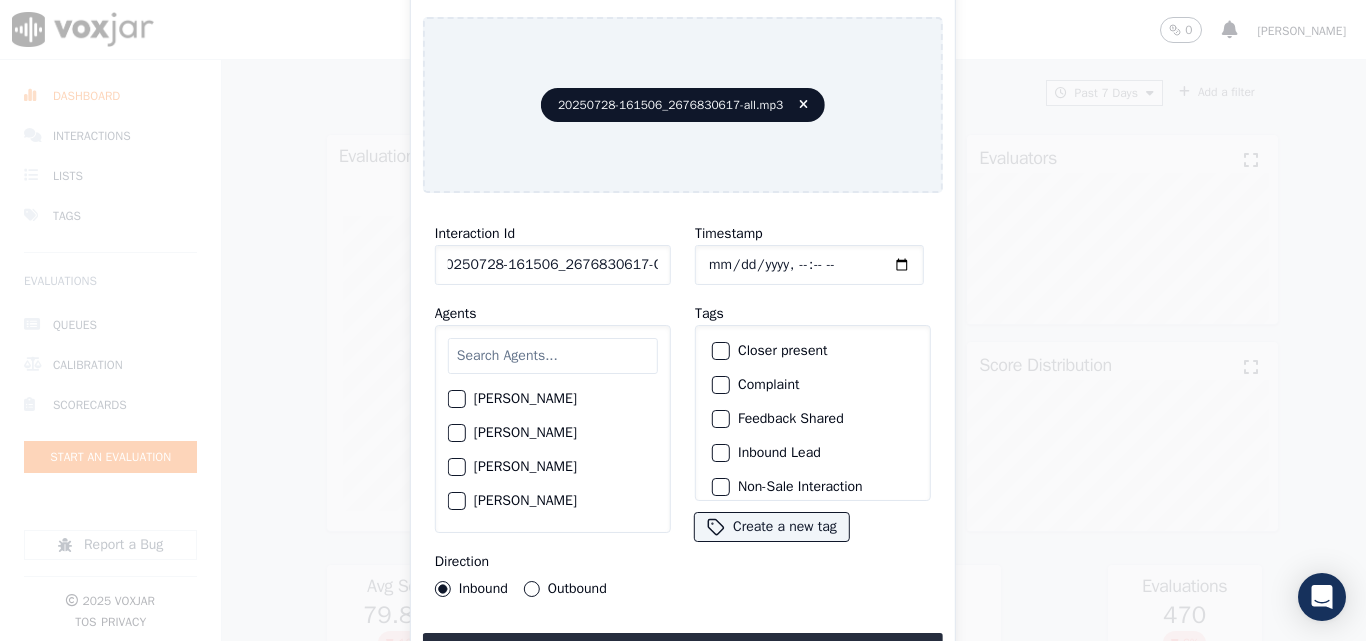 type on "20250728-161506_2676830617-C1" 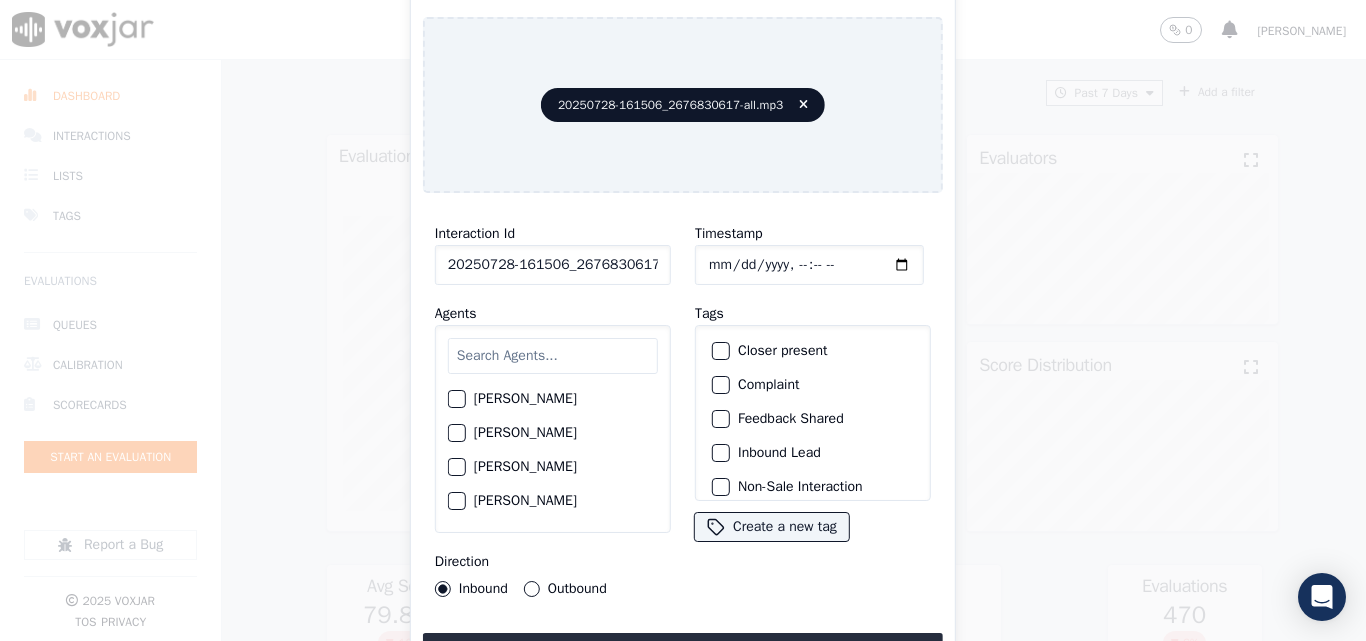 type on "[DATE]T20:38" 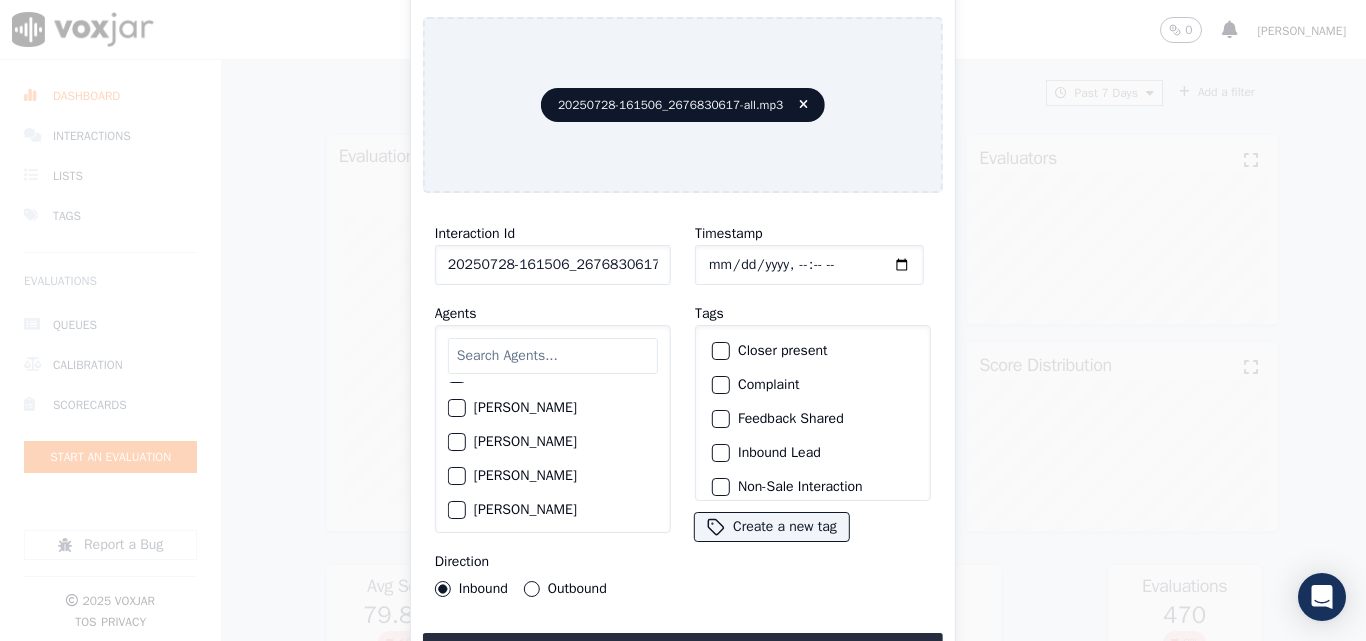 scroll, scrollTop: 1600, scrollLeft: 0, axis: vertical 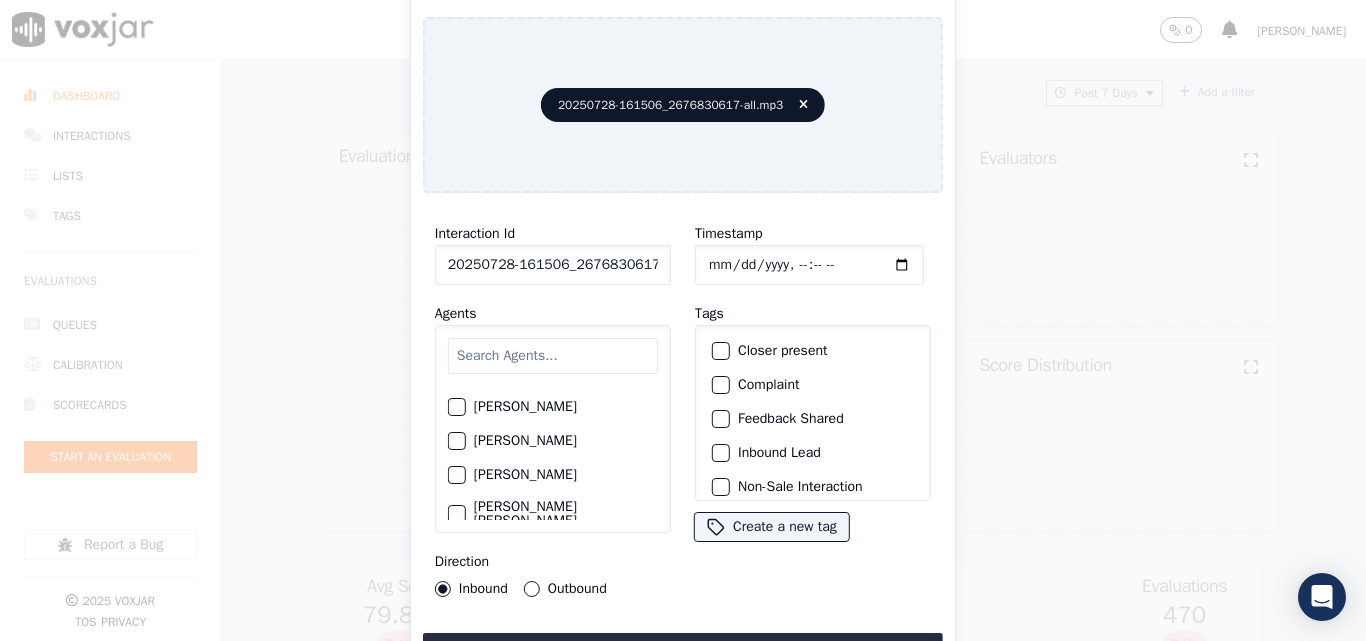 click on "[PERSON_NAME]" 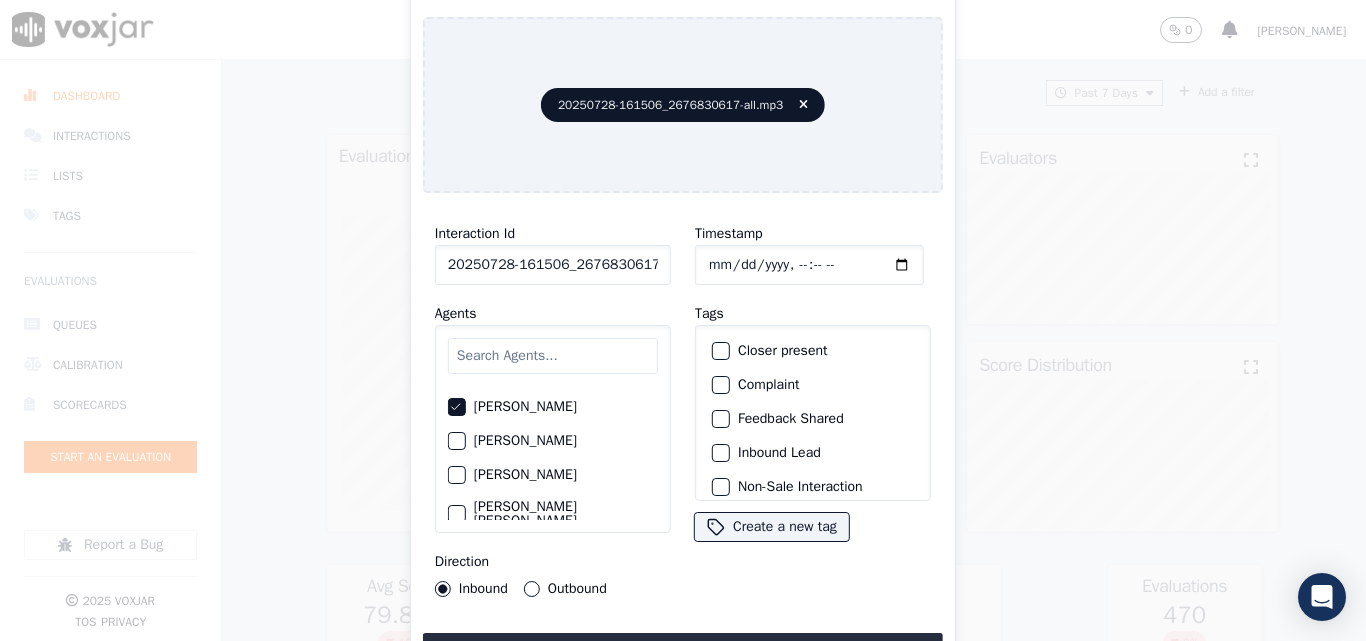 click on "Outbound" at bounding box center (532, 589) 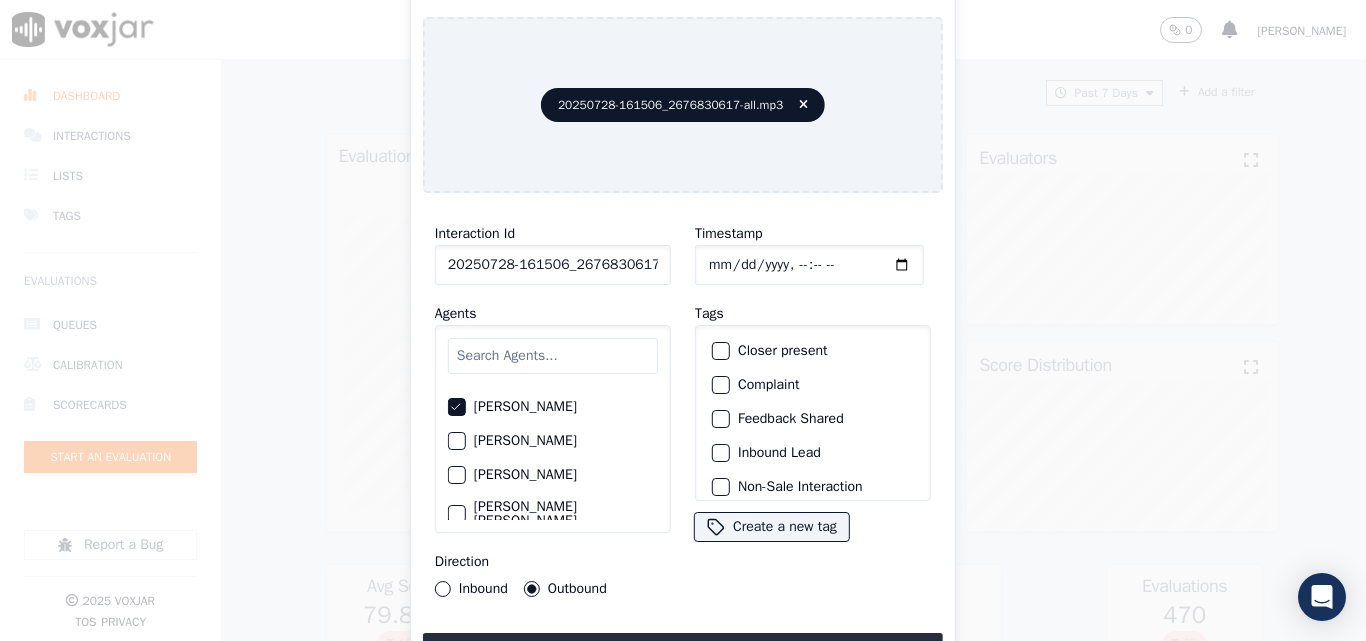 click on "Timestamp       Tags     Closer present     Complaint     Feedback Shared     Inbound Lead     Non-Sale Interaction     Outbound Lead     Potential Complaint     Renewal Lead (Inbound / Outbound)     Sale Interaction
Create a new tag" at bounding box center (813, 409) 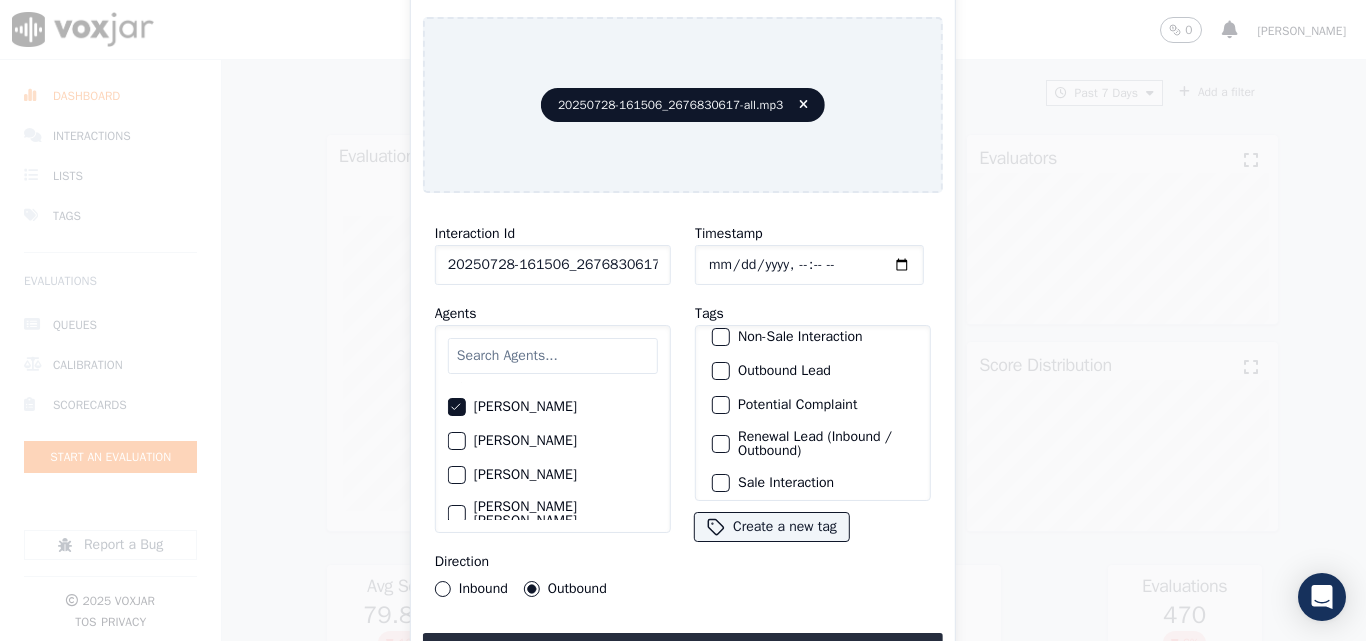 scroll, scrollTop: 173, scrollLeft: 0, axis: vertical 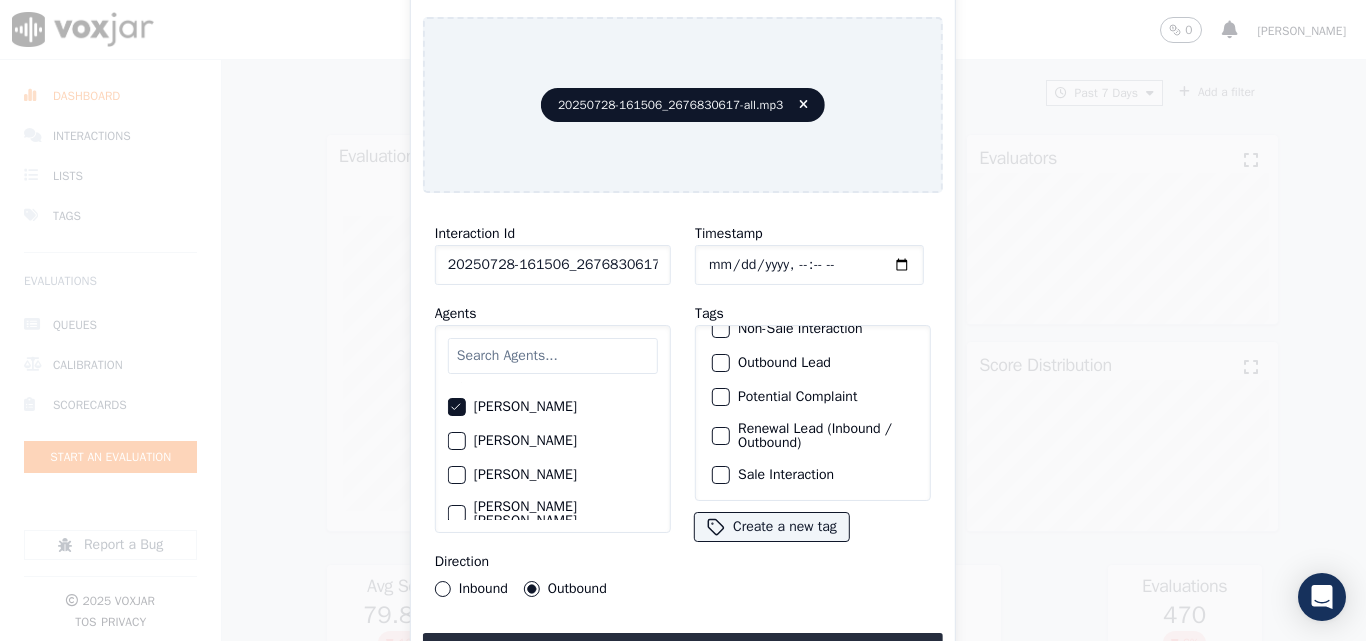 click at bounding box center [720, 436] 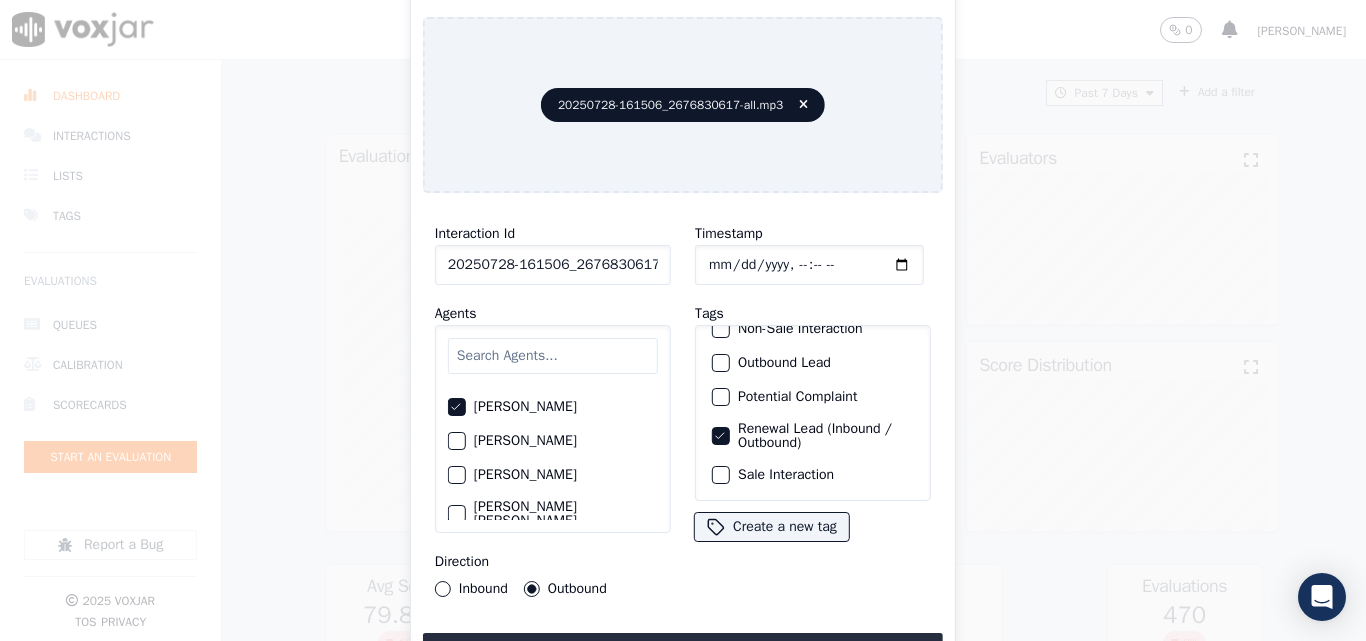 click at bounding box center [720, 475] 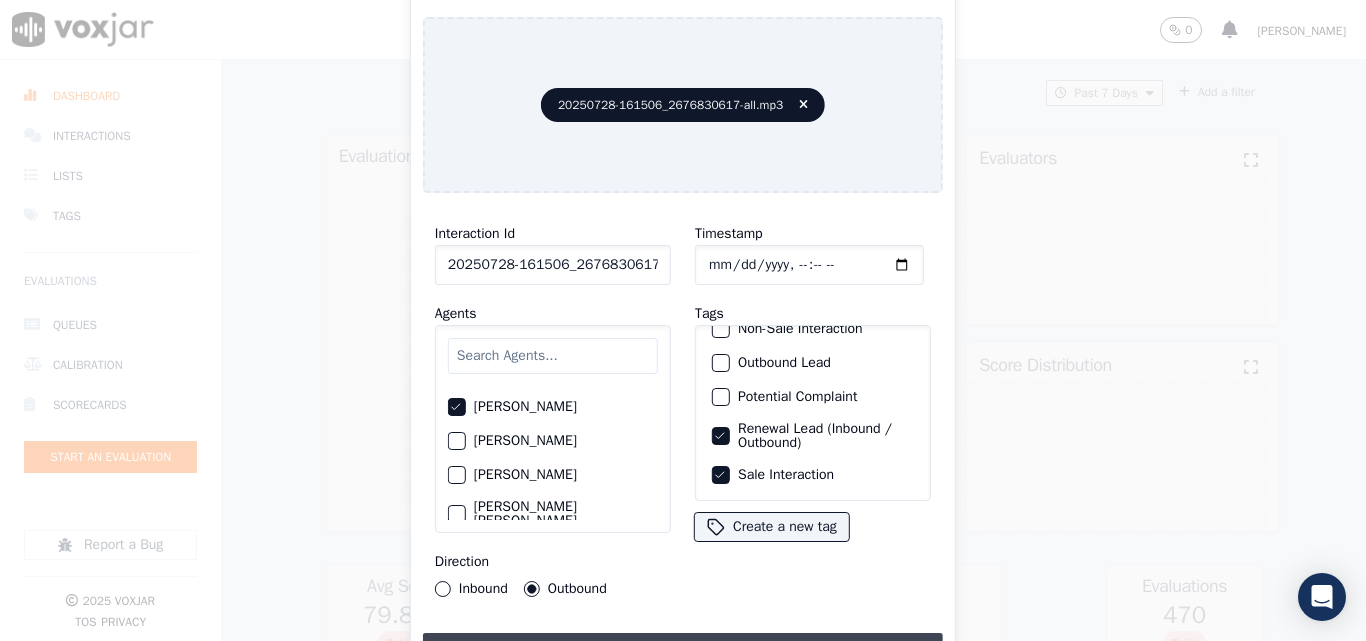 click on "Upload interaction to start evaluation" at bounding box center (683, 651) 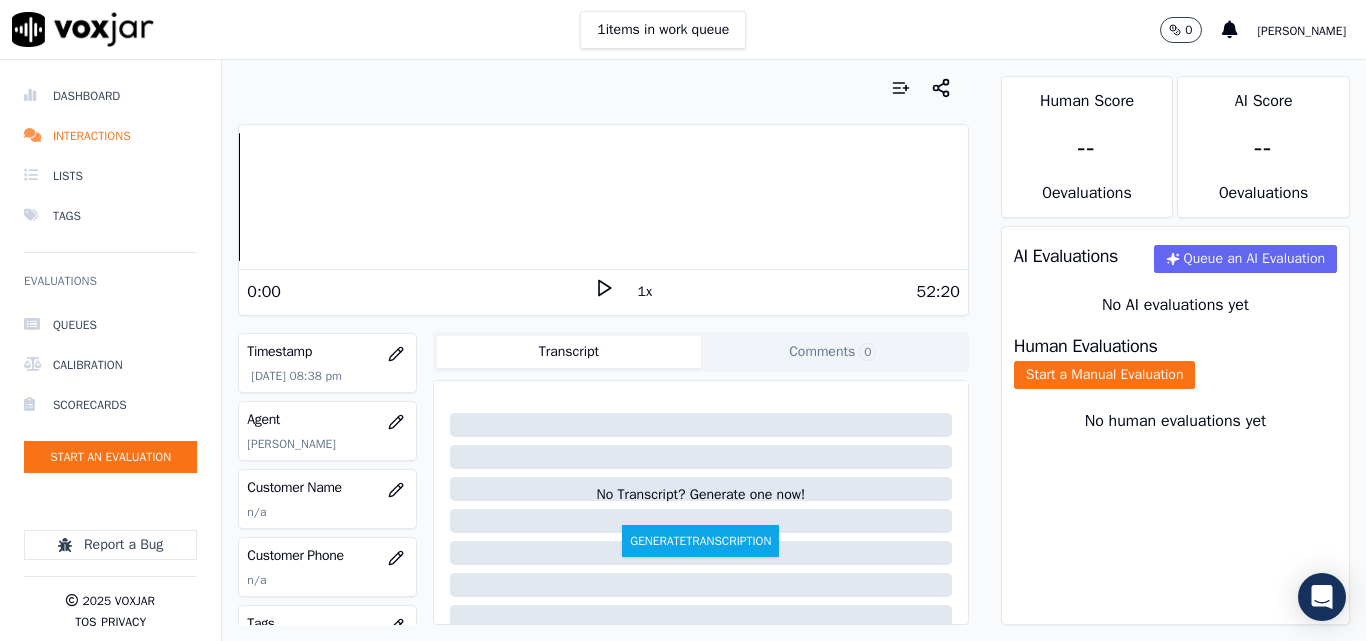 scroll, scrollTop: 200, scrollLeft: 0, axis: vertical 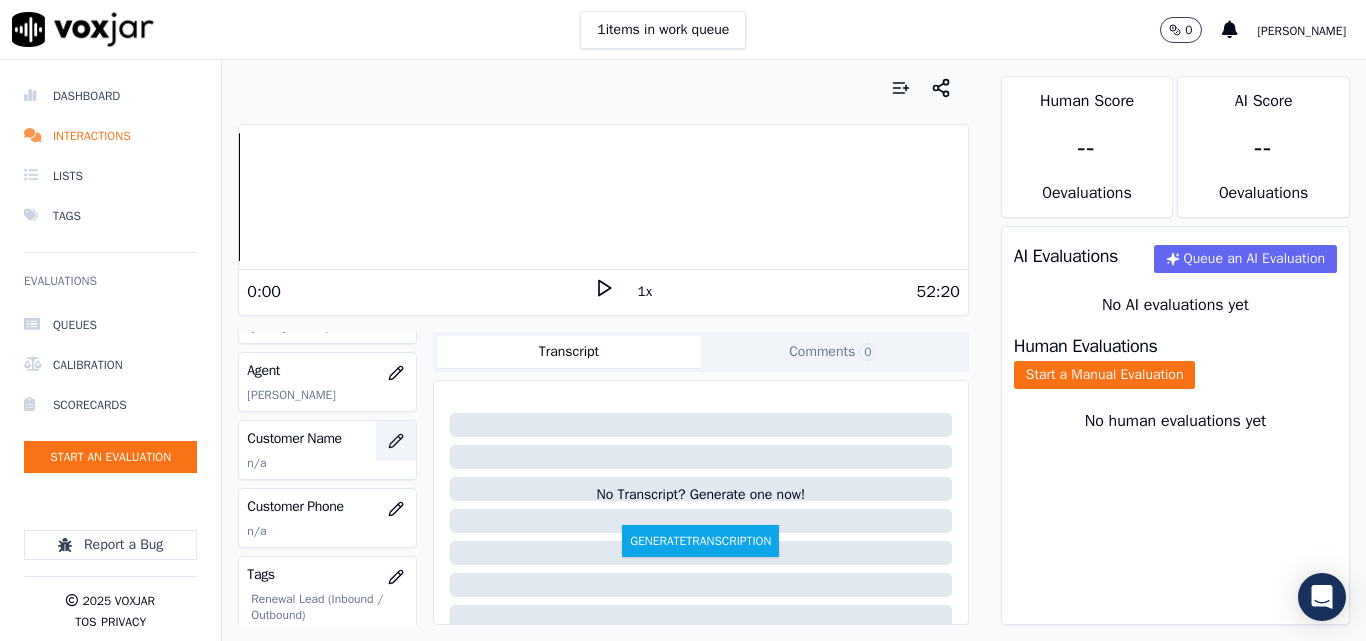click 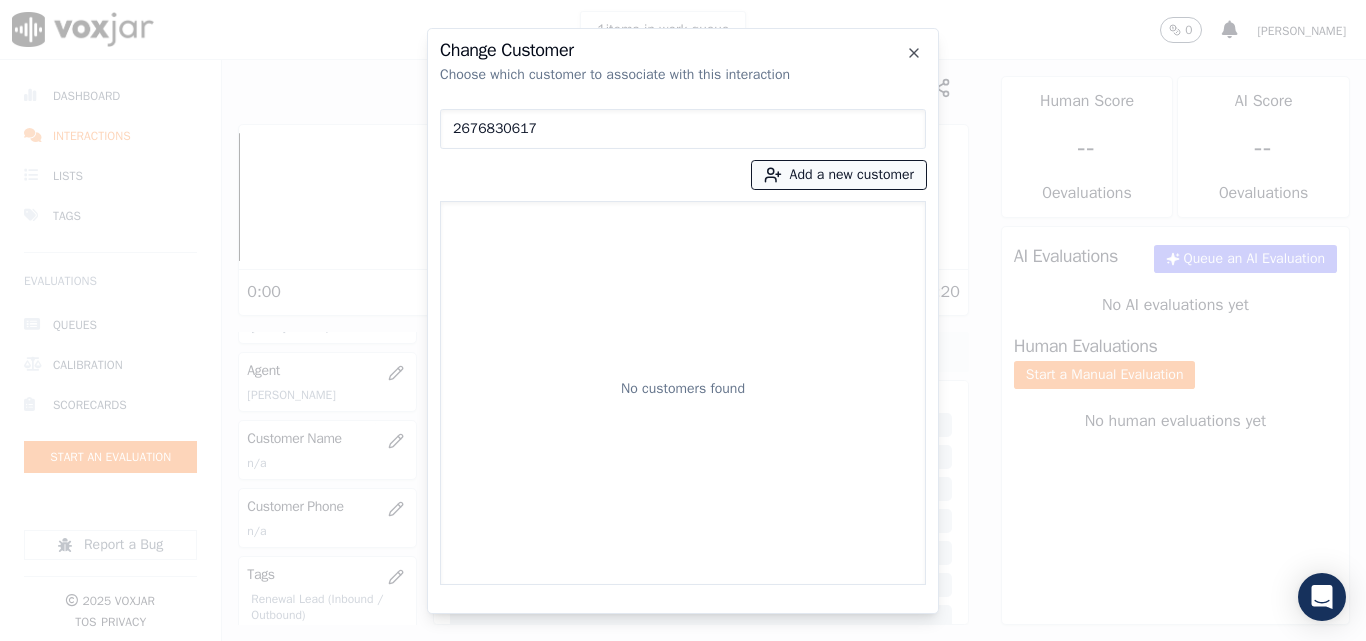 type on "2676830617" 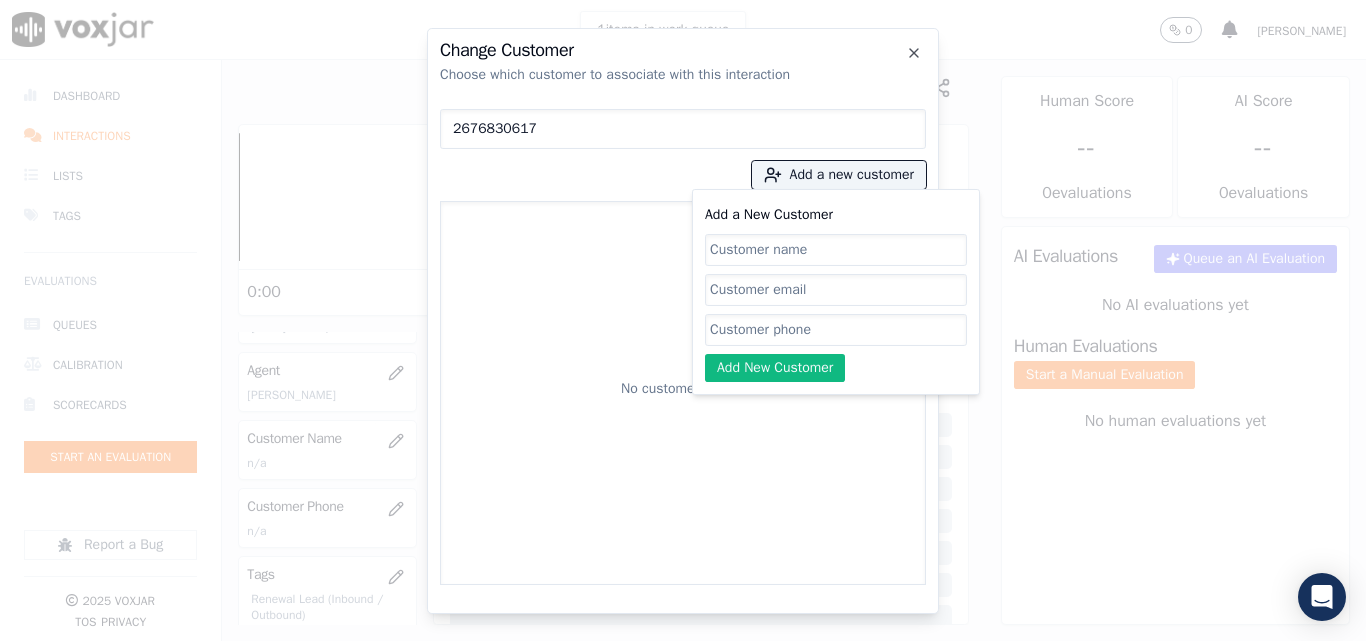 click on "Add a New Customer" 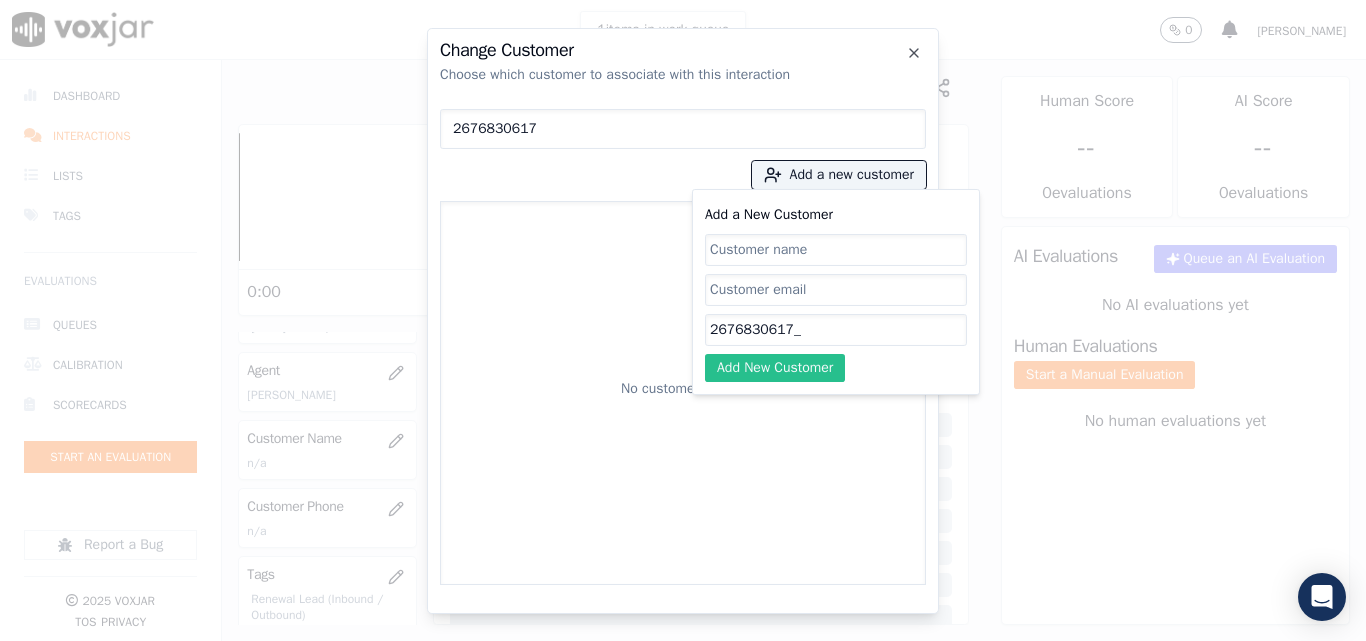 paste on "4452564092" 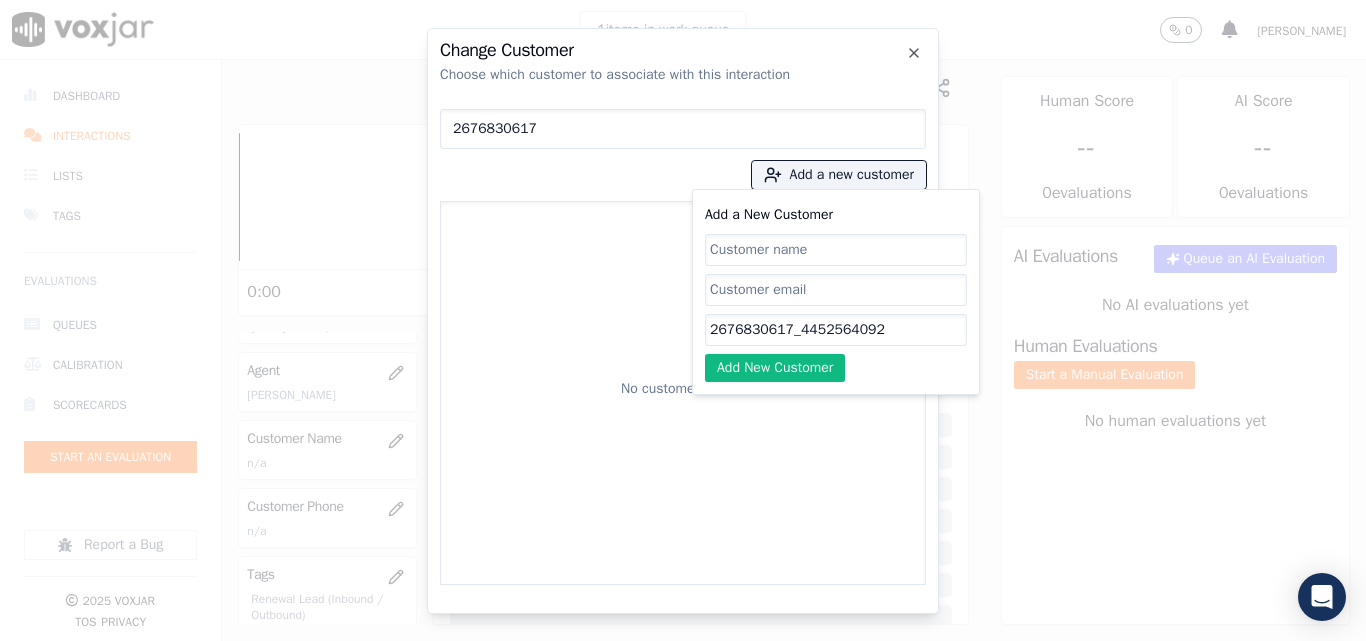 type on "2676830617_4452564092" 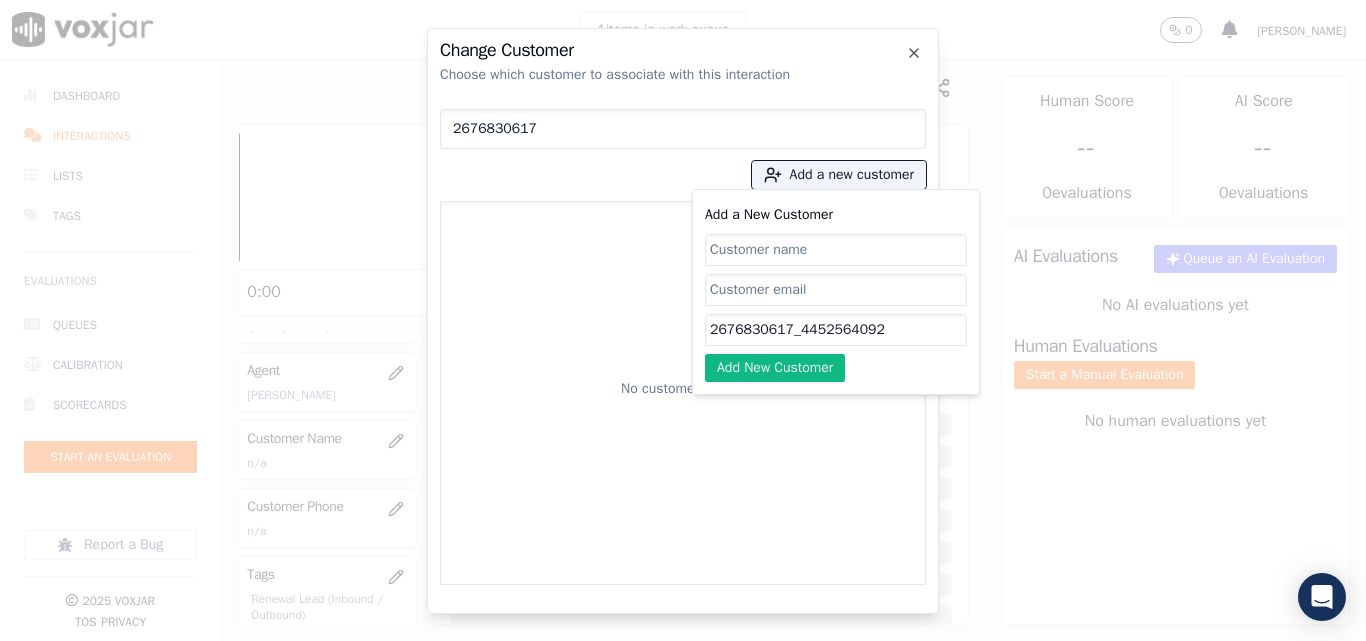 click on "Add a New Customer" 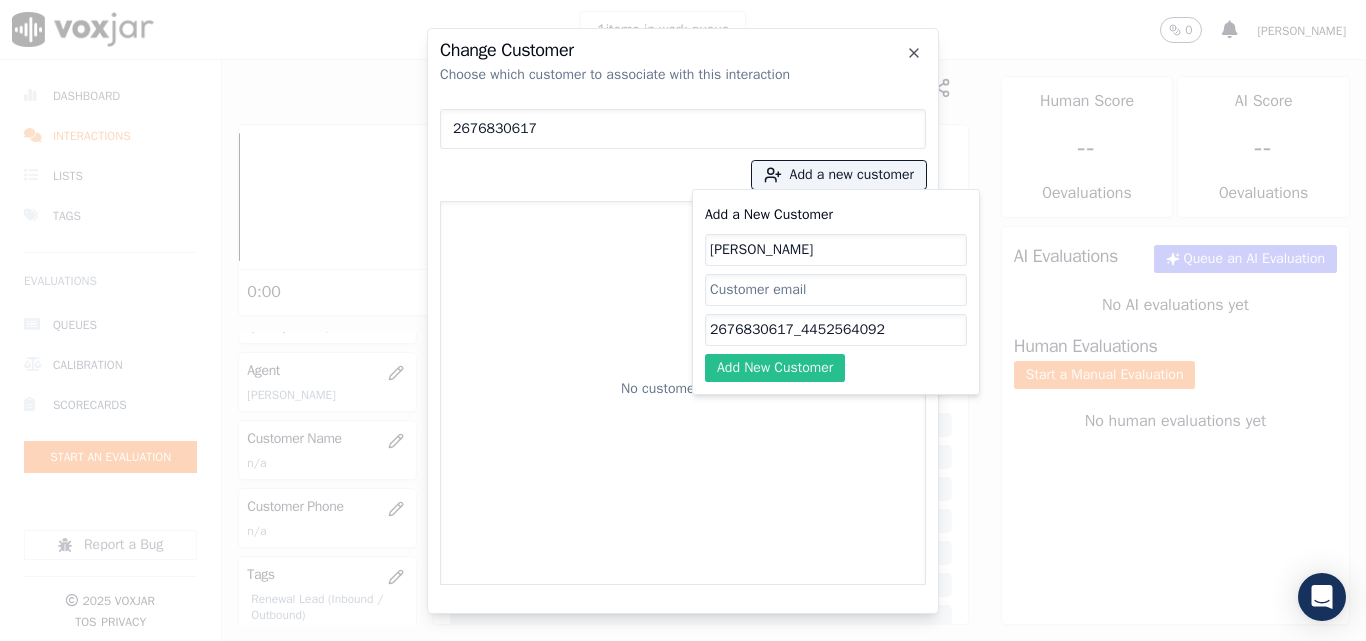 type on "[PERSON_NAME]" 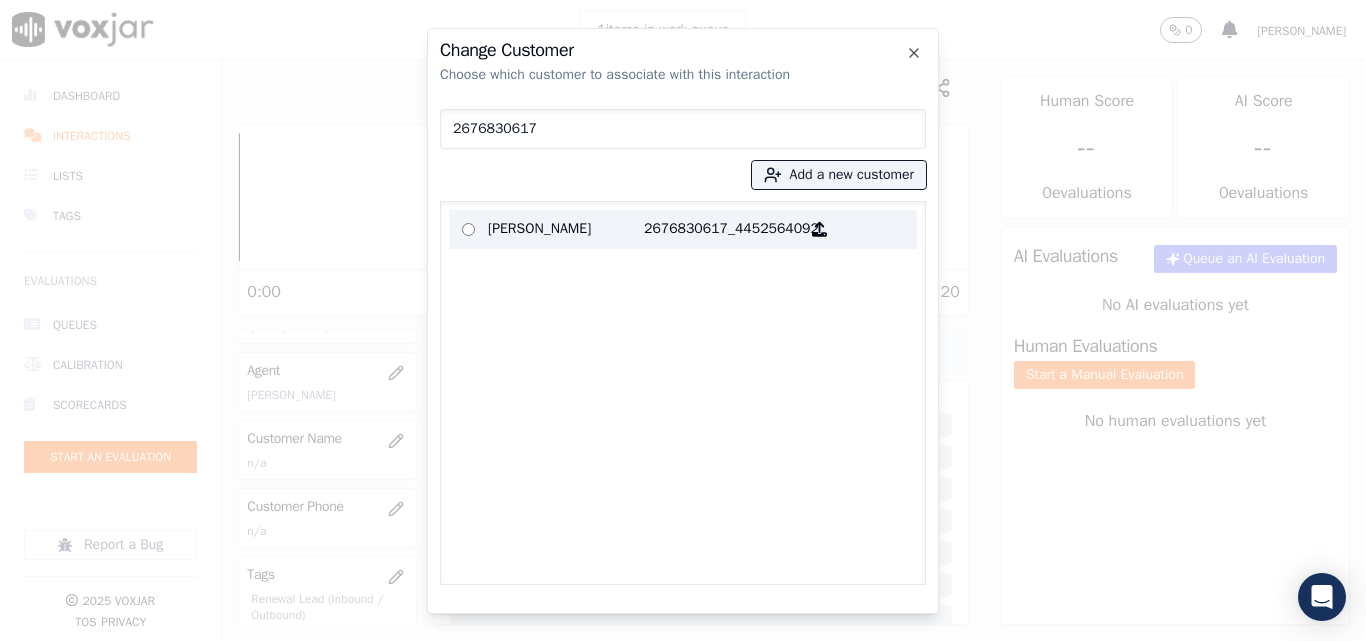 click on "[PERSON_NAME]" at bounding box center [566, 229] 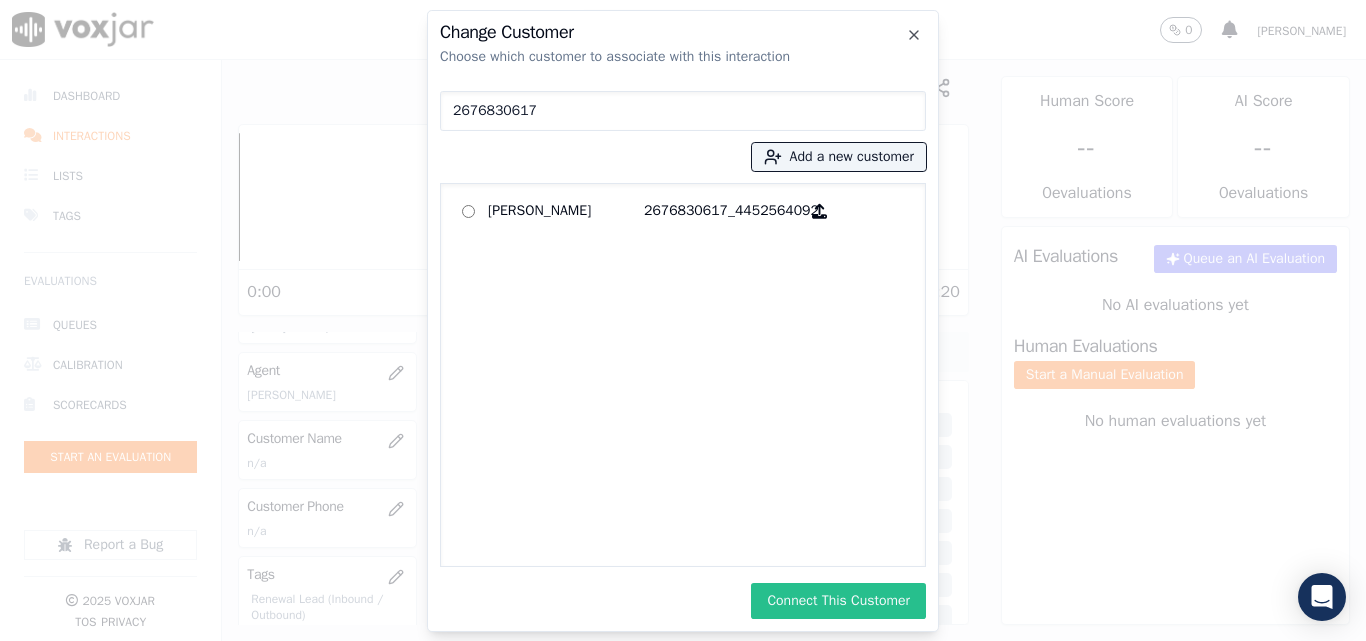 click on "Connect This Customer" at bounding box center (838, 601) 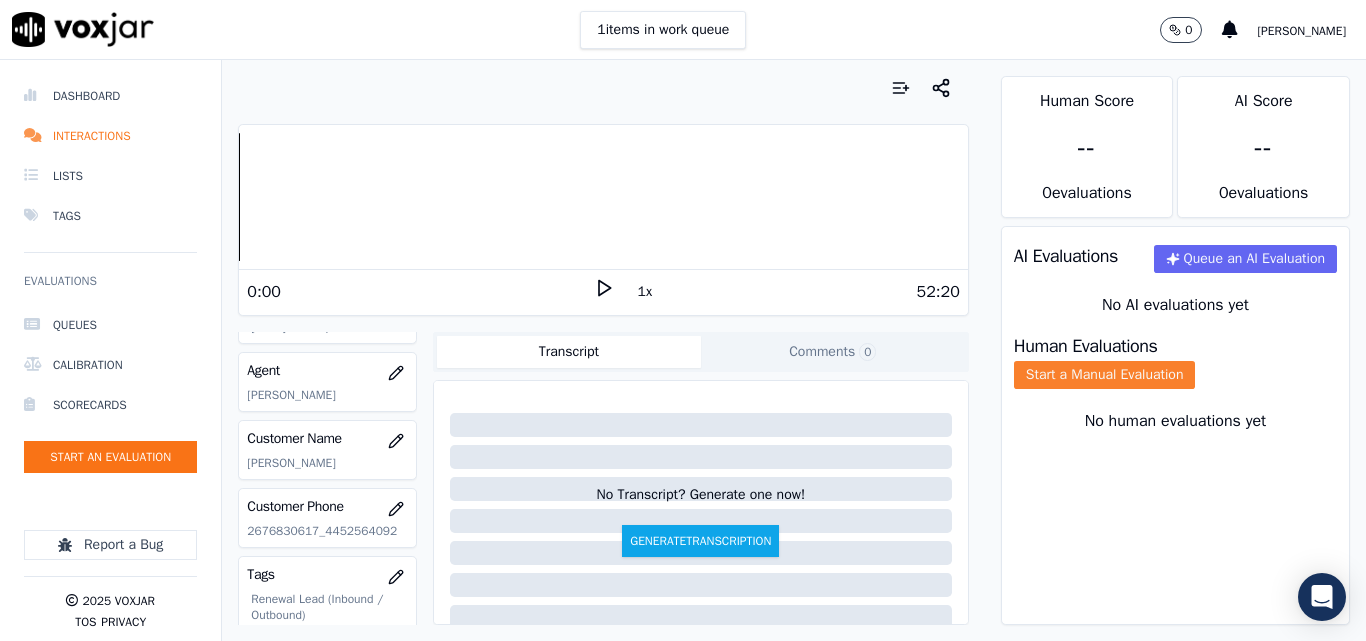 click on "Start a Manual Evaluation" 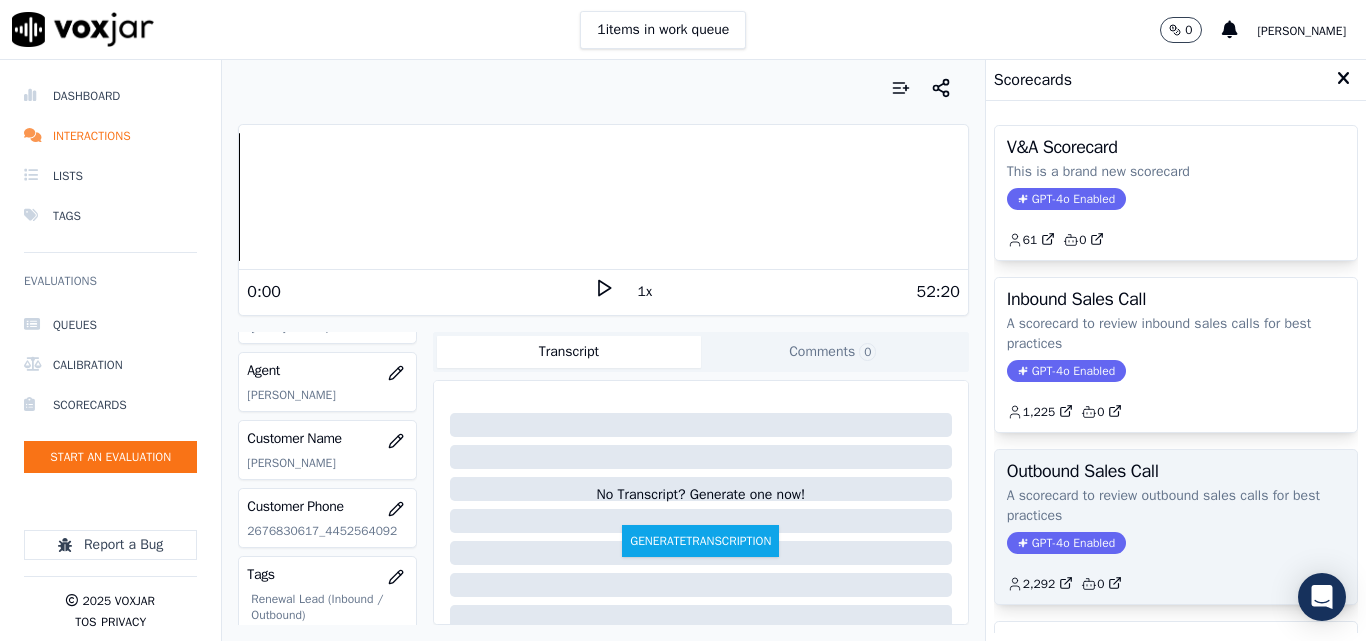 click on "A scorecard to review outbound sales calls for best practices" 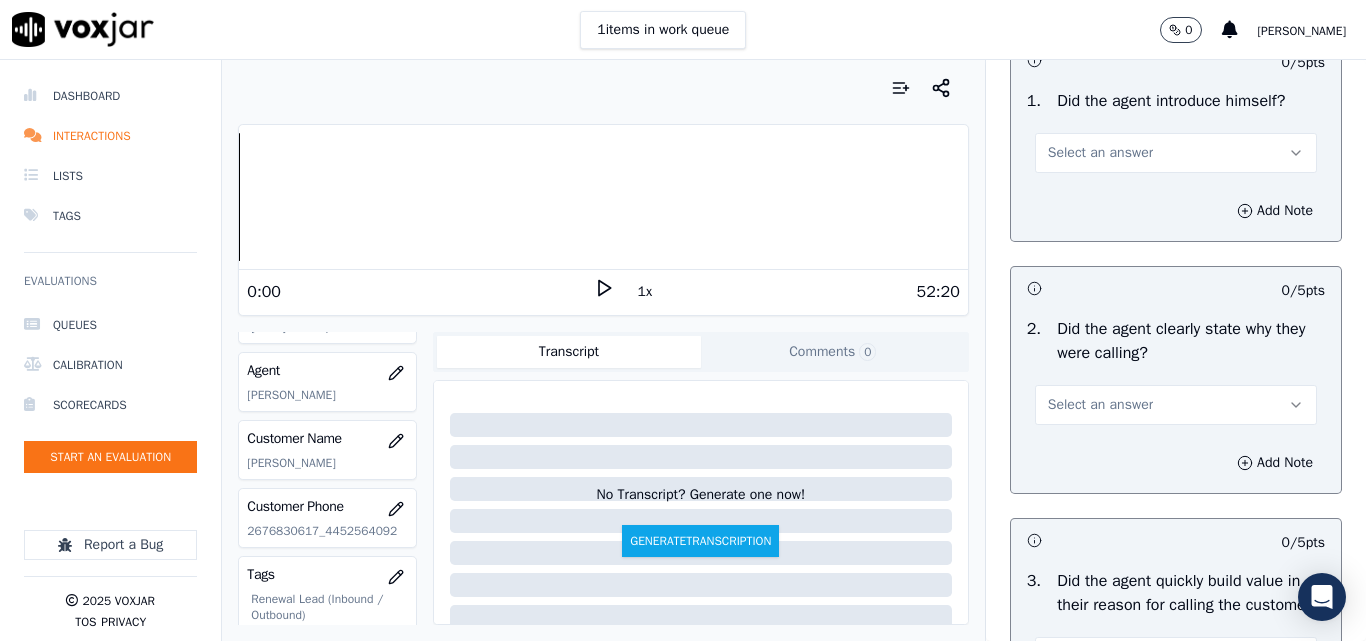 scroll, scrollTop: 200, scrollLeft: 0, axis: vertical 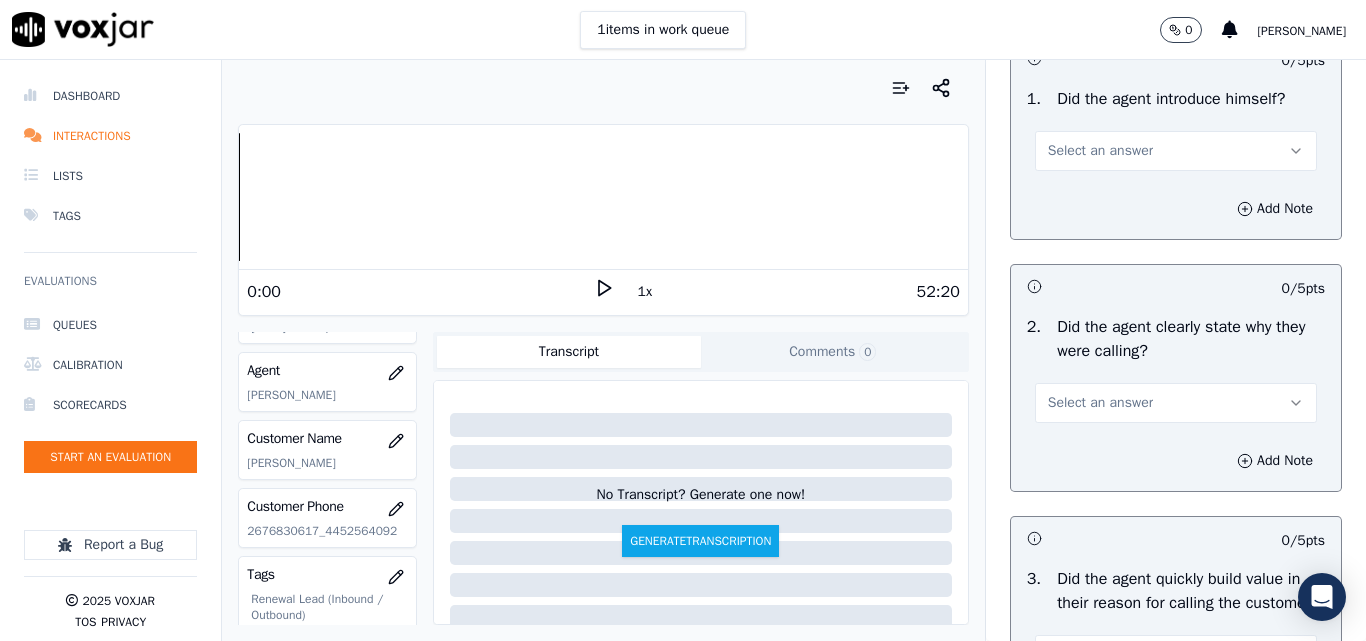 click on "Select an answer" at bounding box center (1100, 151) 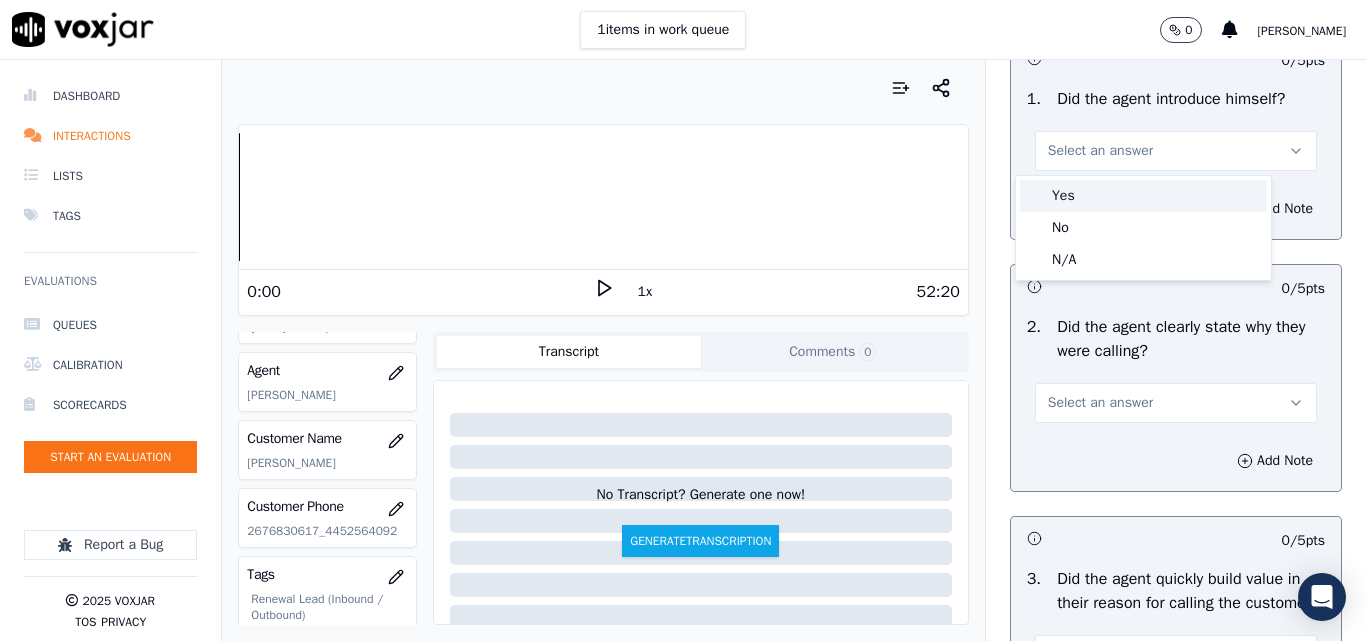 click on "Yes" at bounding box center (1143, 196) 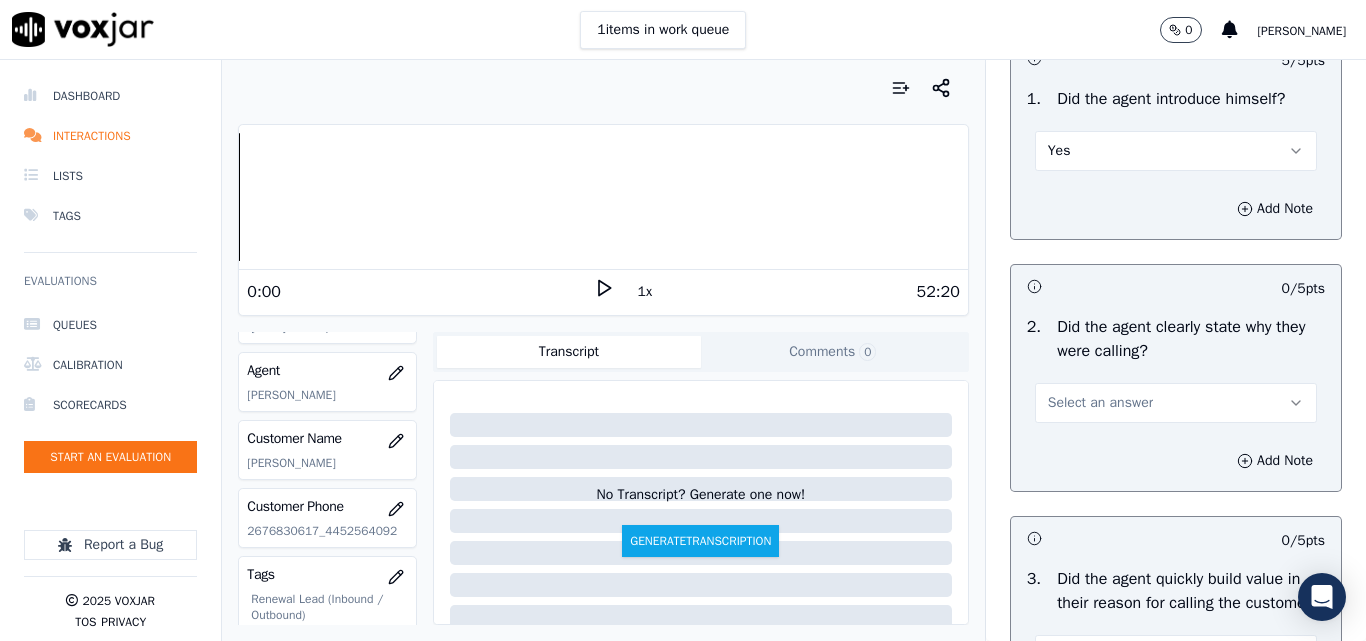 scroll, scrollTop: 300, scrollLeft: 0, axis: vertical 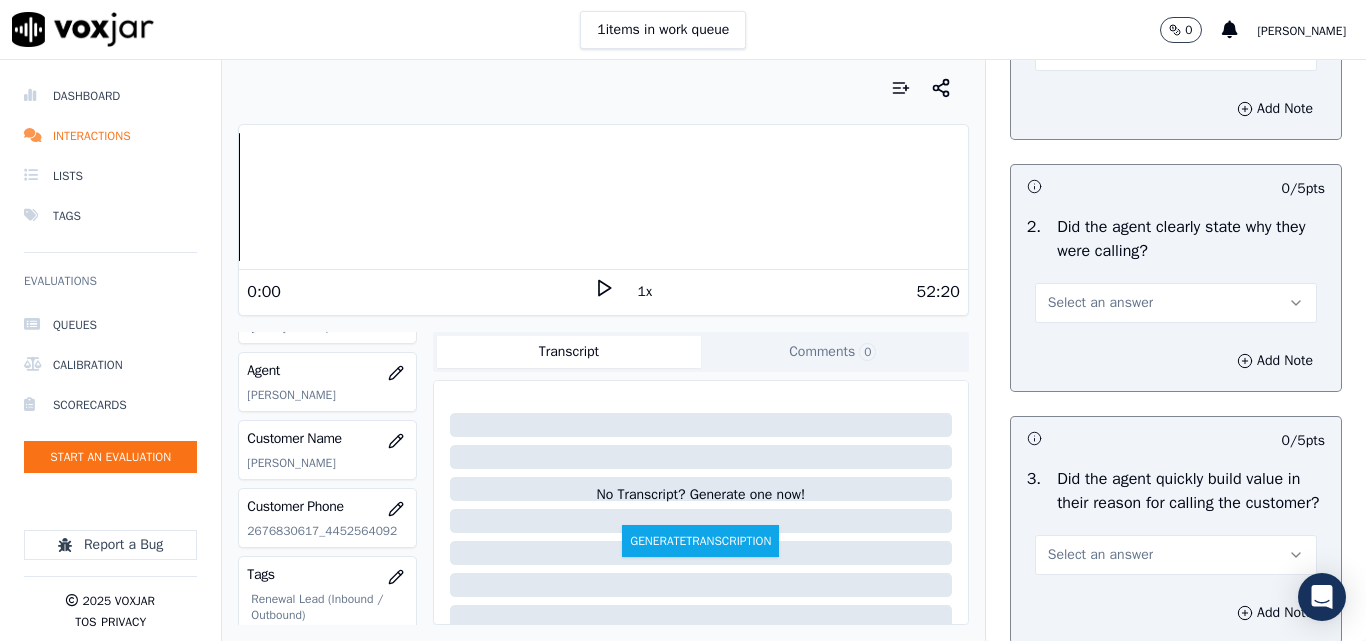 click on "Select an answer" at bounding box center (1100, 303) 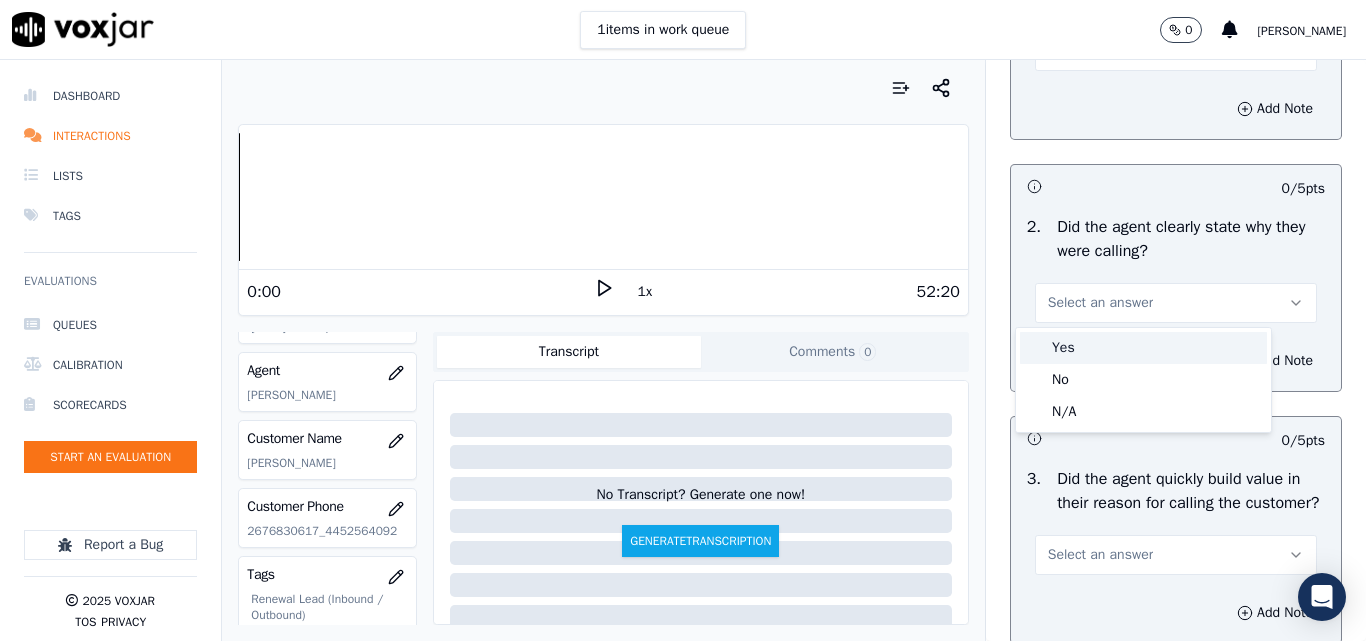 click on "Yes" at bounding box center (1143, 348) 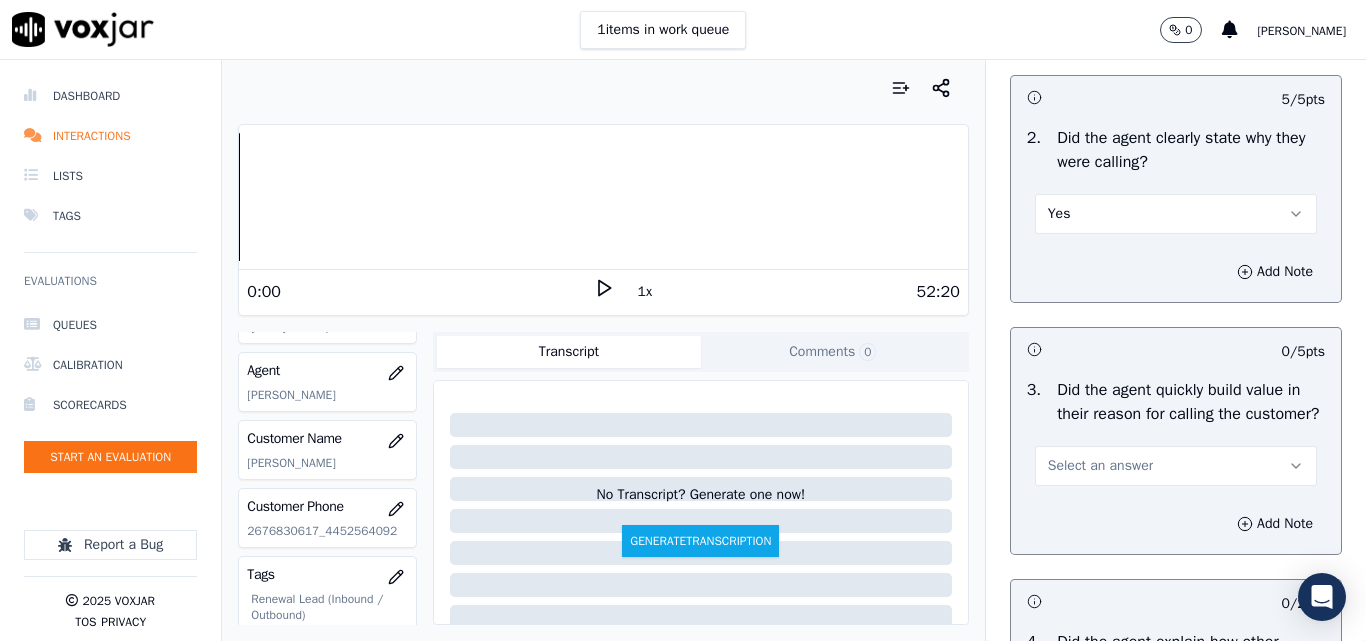 scroll, scrollTop: 500, scrollLeft: 0, axis: vertical 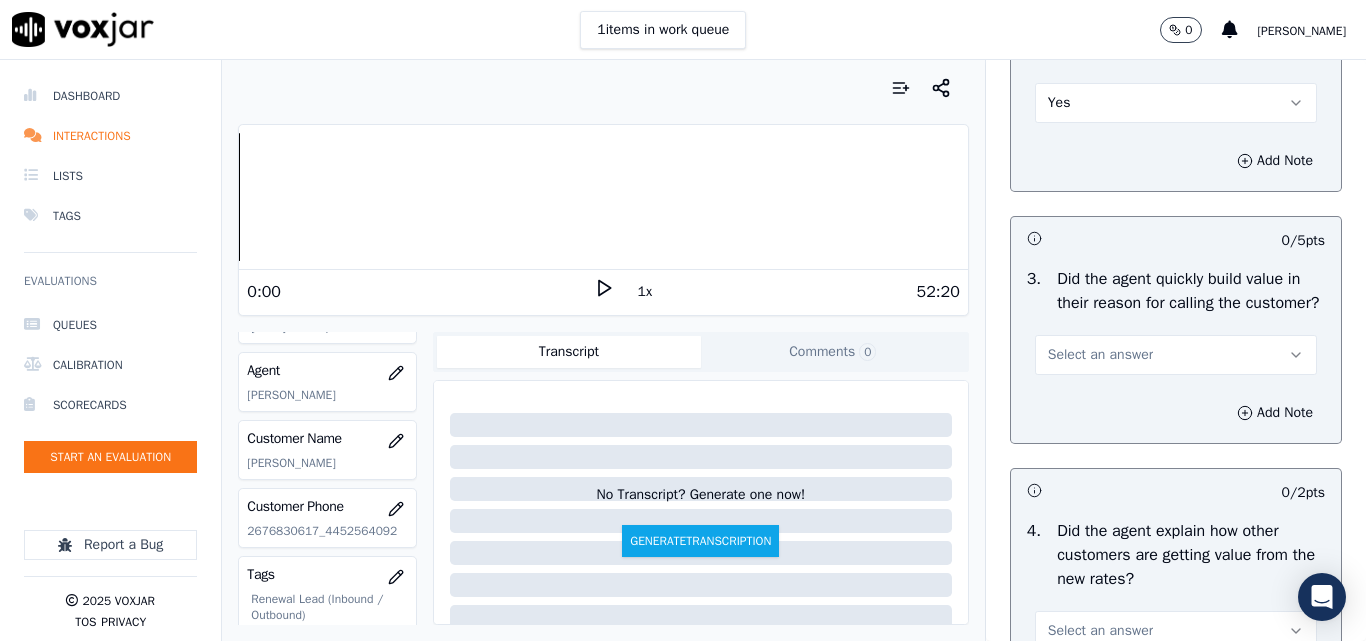 click on "Select an answer" at bounding box center (1100, 355) 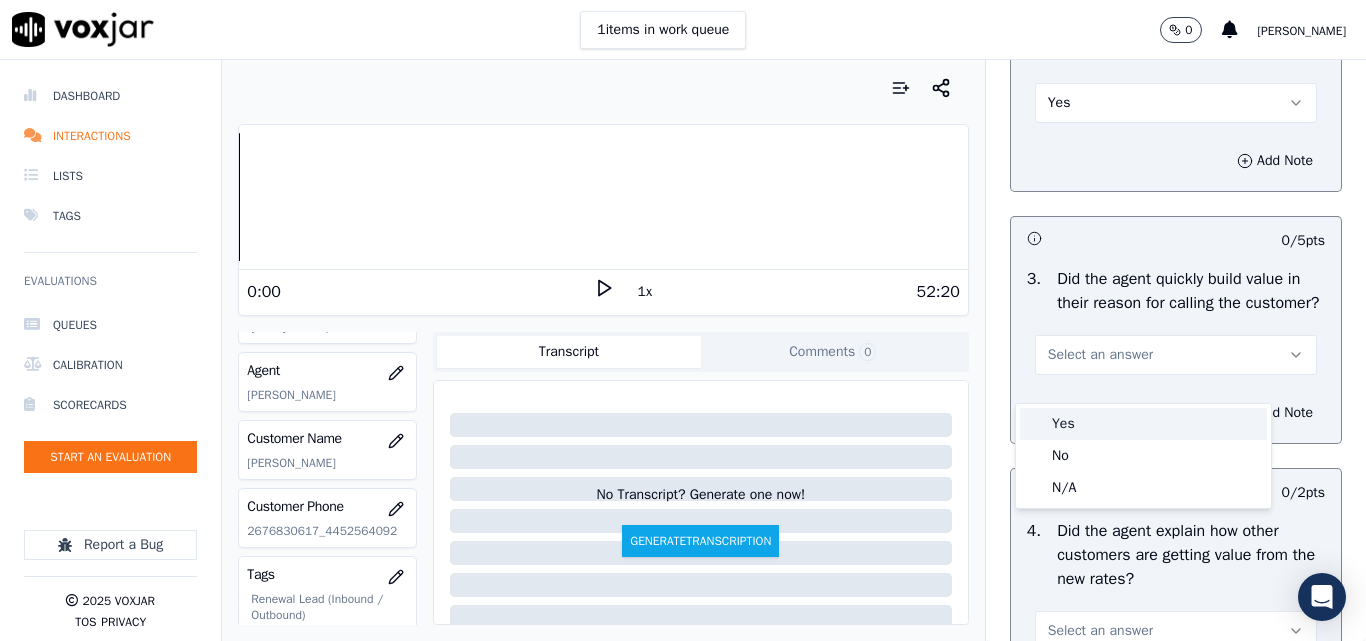 click on "Yes" at bounding box center (1143, 424) 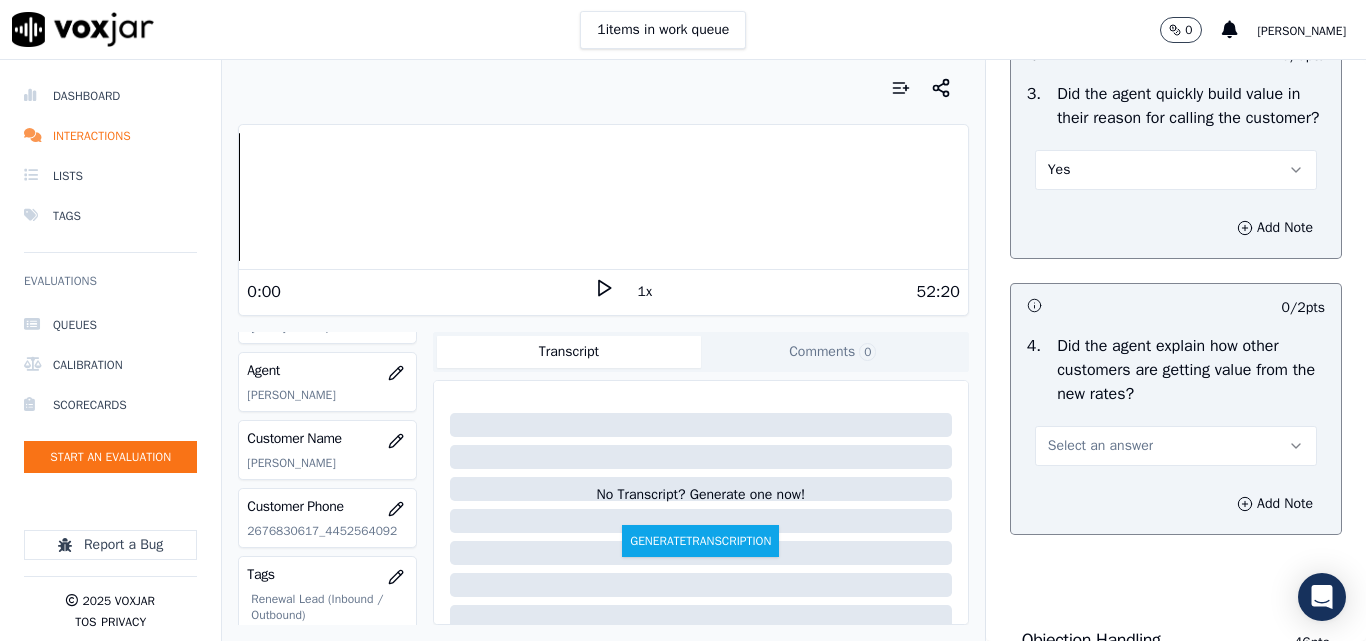 scroll, scrollTop: 700, scrollLeft: 0, axis: vertical 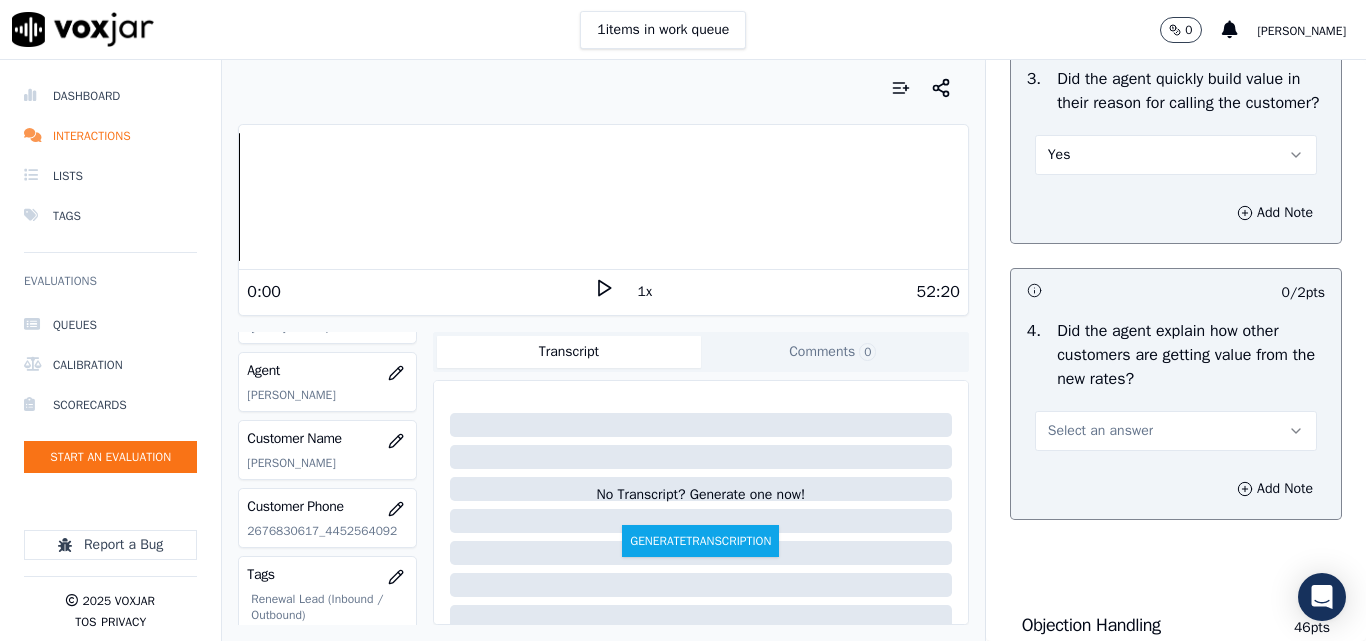 click on "Select an answer" at bounding box center (1100, 431) 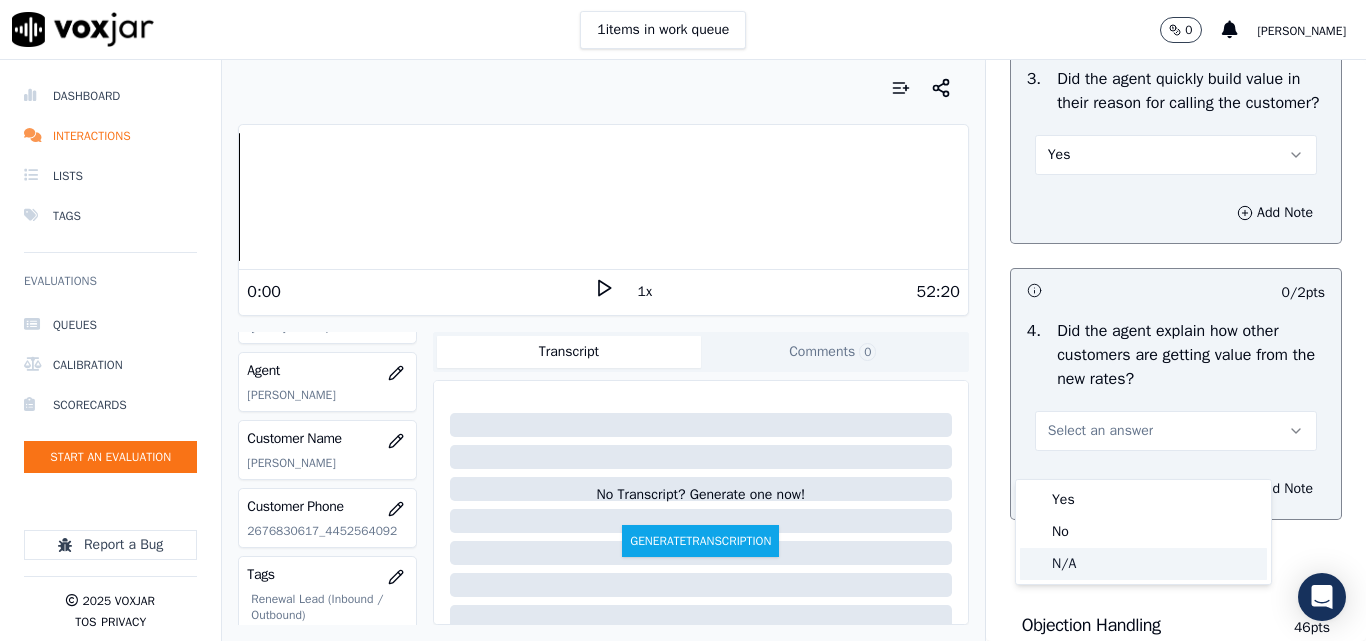 click on "N/A" 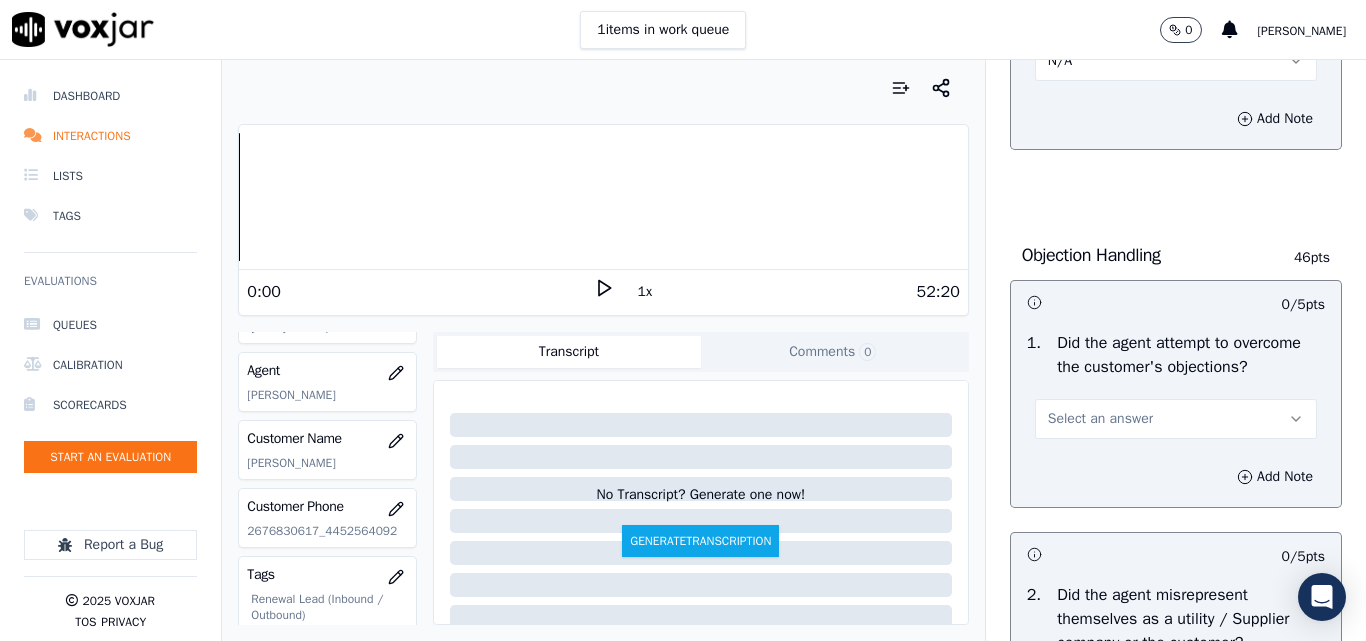 scroll, scrollTop: 1100, scrollLeft: 0, axis: vertical 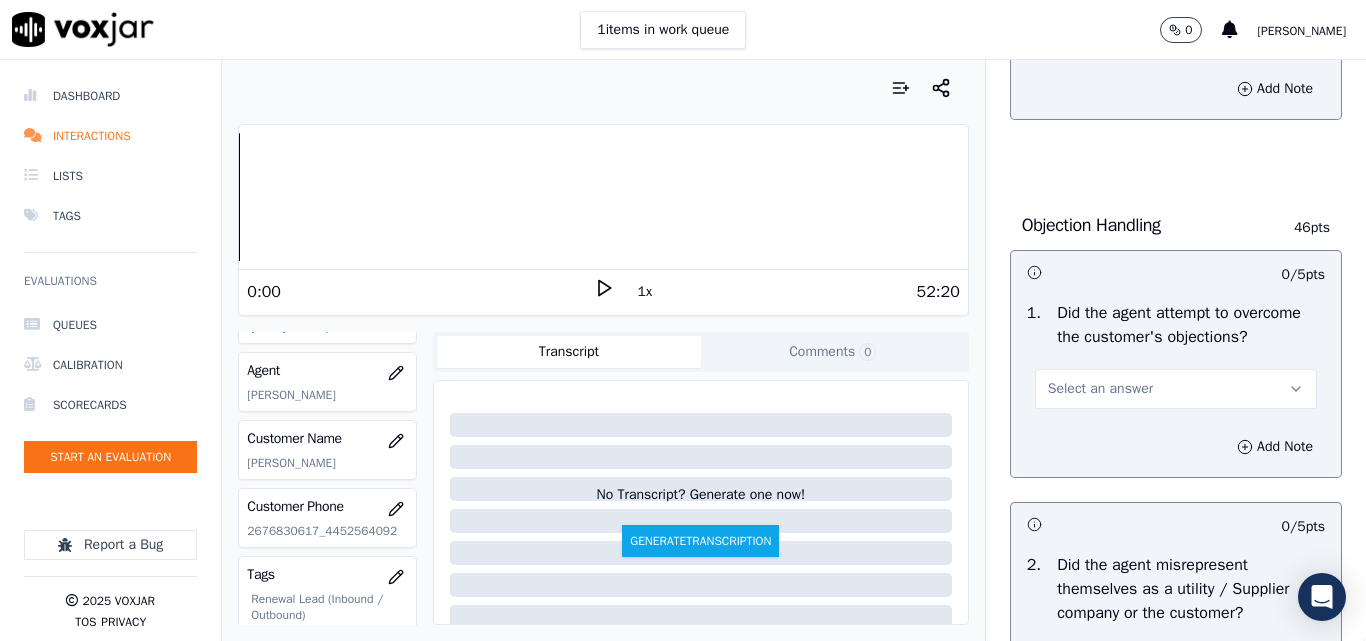 click on "Select an answer" at bounding box center [1100, 389] 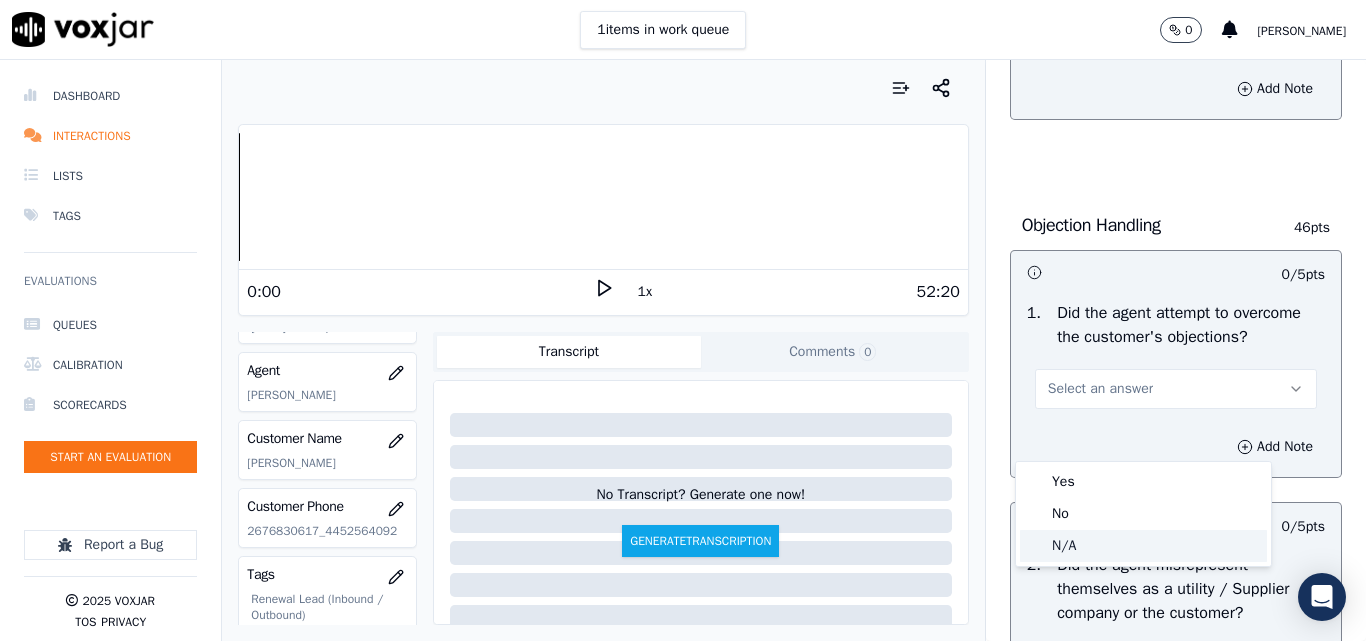 click on "N/A" 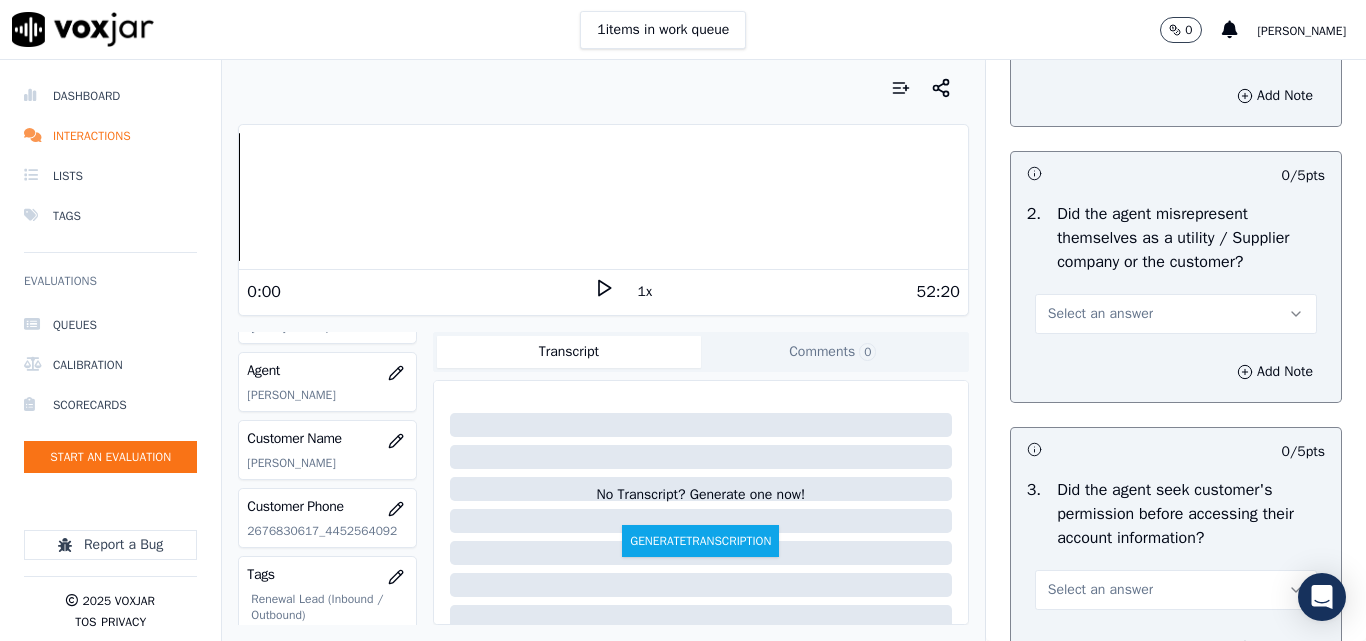 scroll, scrollTop: 1500, scrollLeft: 0, axis: vertical 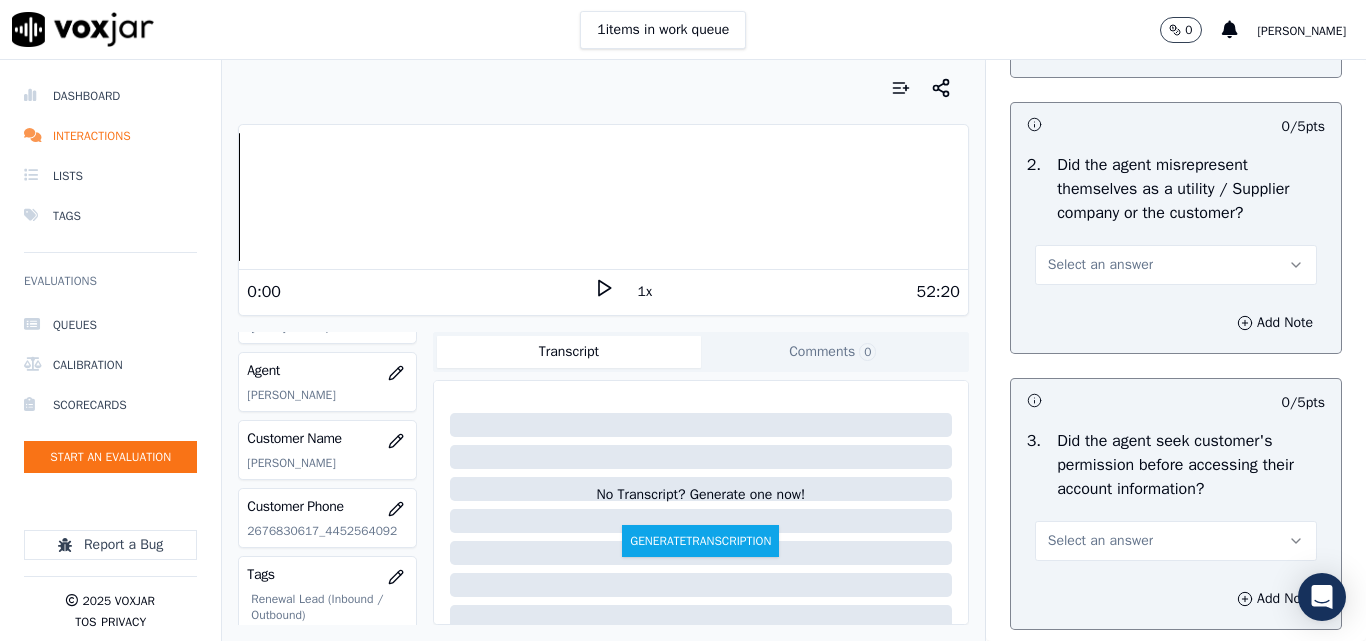 click on "Select an answer" at bounding box center [1100, 265] 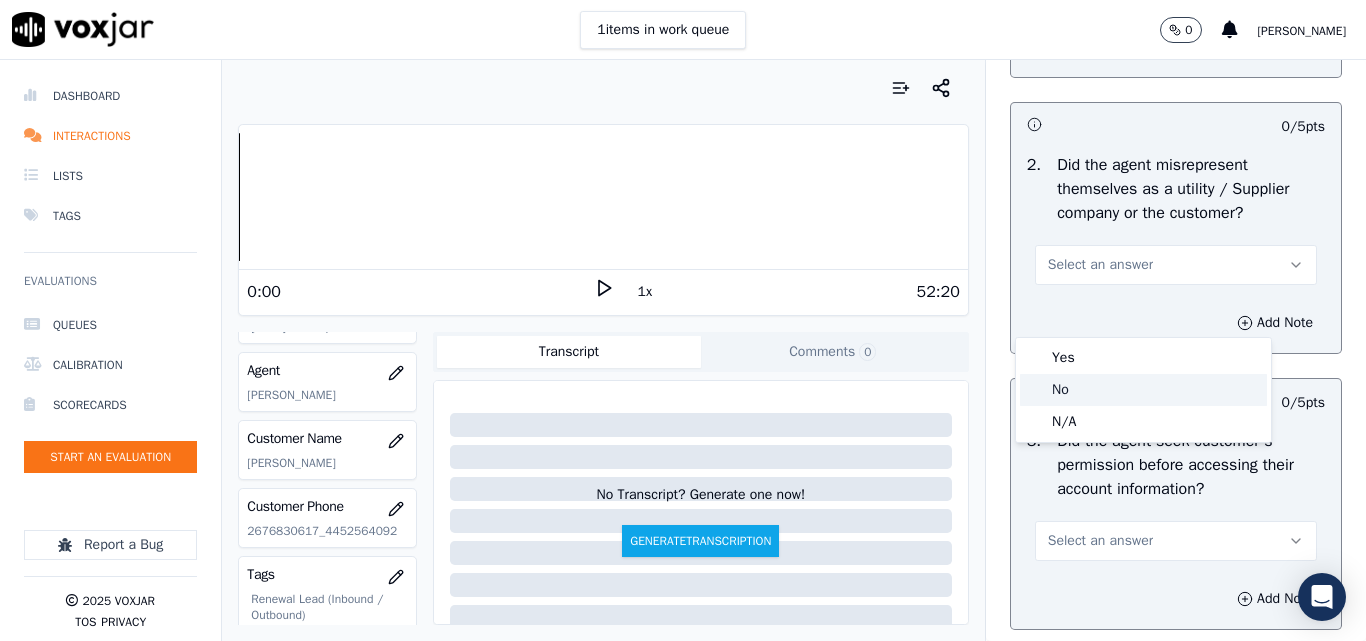 click on "No" 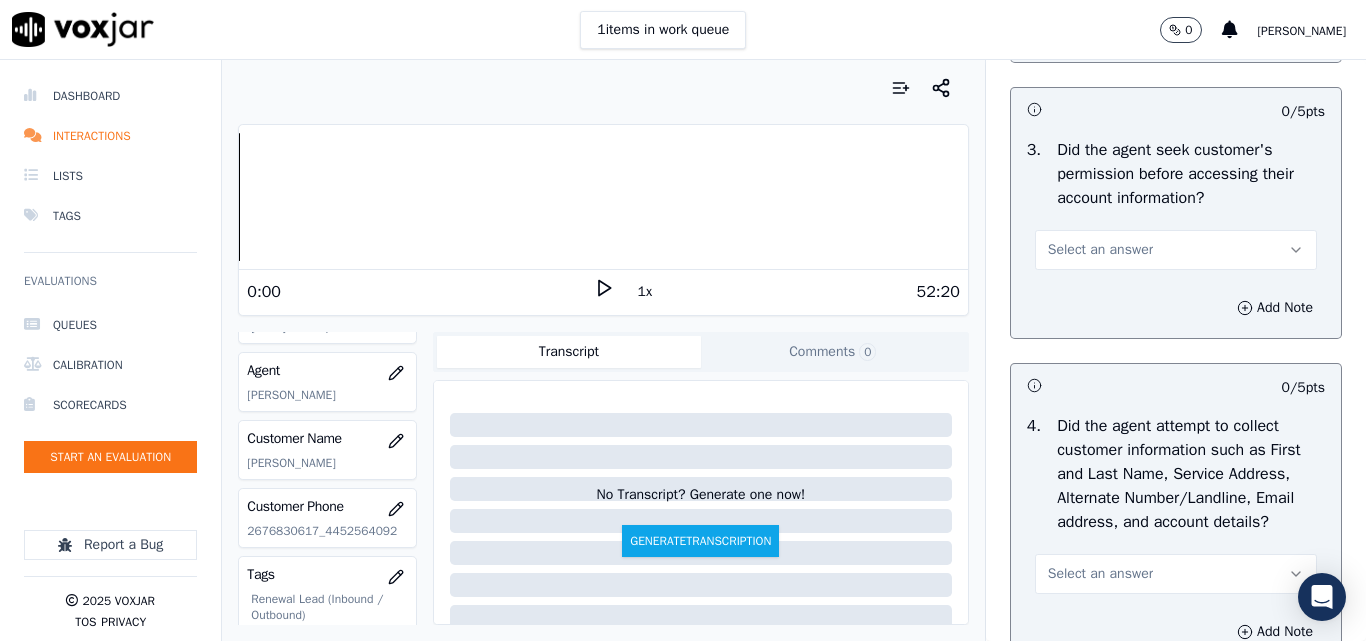 scroll, scrollTop: 1800, scrollLeft: 0, axis: vertical 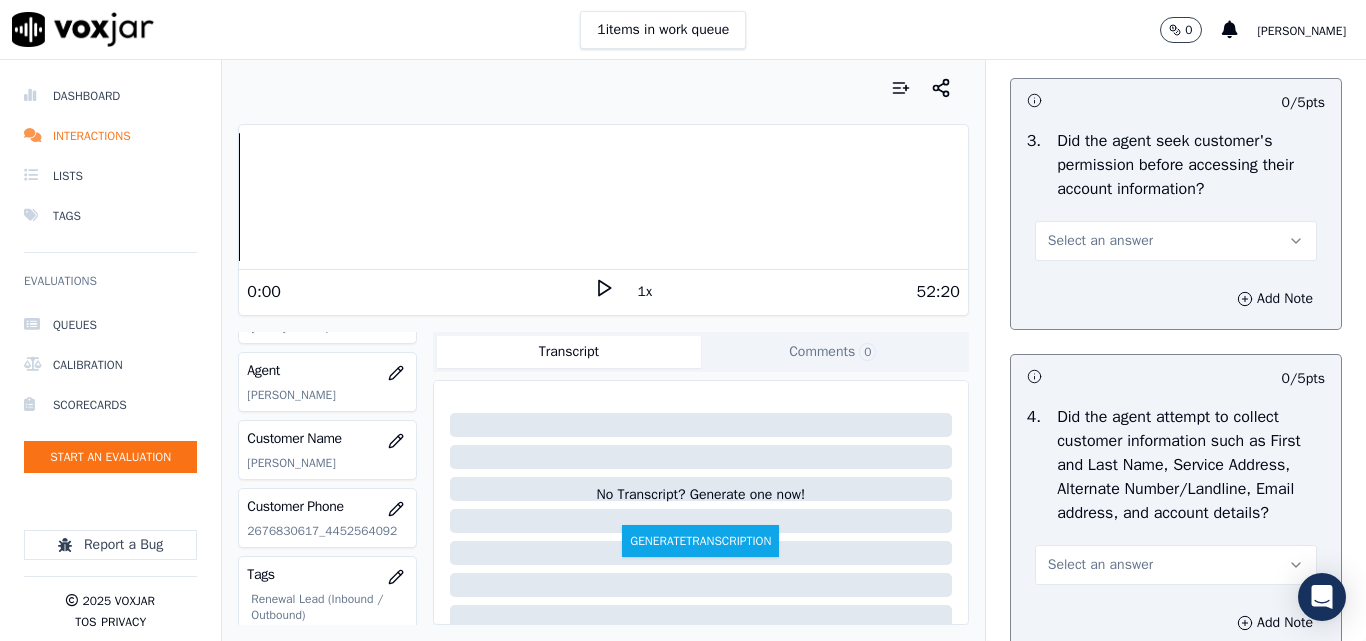 click on "Select an answer" at bounding box center [1100, 241] 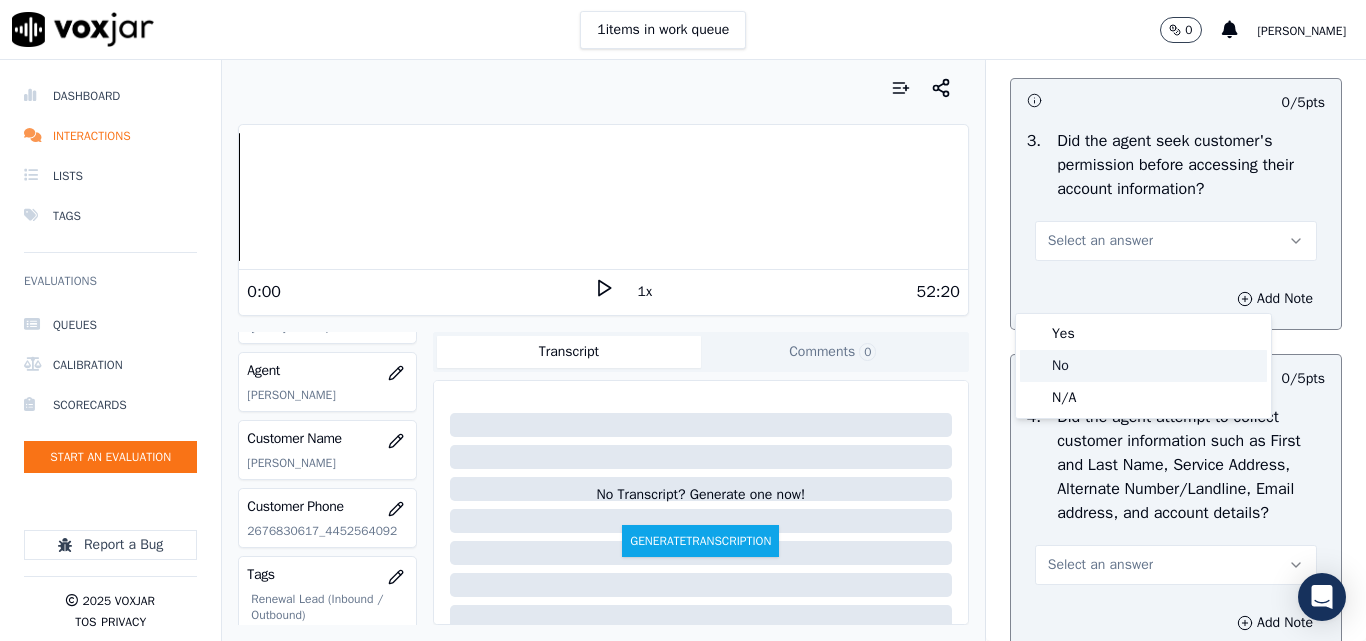 click on "No" 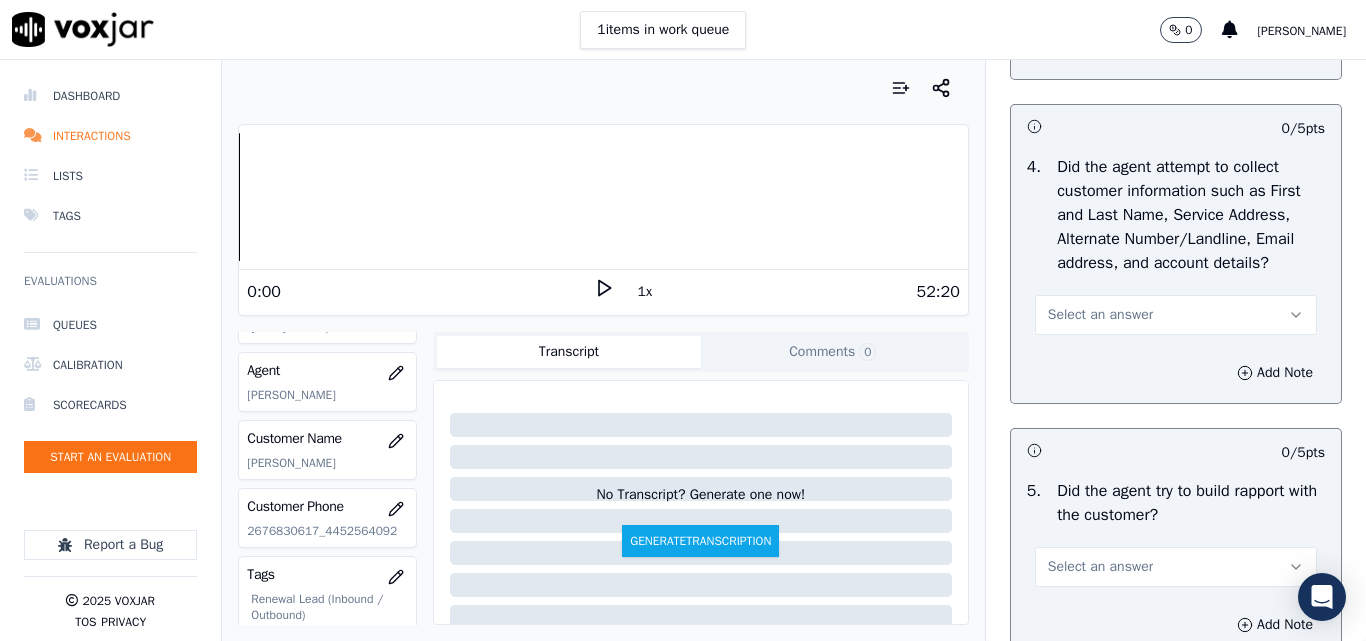 scroll, scrollTop: 2100, scrollLeft: 0, axis: vertical 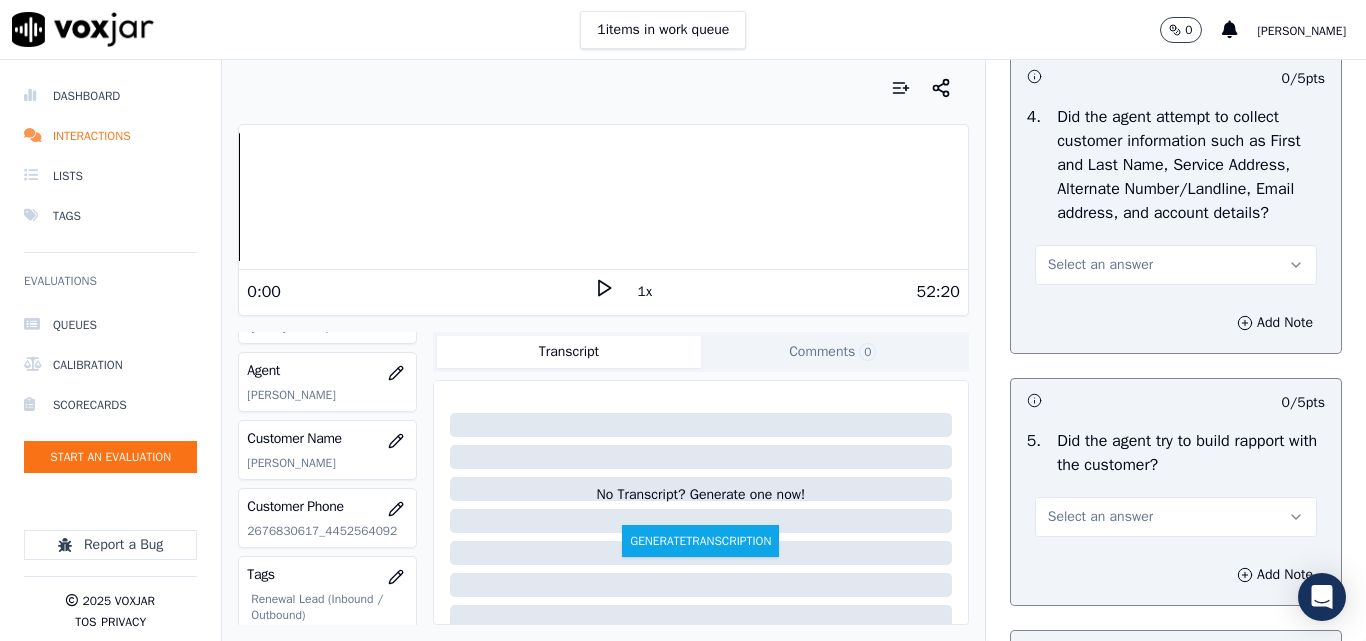 click on "Select an answer" at bounding box center [1100, 265] 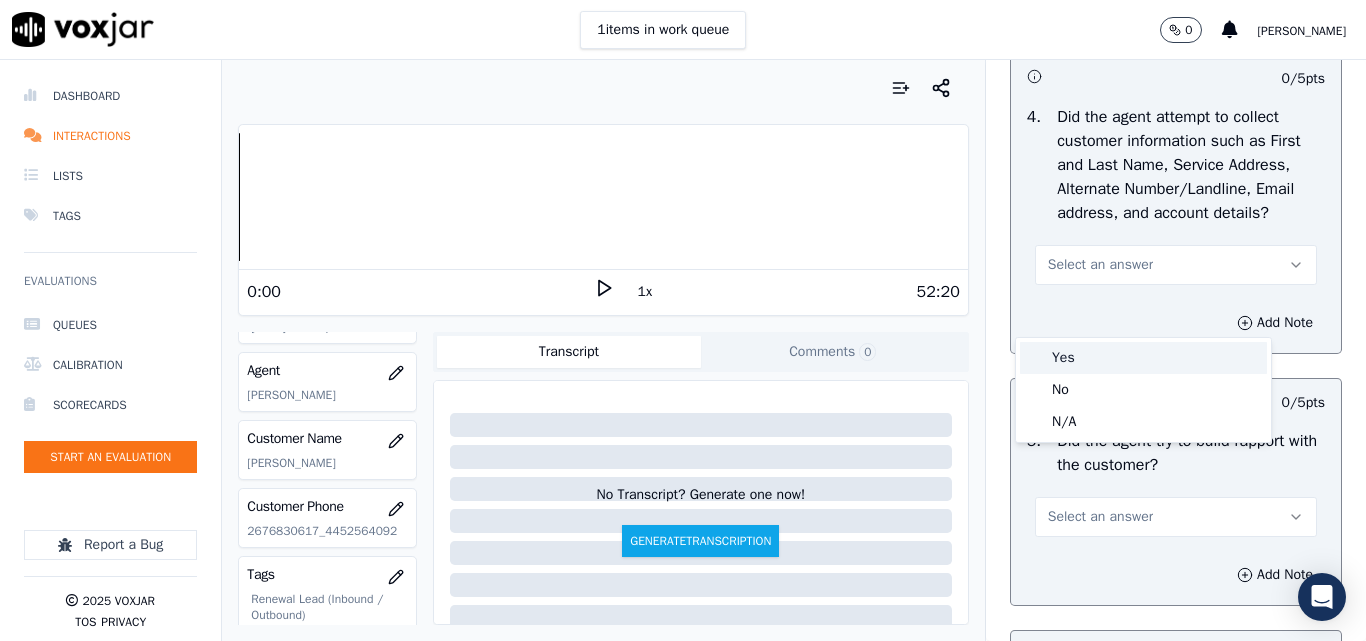 click on "Yes" at bounding box center [1143, 358] 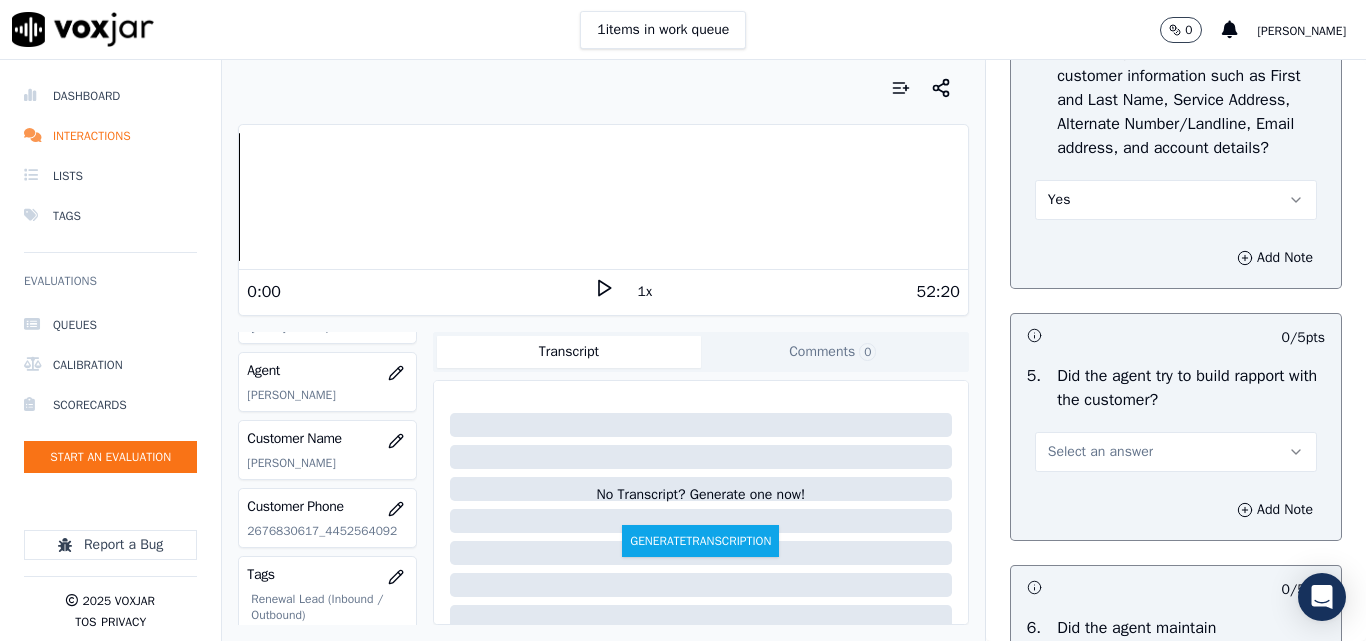 scroll, scrollTop: 2200, scrollLeft: 0, axis: vertical 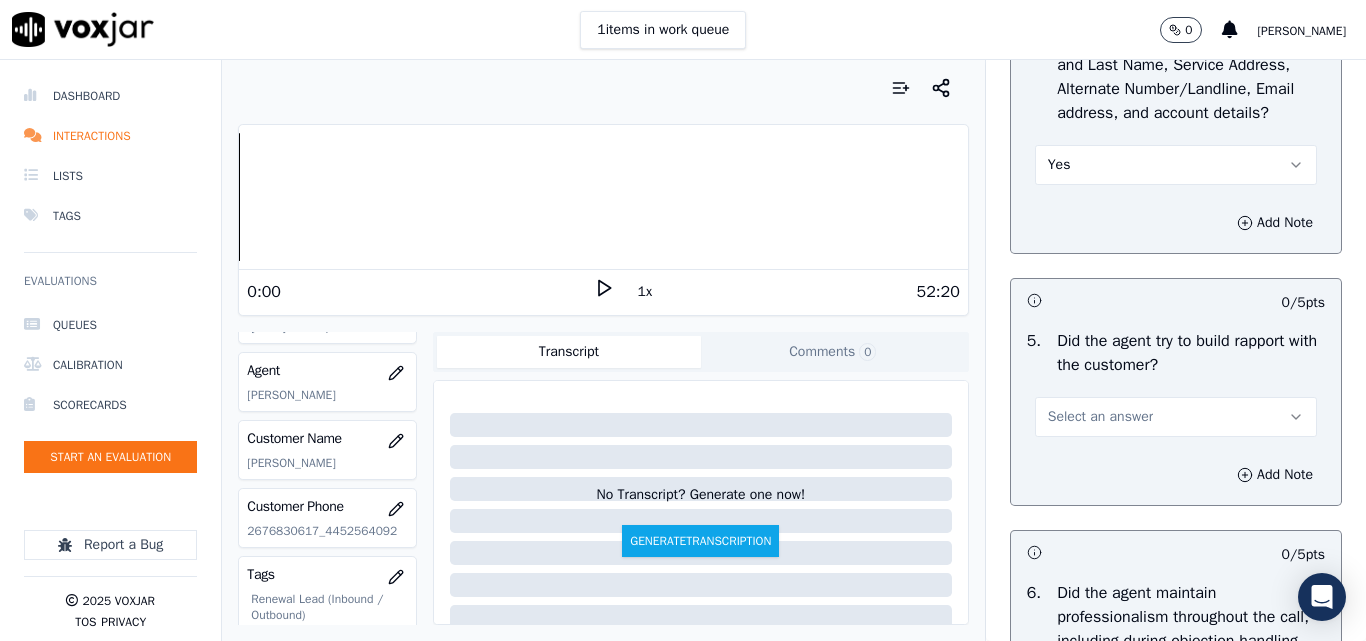 click on "Yes" at bounding box center [1176, 165] 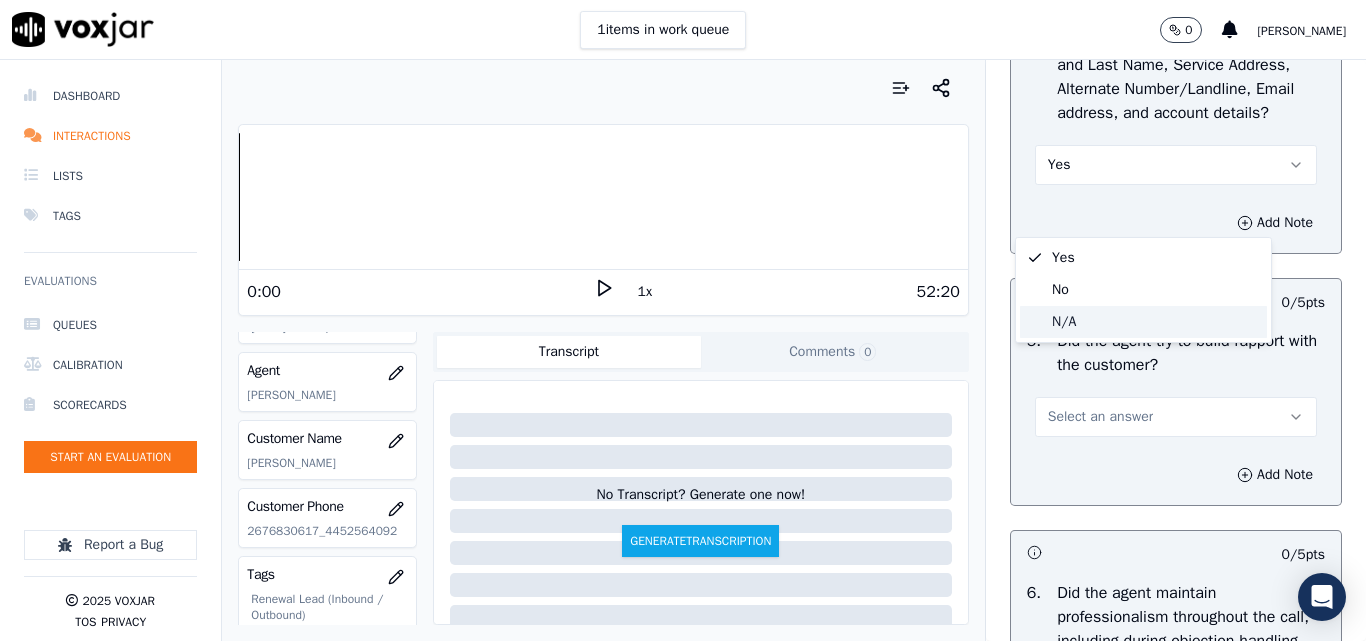 click on "N/A" 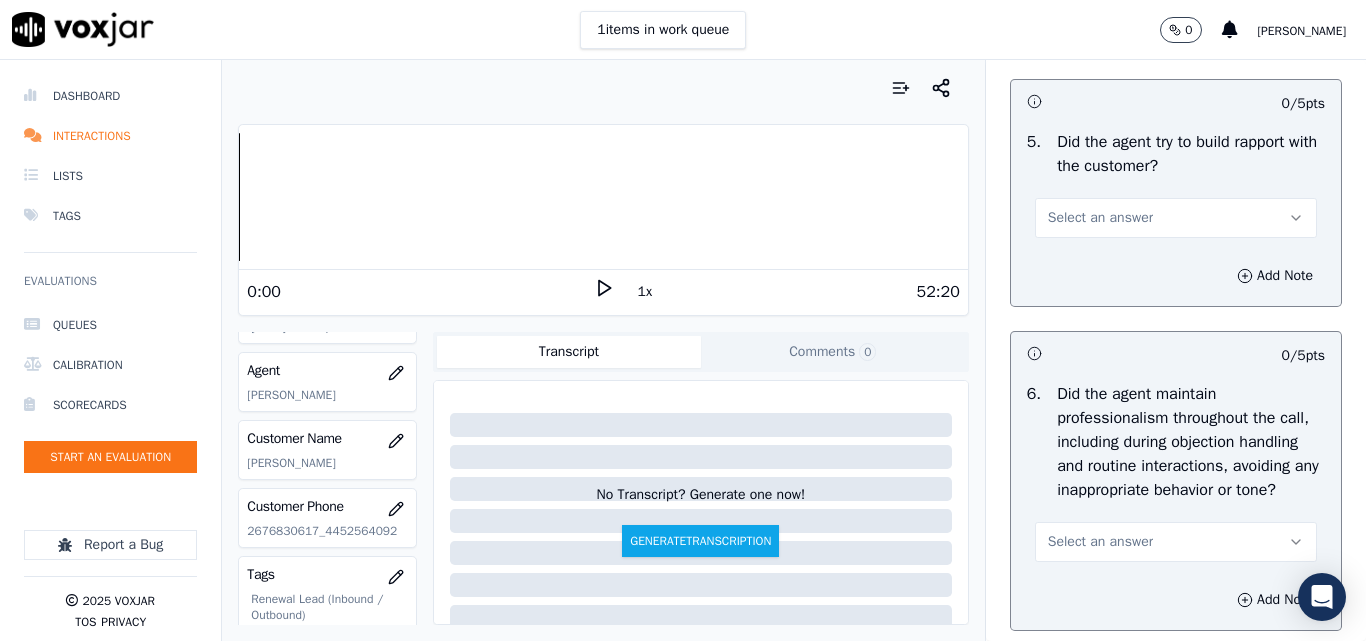scroll, scrollTop: 2400, scrollLeft: 0, axis: vertical 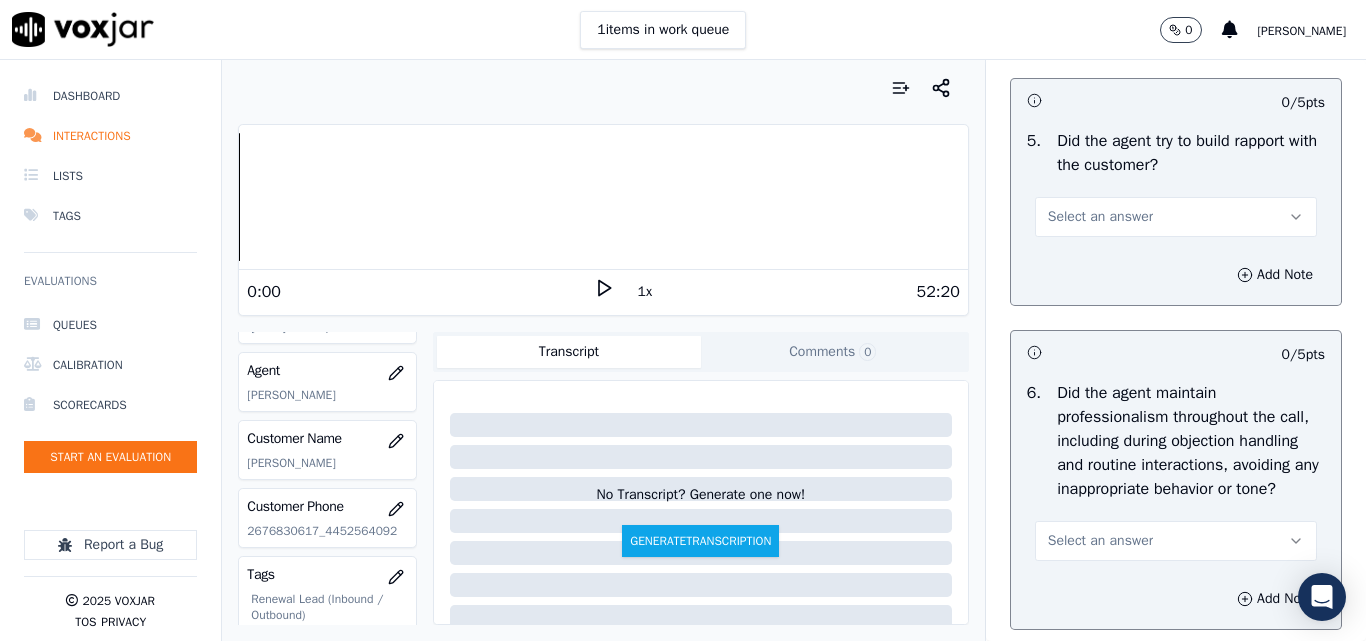 click on "Select an answer" at bounding box center (1100, 217) 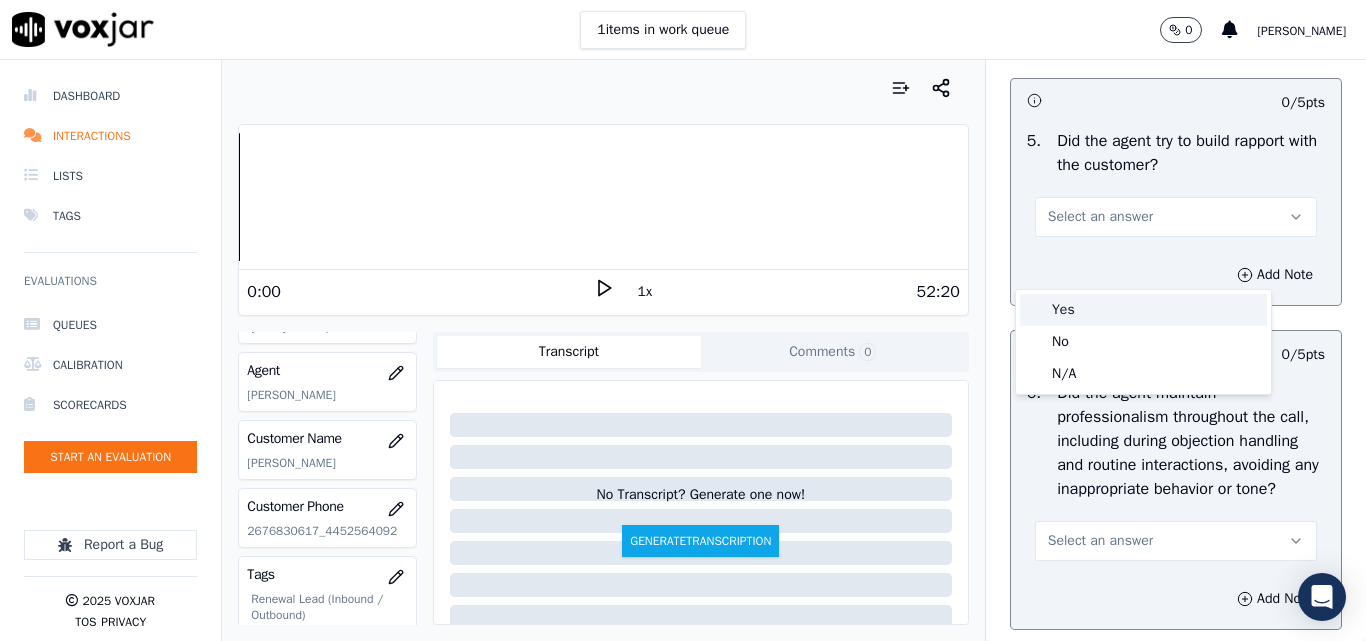click on "Yes" at bounding box center (1143, 310) 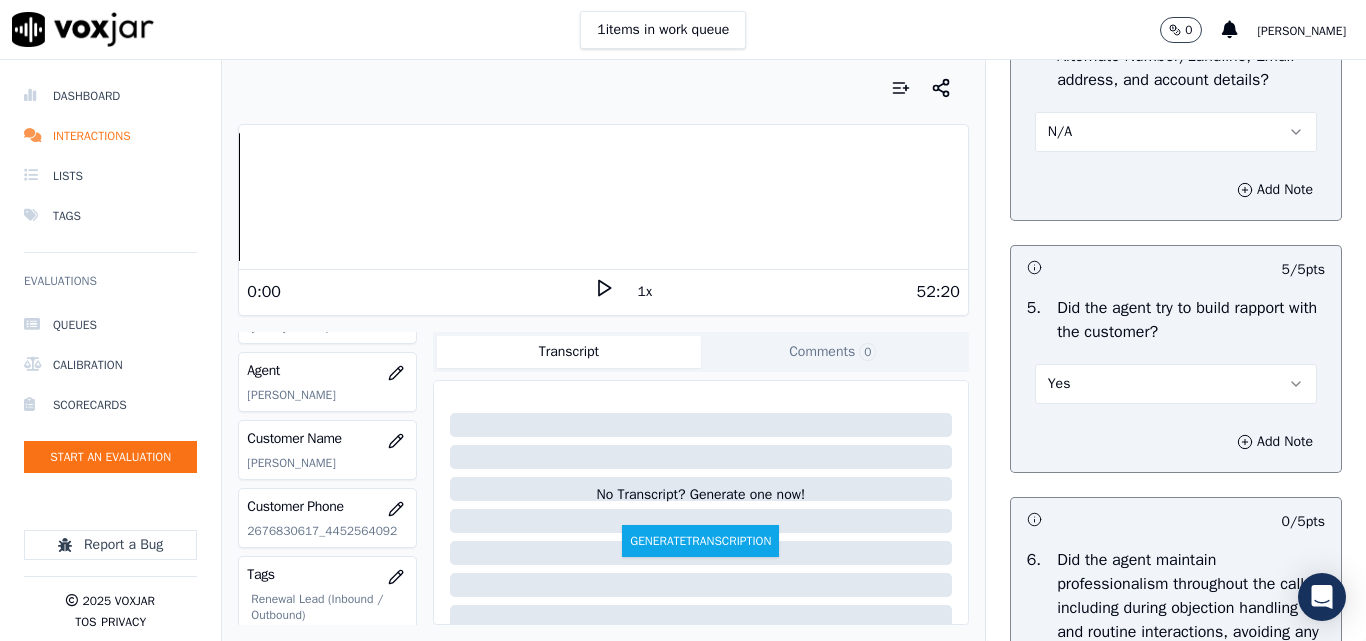 scroll, scrollTop: 2200, scrollLeft: 0, axis: vertical 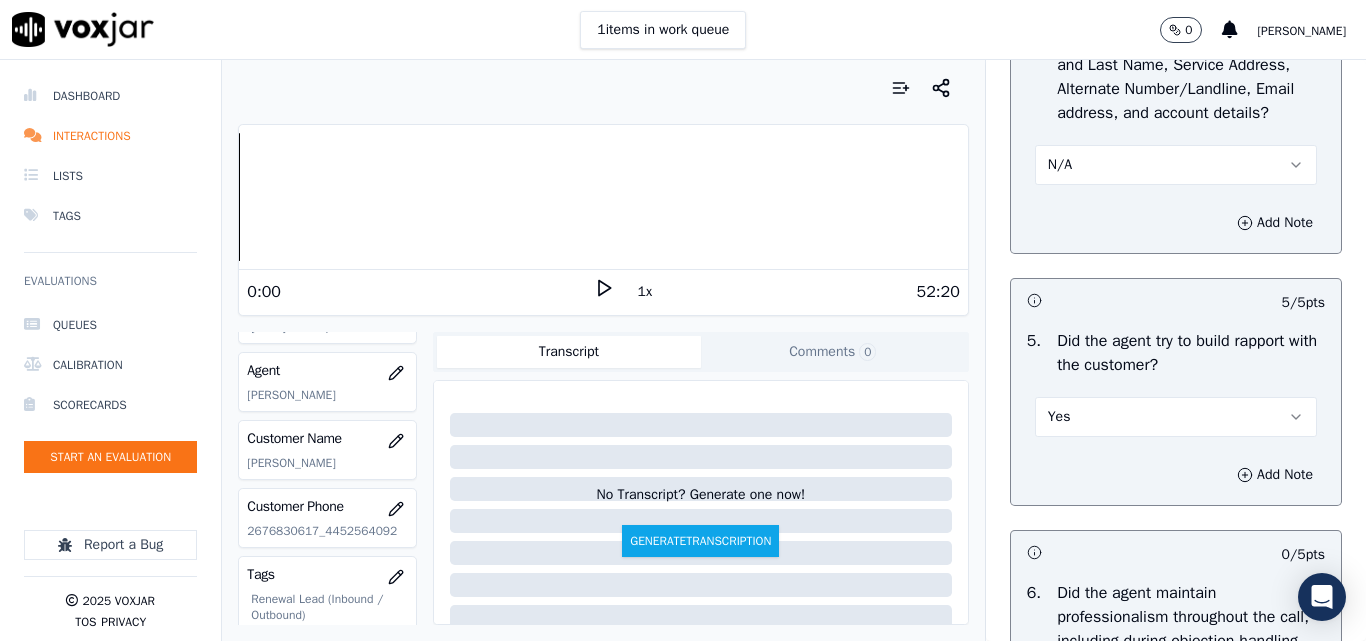 click on "N/A" at bounding box center [1176, 165] 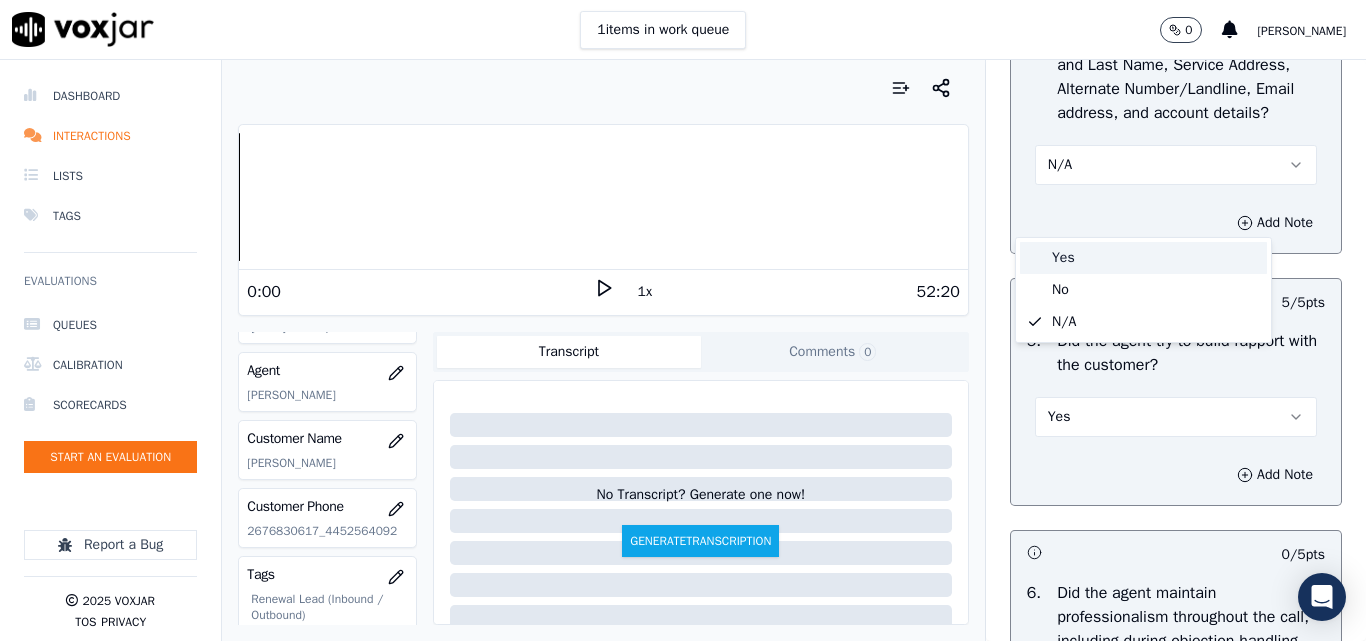 click on "Yes" at bounding box center [1143, 258] 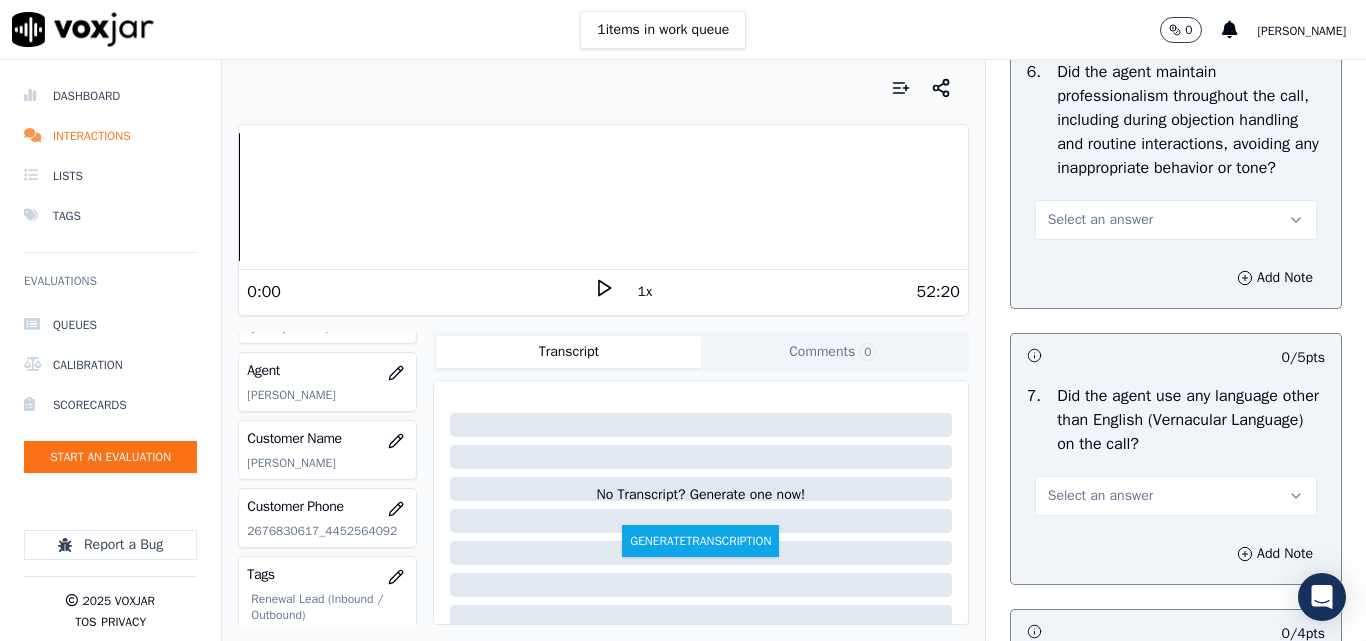 scroll, scrollTop: 2800, scrollLeft: 0, axis: vertical 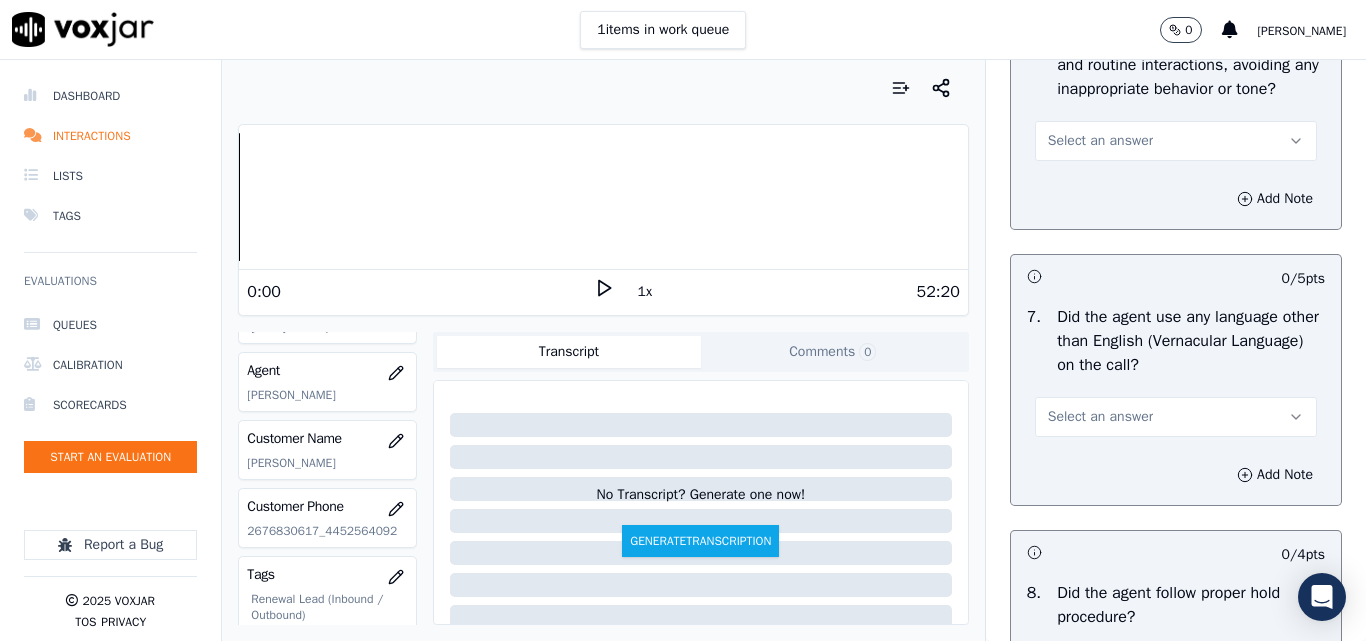 click on "Select an answer" at bounding box center (1176, 141) 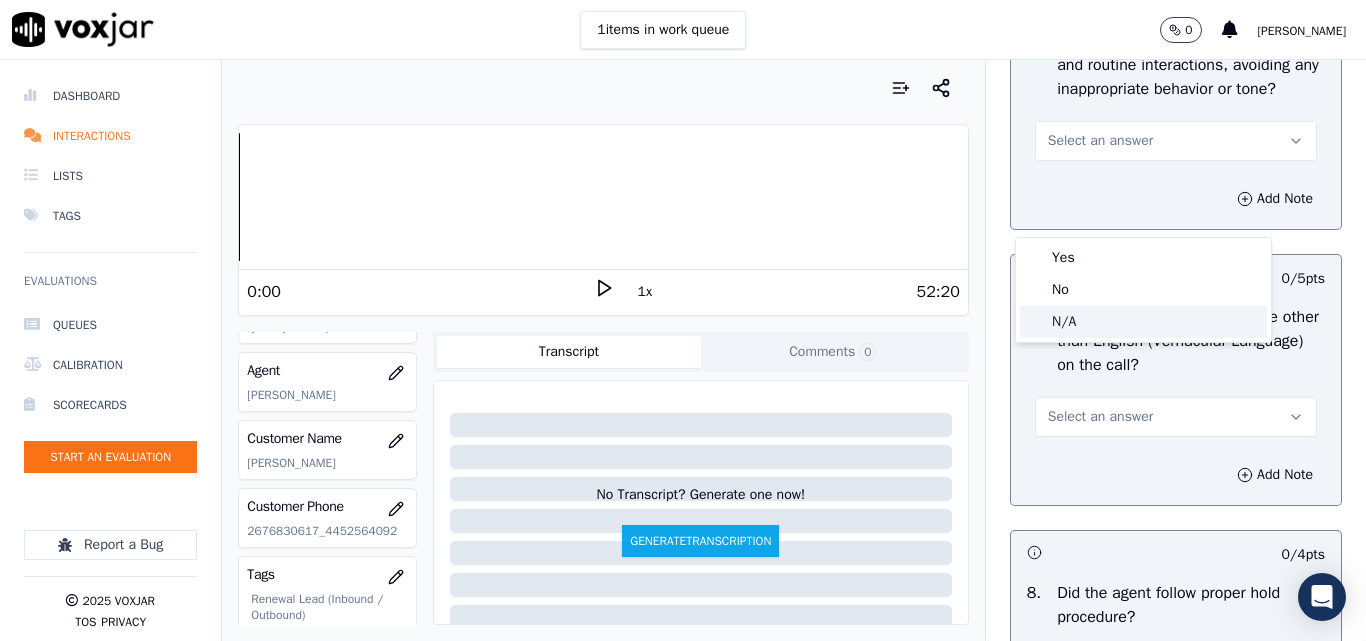 click on "N/A" 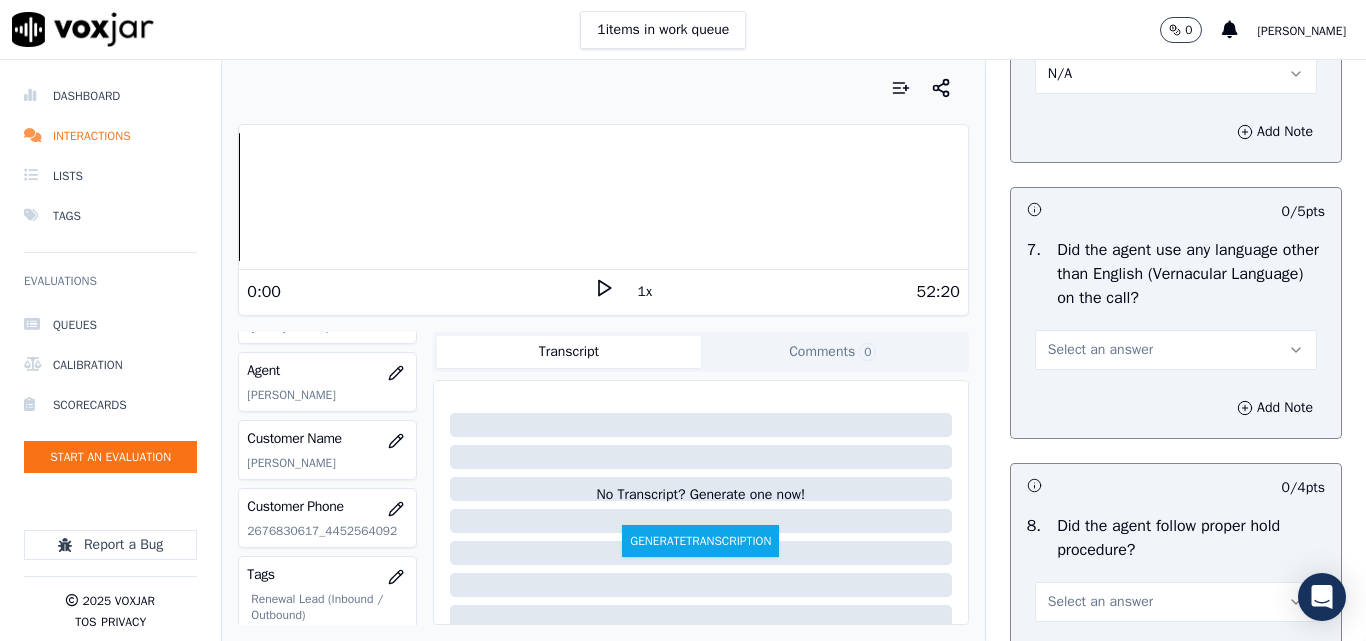 scroll, scrollTop: 3000, scrollLeft: 0, axis: vertical 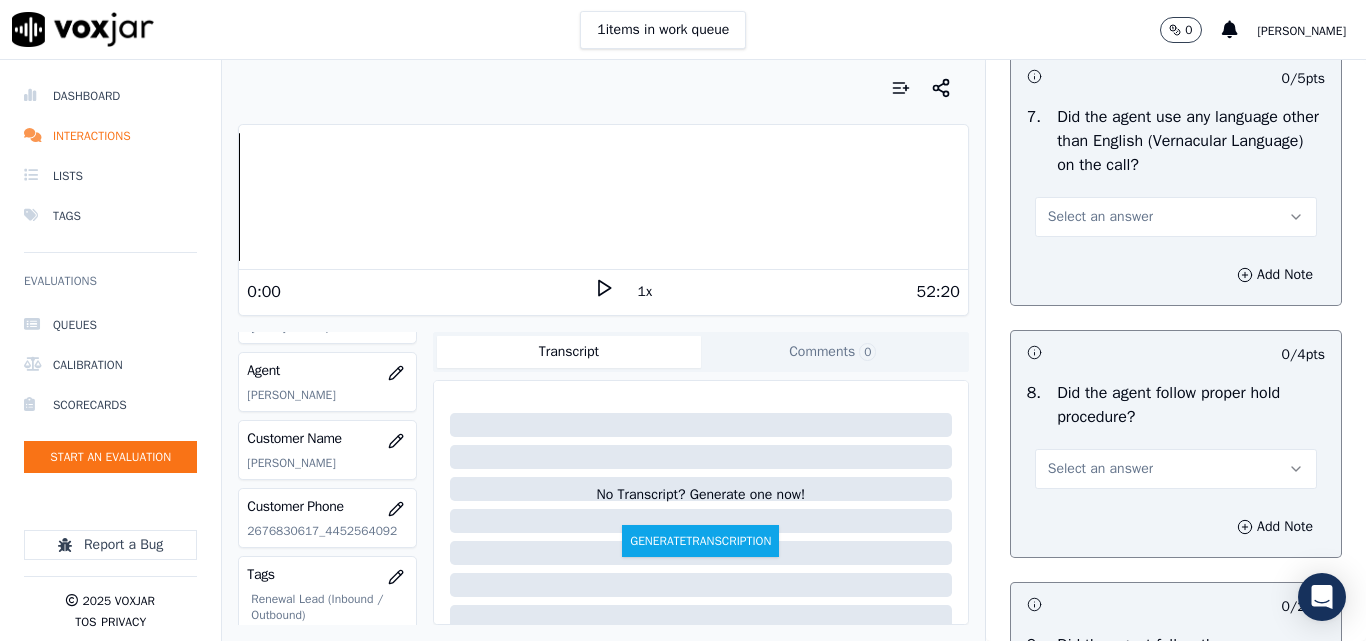 click on "Select an answer" at bounding box center [1176, 217] 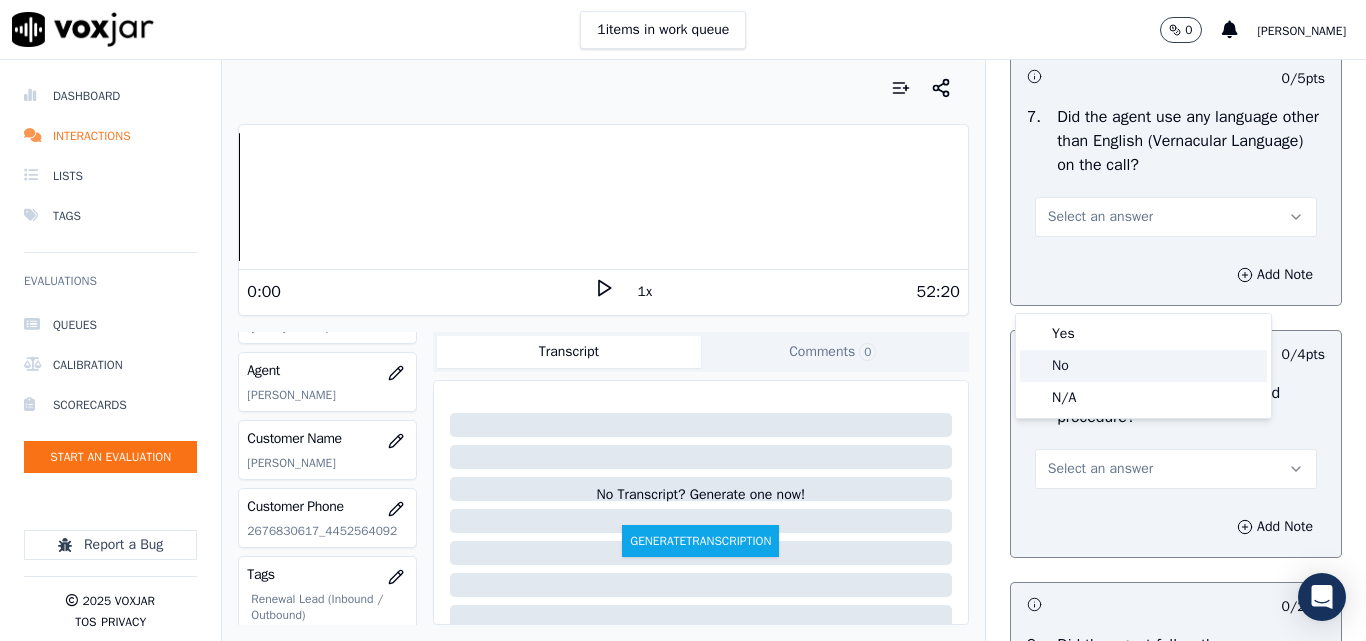 click on "No" 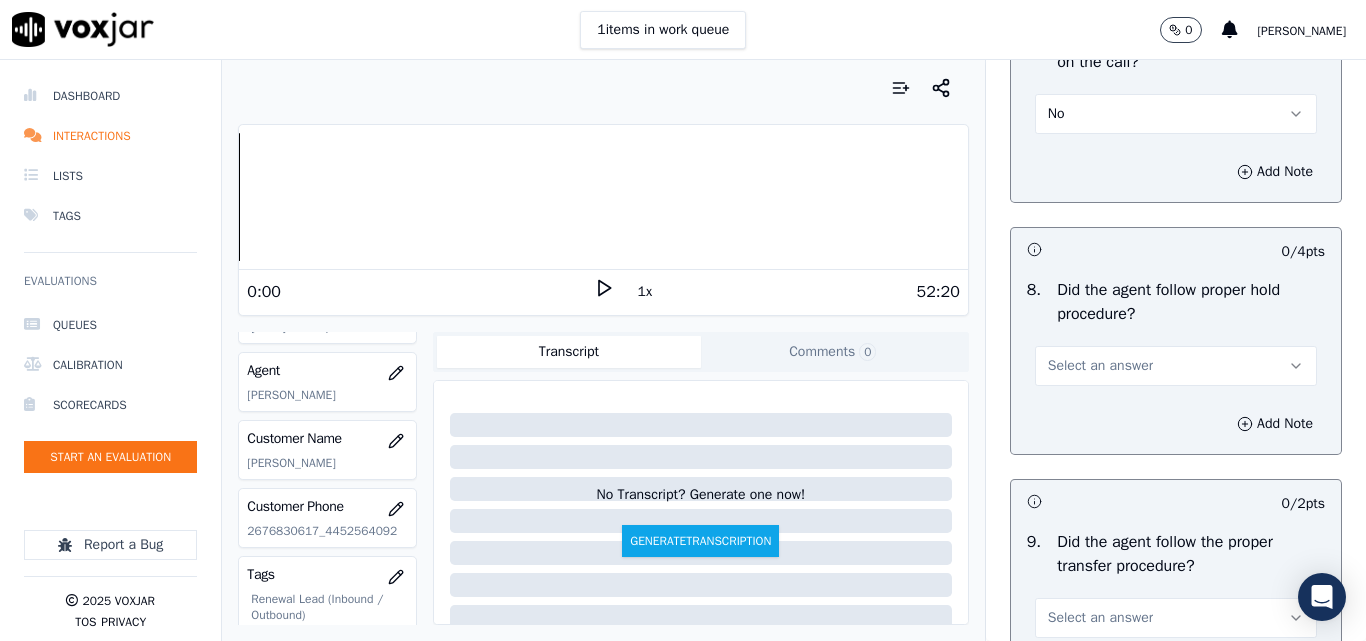 scroll, scrollTop: 3200, scrollLeft: 0, axis: vertical 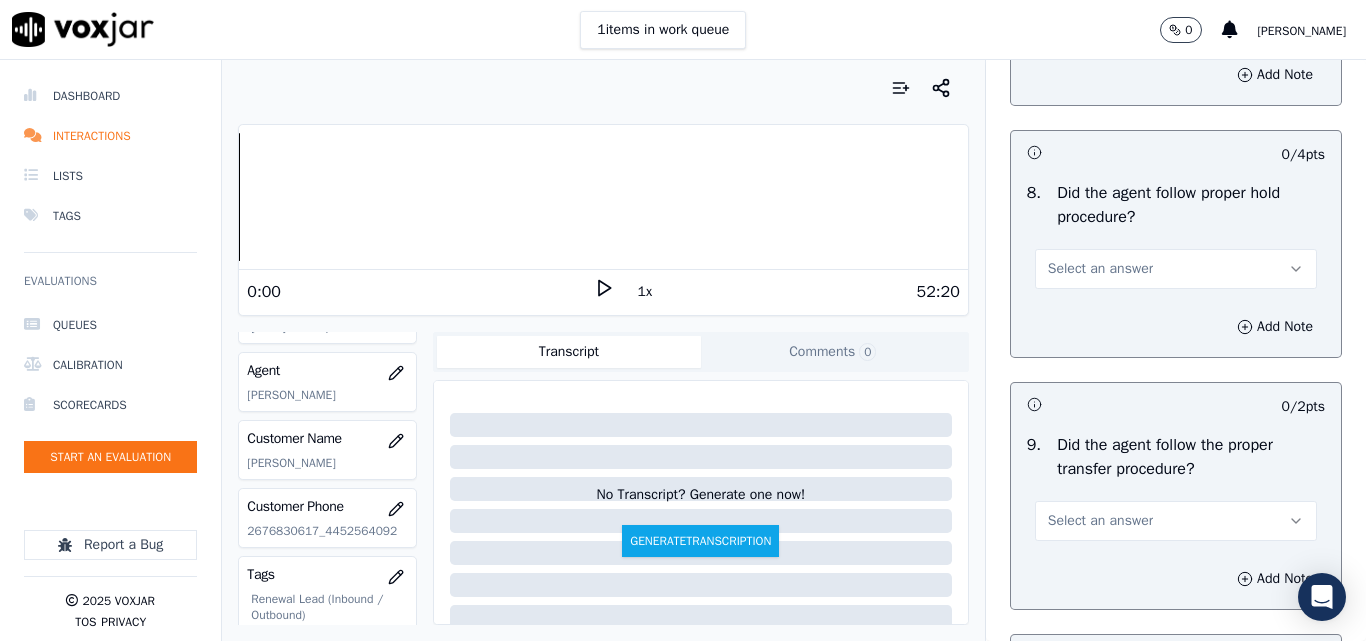 click on "Select an answer" at bounding box center (1176, 269) 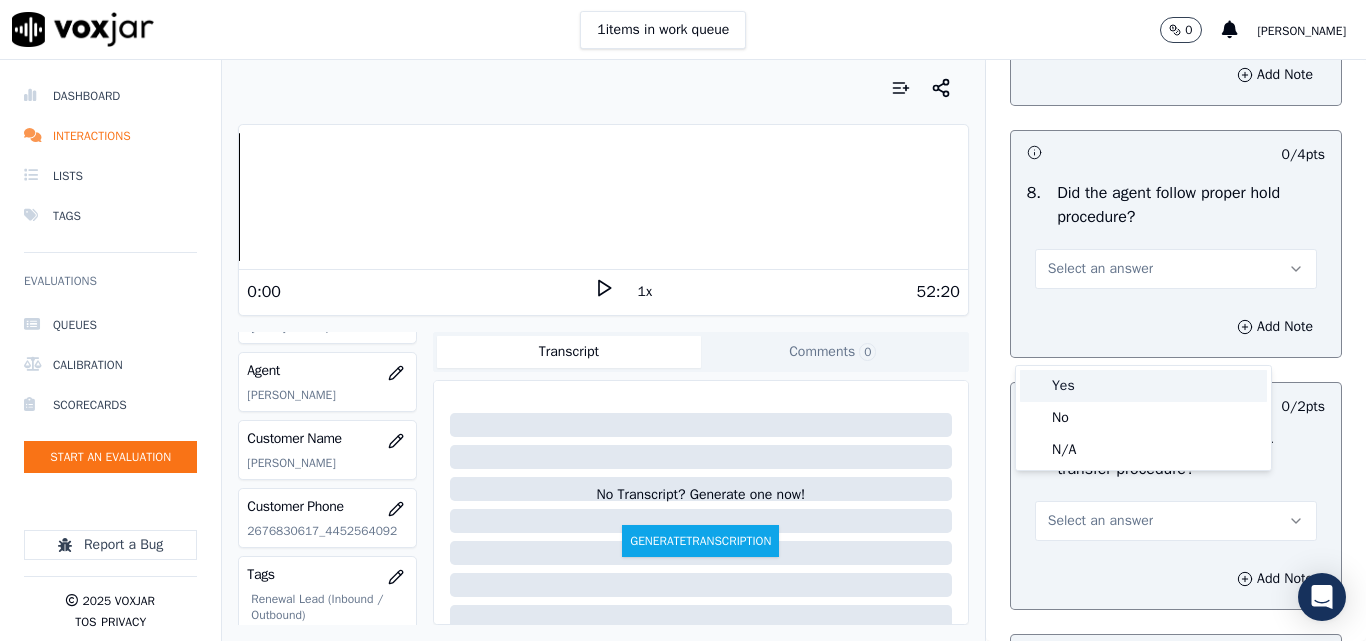 click on "Yes" at bounding box center (1143, 386) 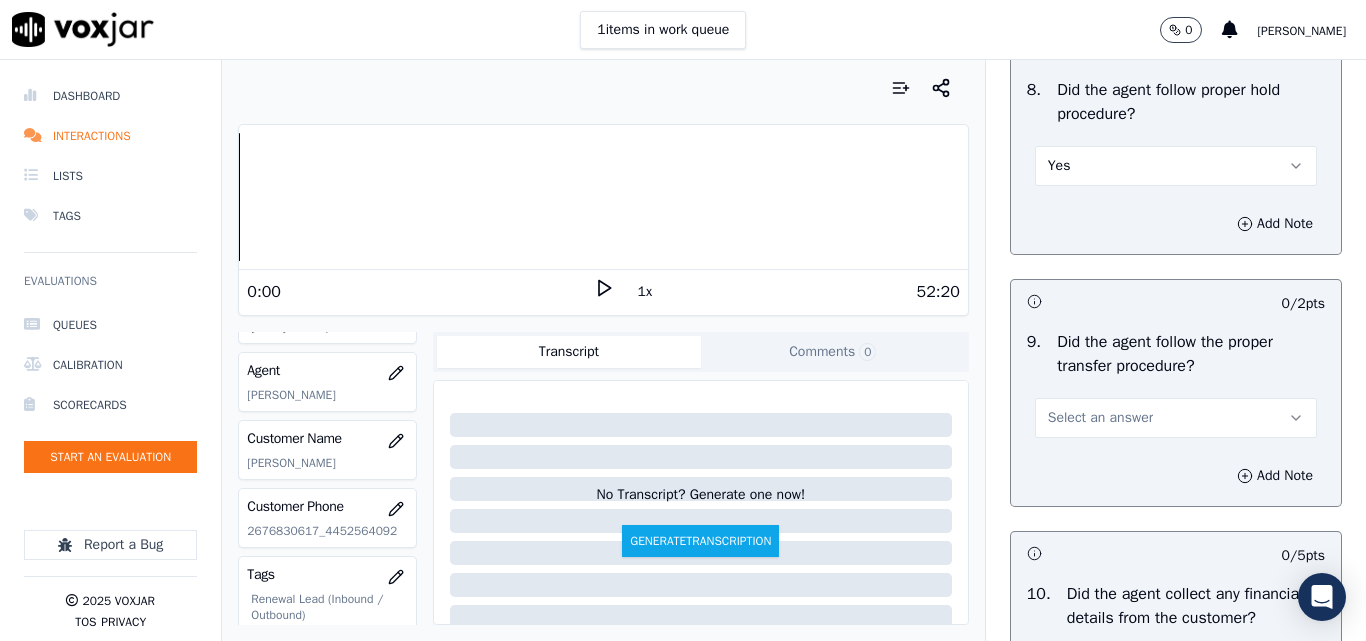 scroll, scrollTop: 3400, scrollLeft: 0, axis: vertical 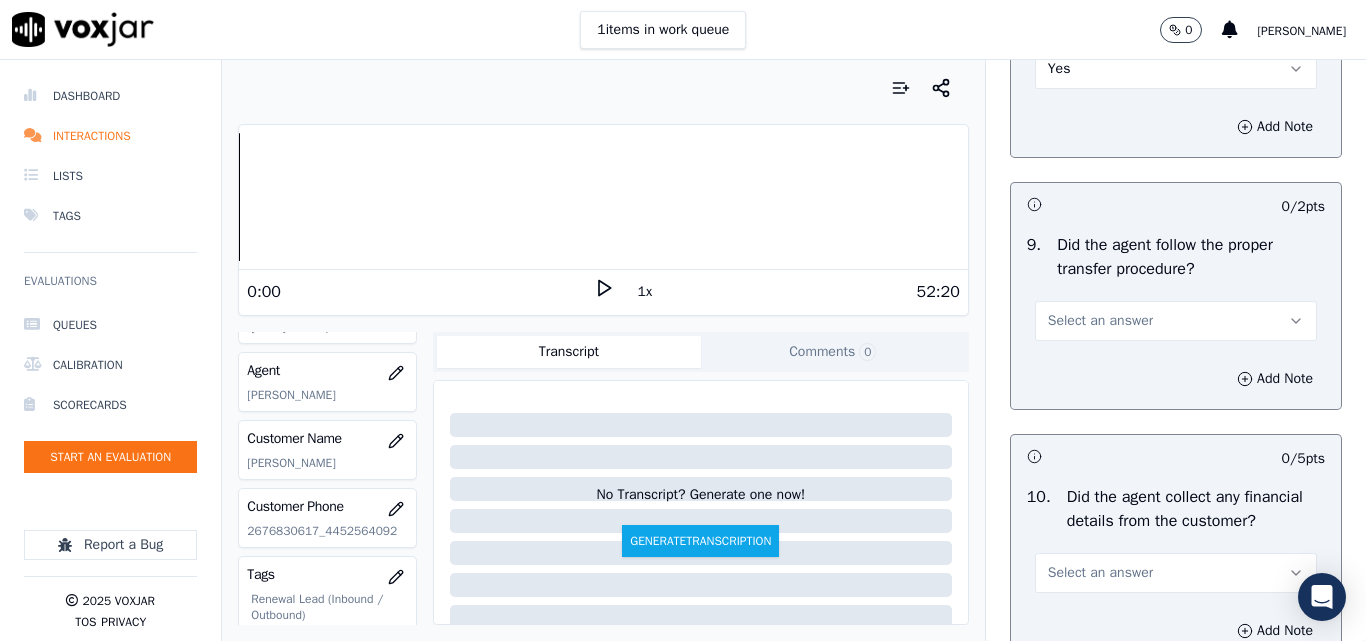 click on "Select an answer" at bounding box center [1100, 321] 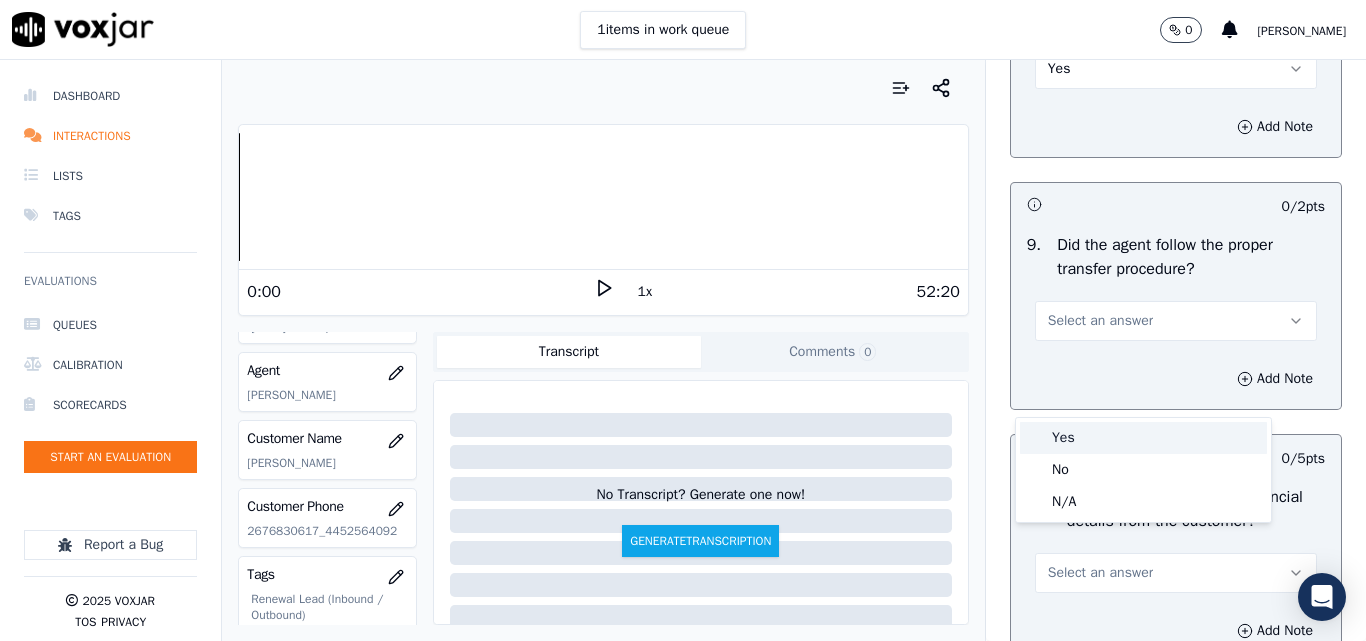 drag, startPoint x: 1083, startPoint y: 431, endPoint x: 1095, endPoint y: 414, distance: 20.808653 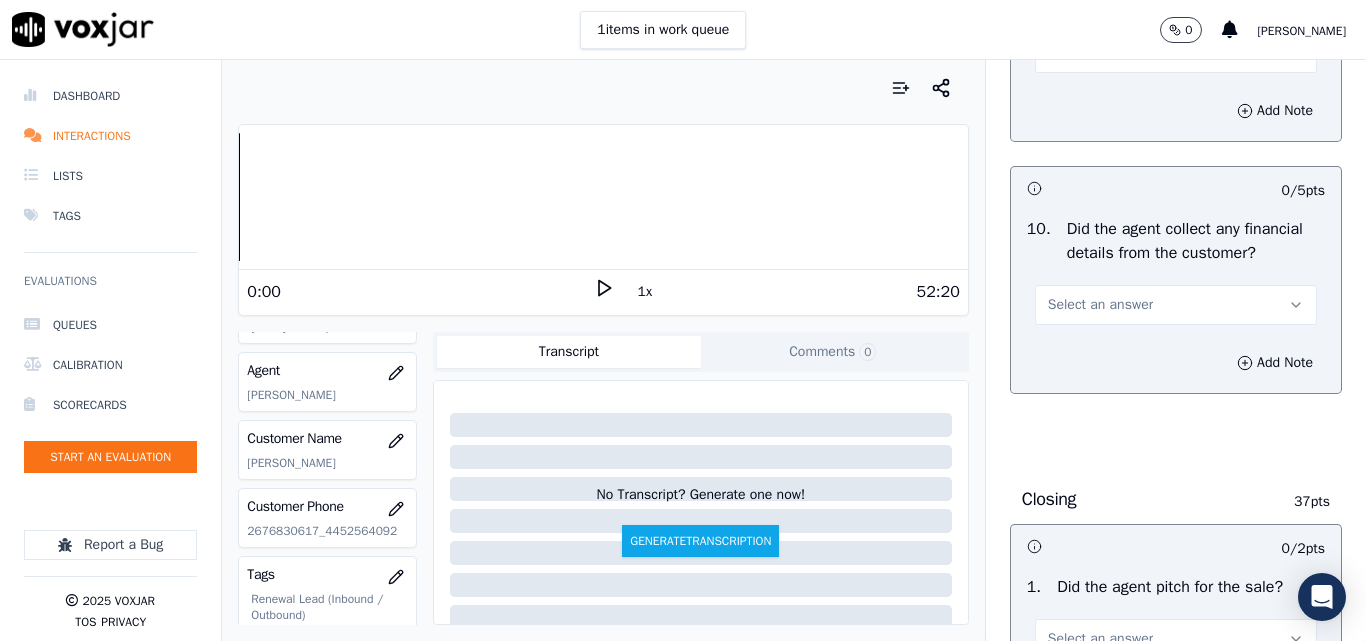 scroll, scrollTop: 3700, scrollLeft: 0, axis: vertical 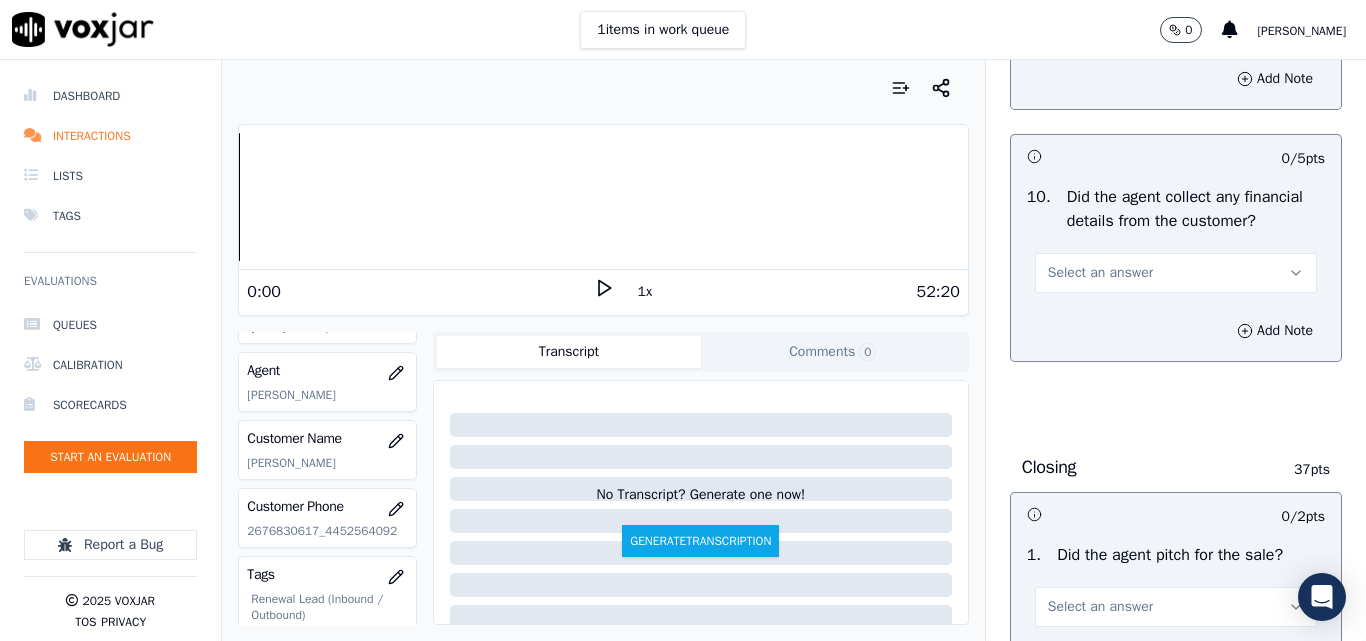 click on "Select an answer" at bounding box center [1100, 273] 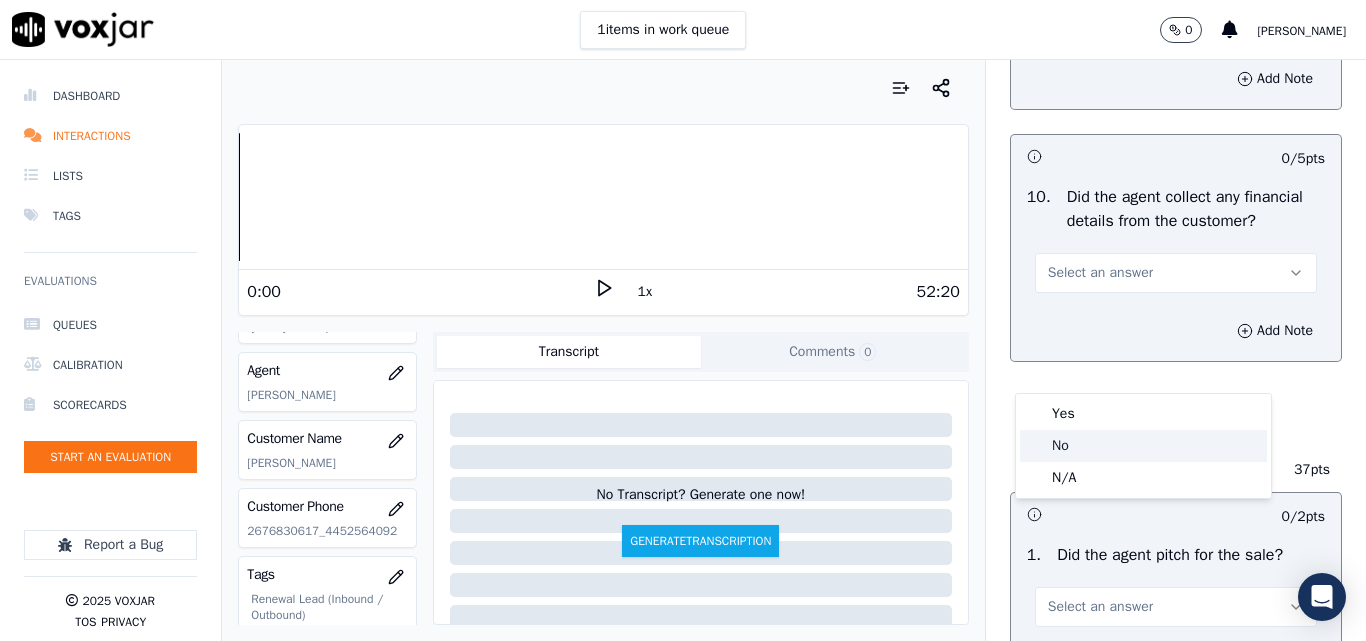 click on "No" 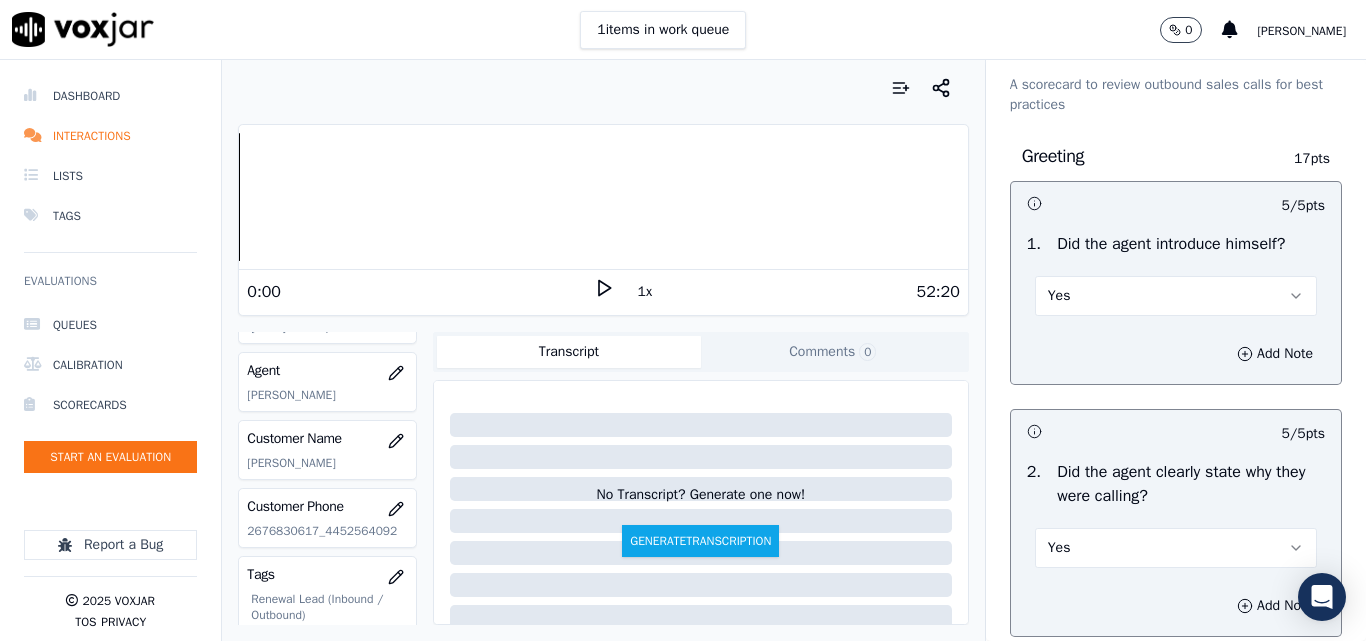 scroll, scrollTop: 100, scrollLeft: 0, axis: vertical 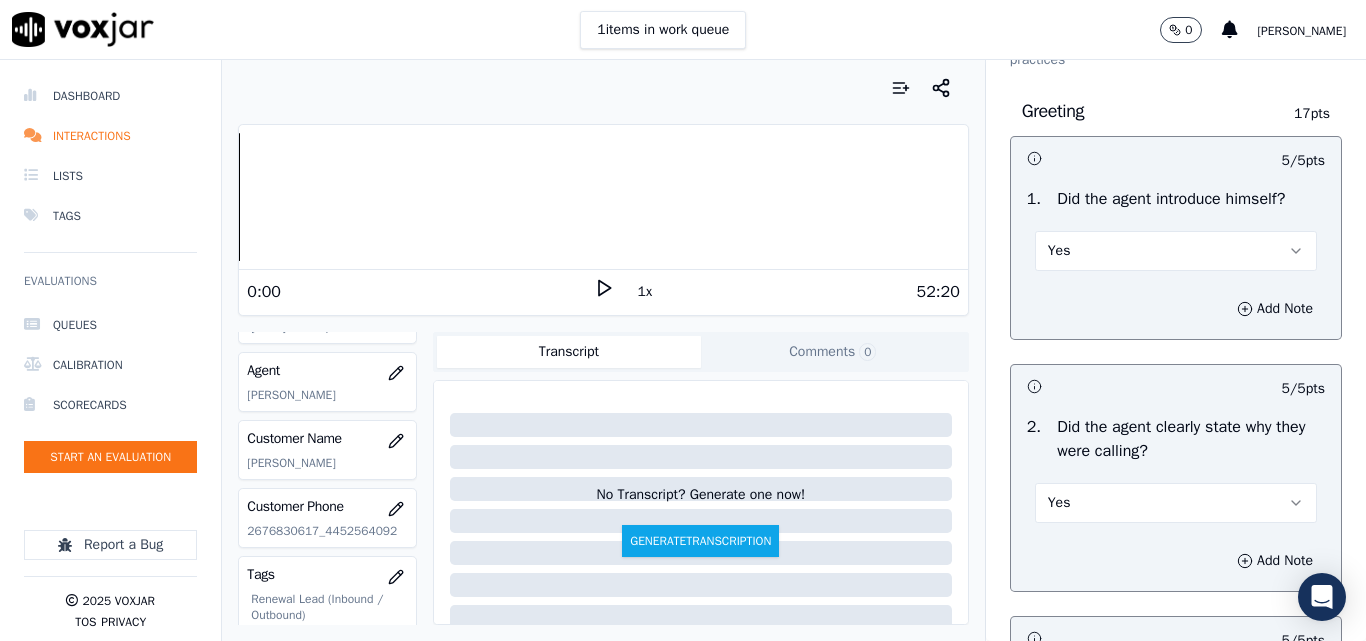 click on "Yes" at bounding box center (1176, 251) 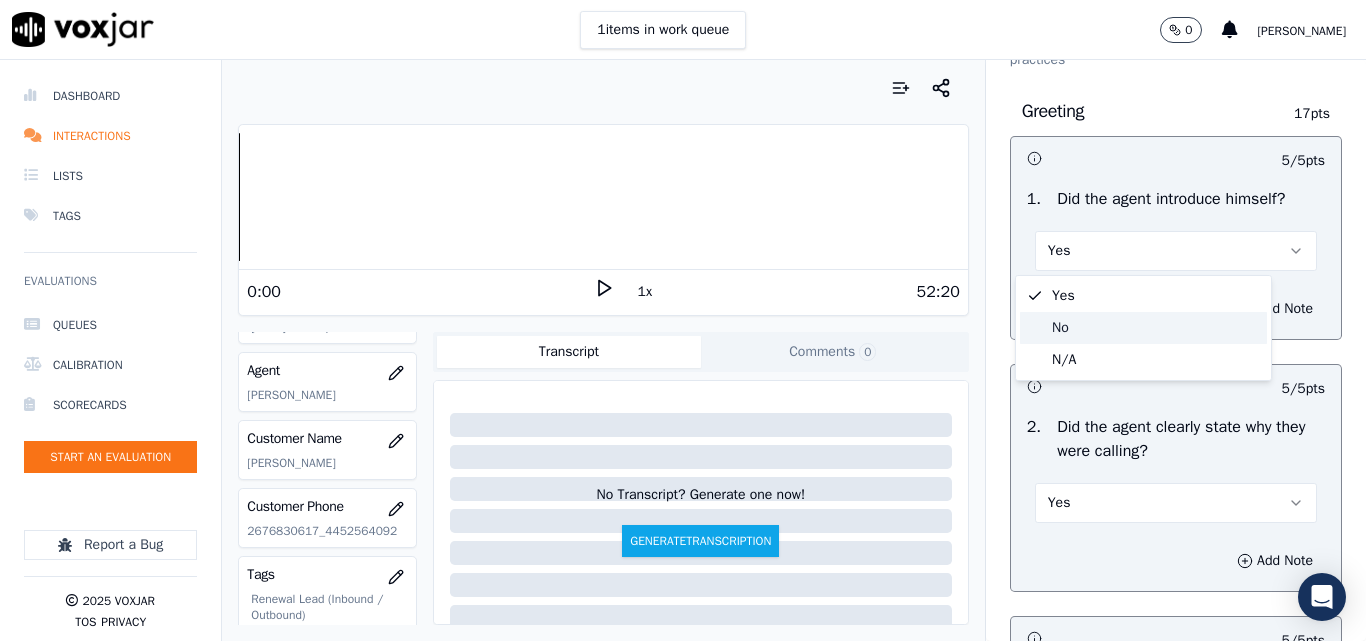 click on "No" 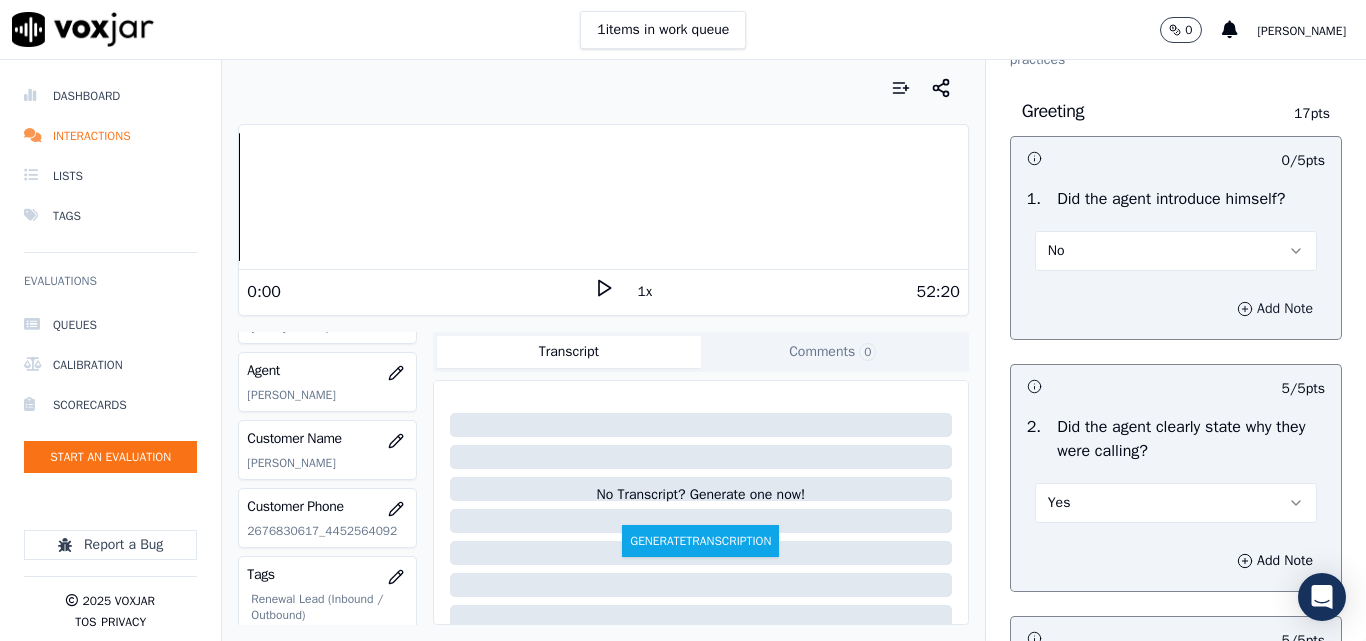 click 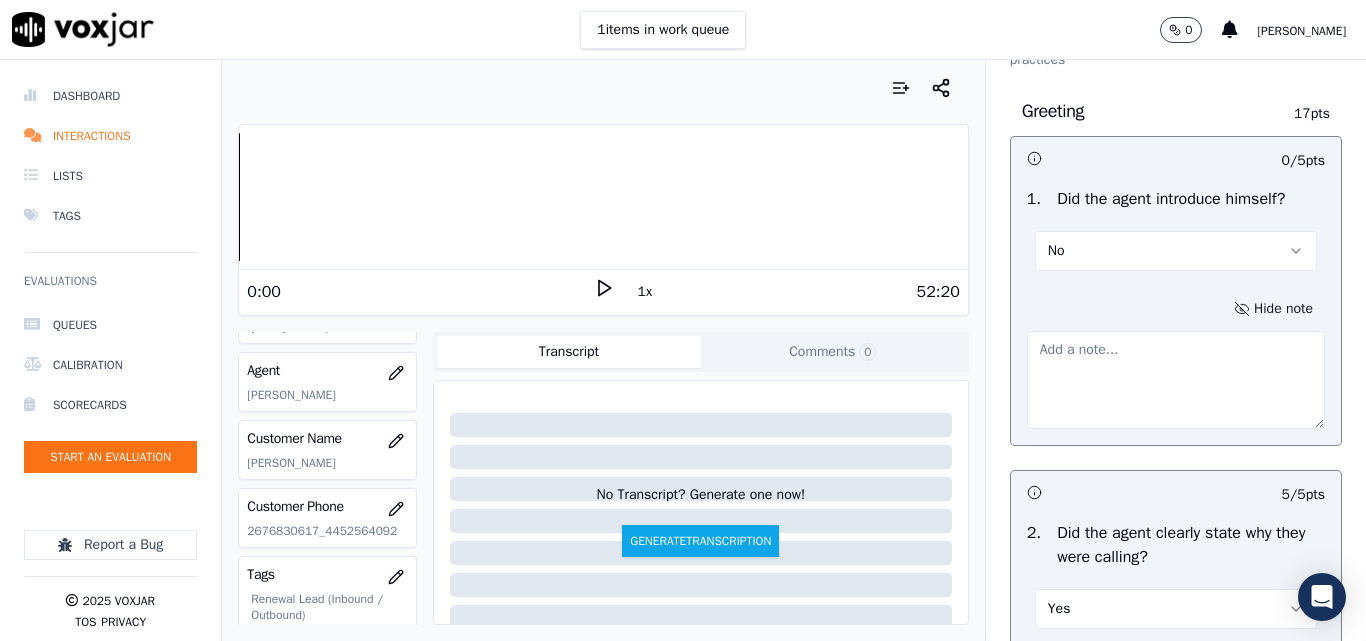 click at bounding box center (1176, 380) 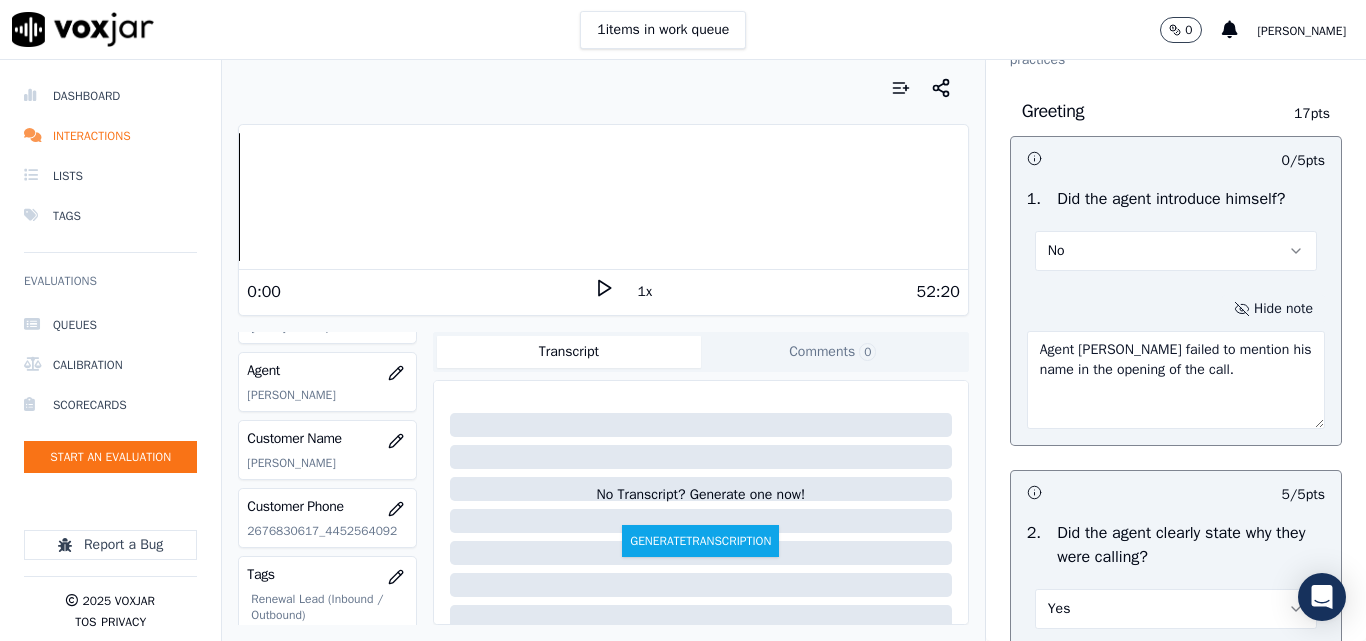 type on "Agent [PERSON_NAME] failed to mention his name in the opening of the call." 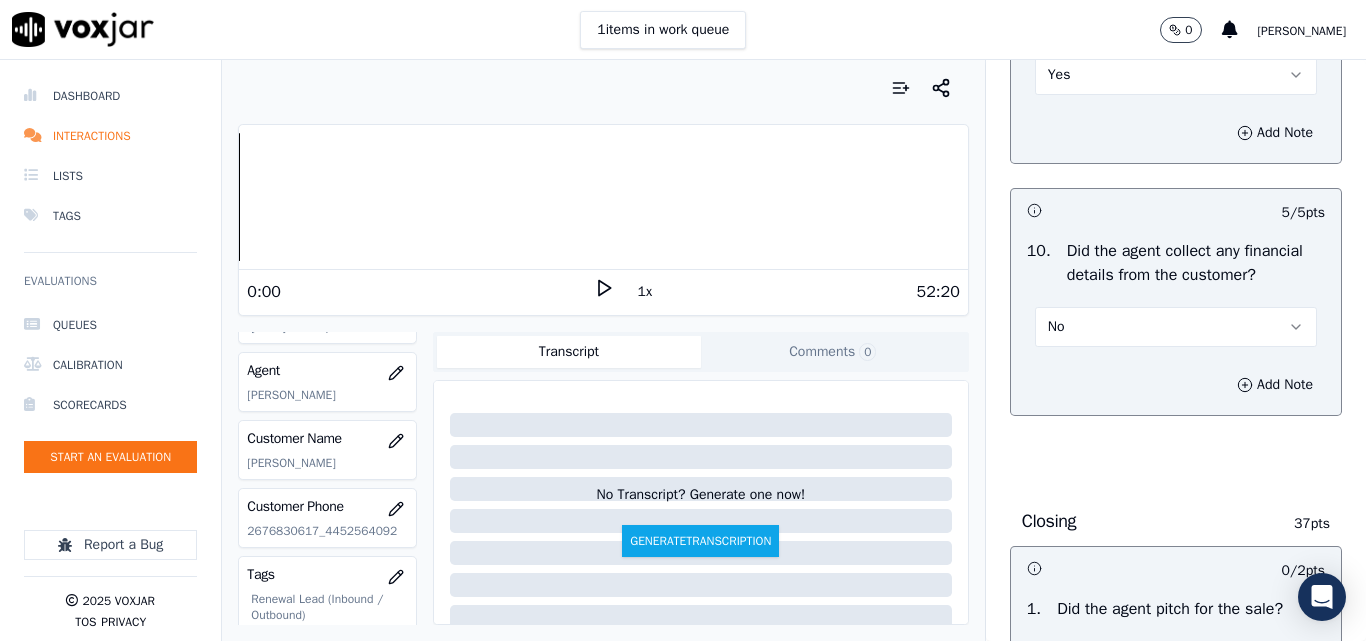 scroll, scrollTop: 3800, scrollLeft: 0, axis: vertical 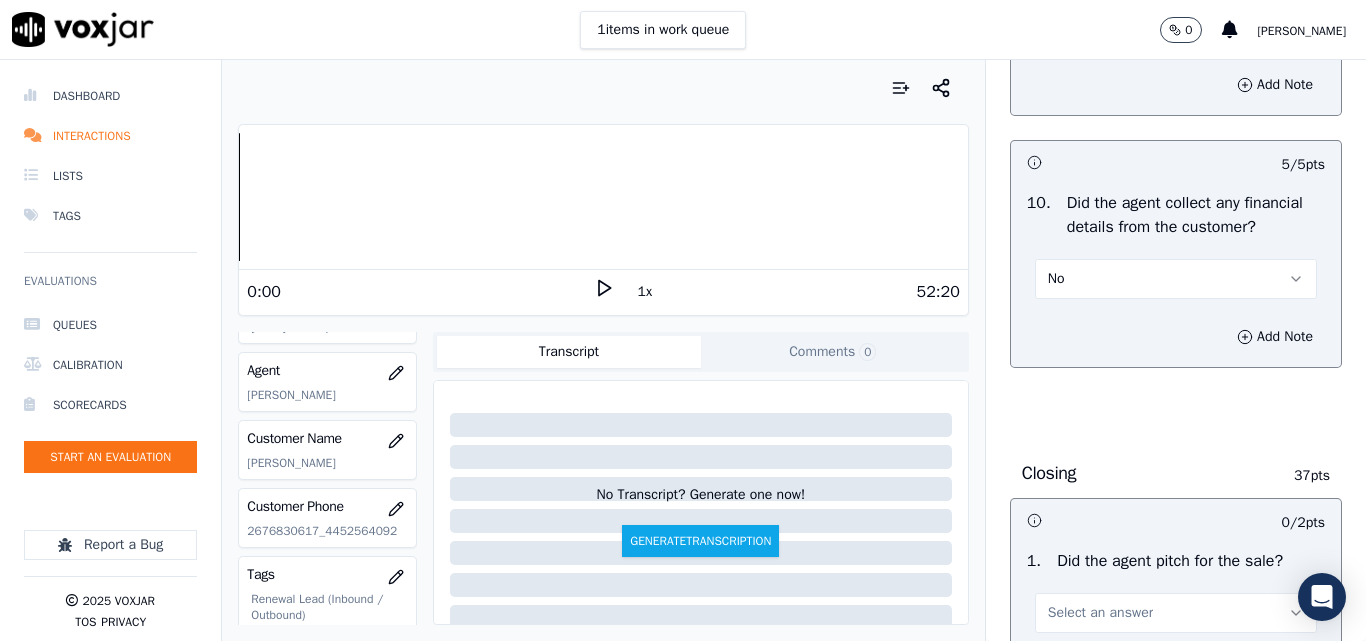 drag, startPoint x: 1250, startPoint y: 308, endPoint x: 1240, endPoint y: 312, distance: 10.770329 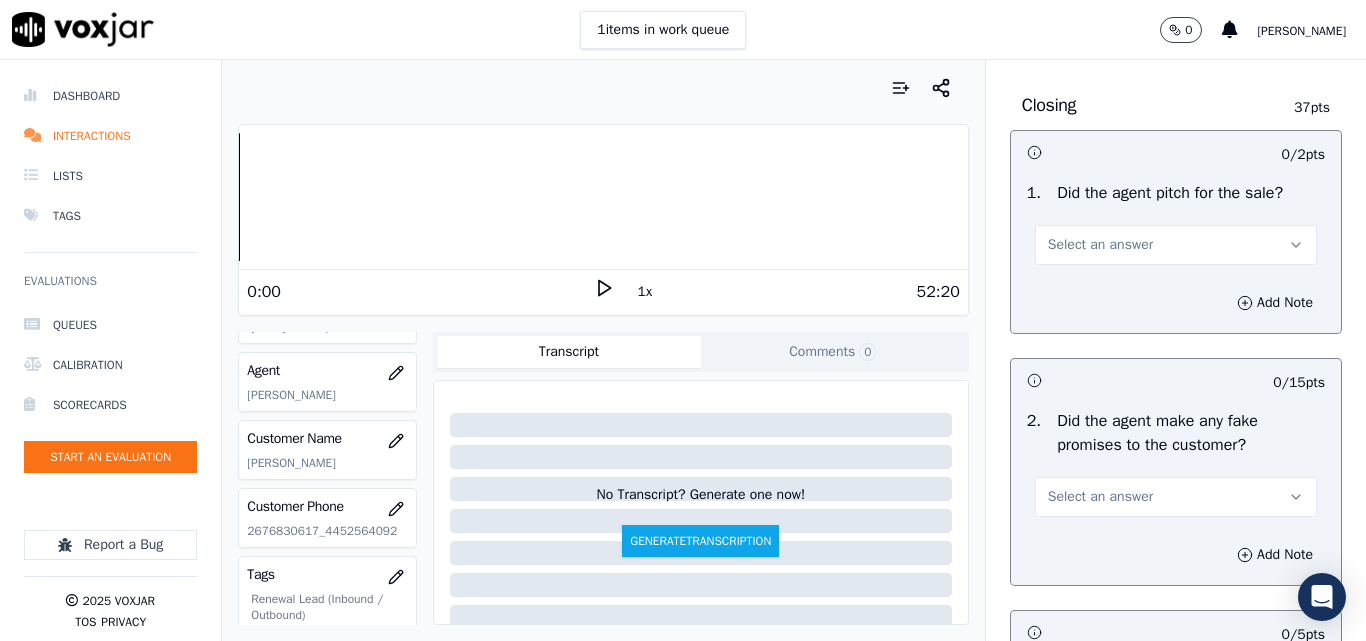 scroll, scrollTop: 4200, scrollLeft: 0, axis: vertical 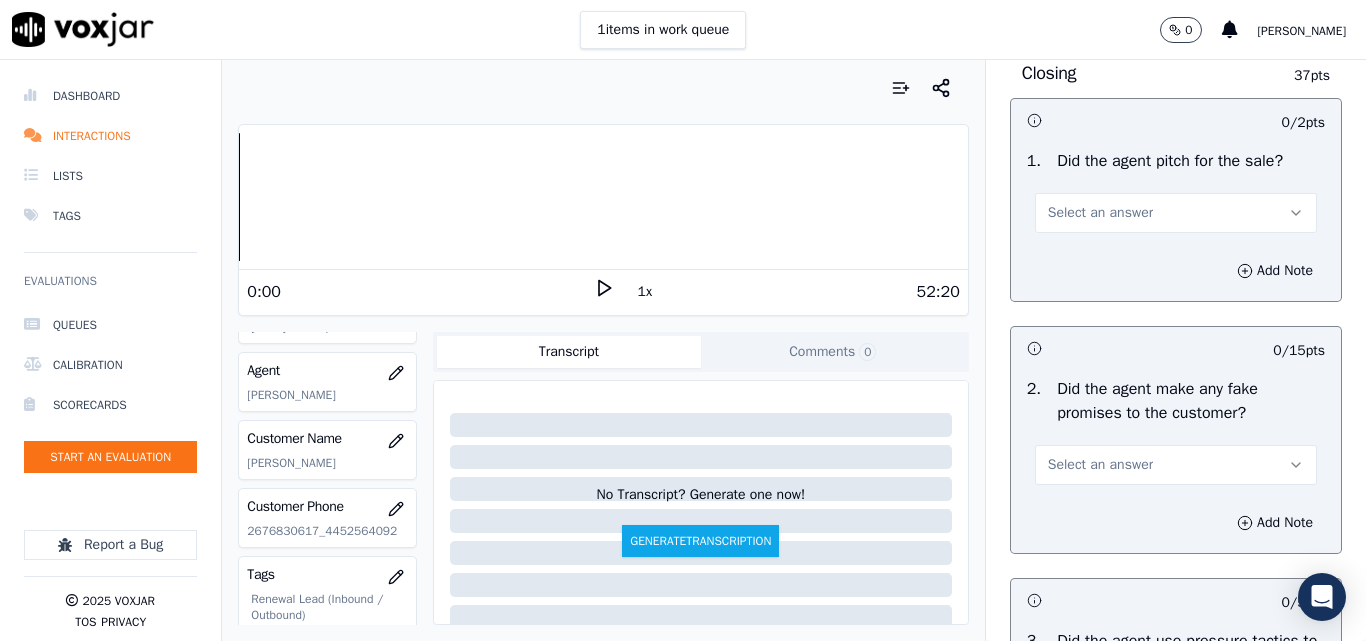 click on "Select an answer" at bounding box center (1100, 213) 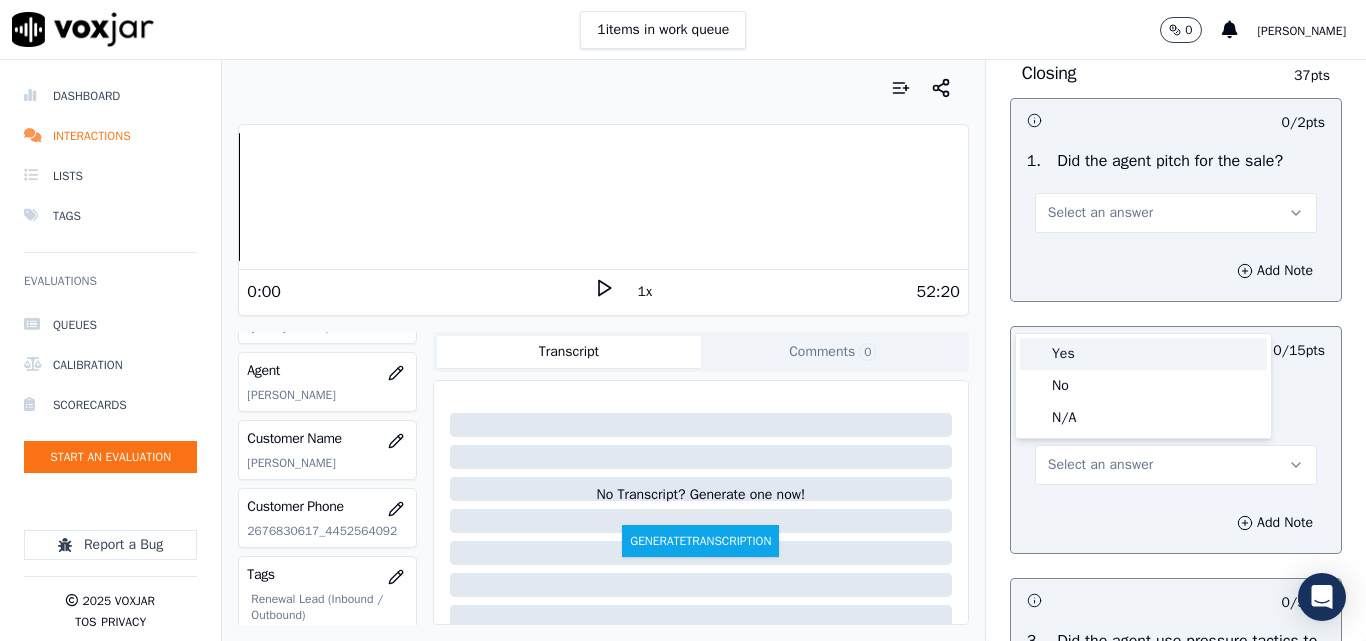 click on "Yes" at bounding box center (1143, 354) 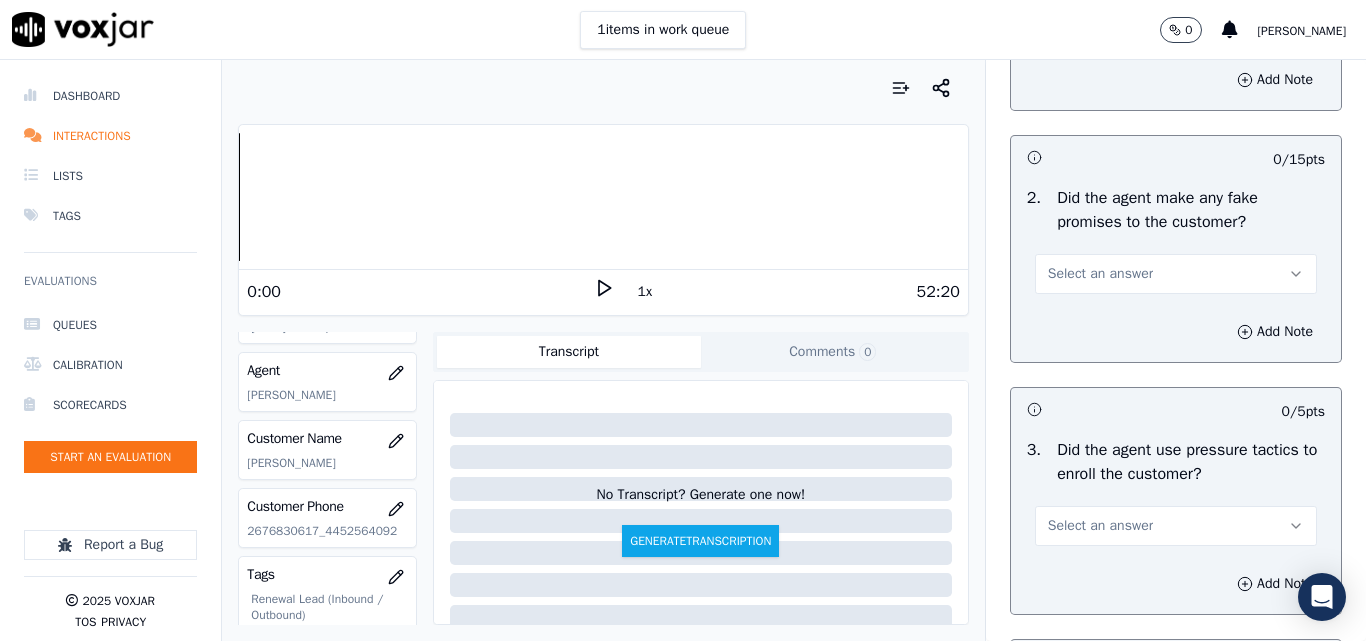 scroll, scrollTop: 4500, scrollLeft: 0, axis: vertical 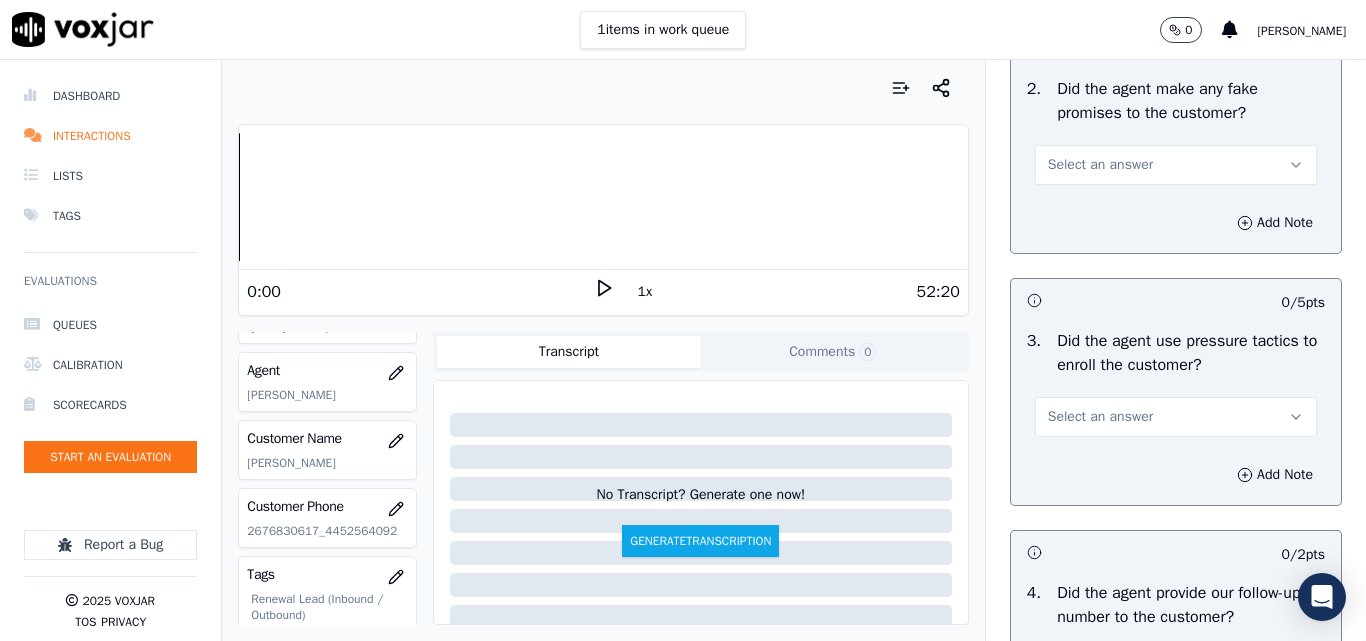 click on "Select an answer" at bounding box center (1100, 165) 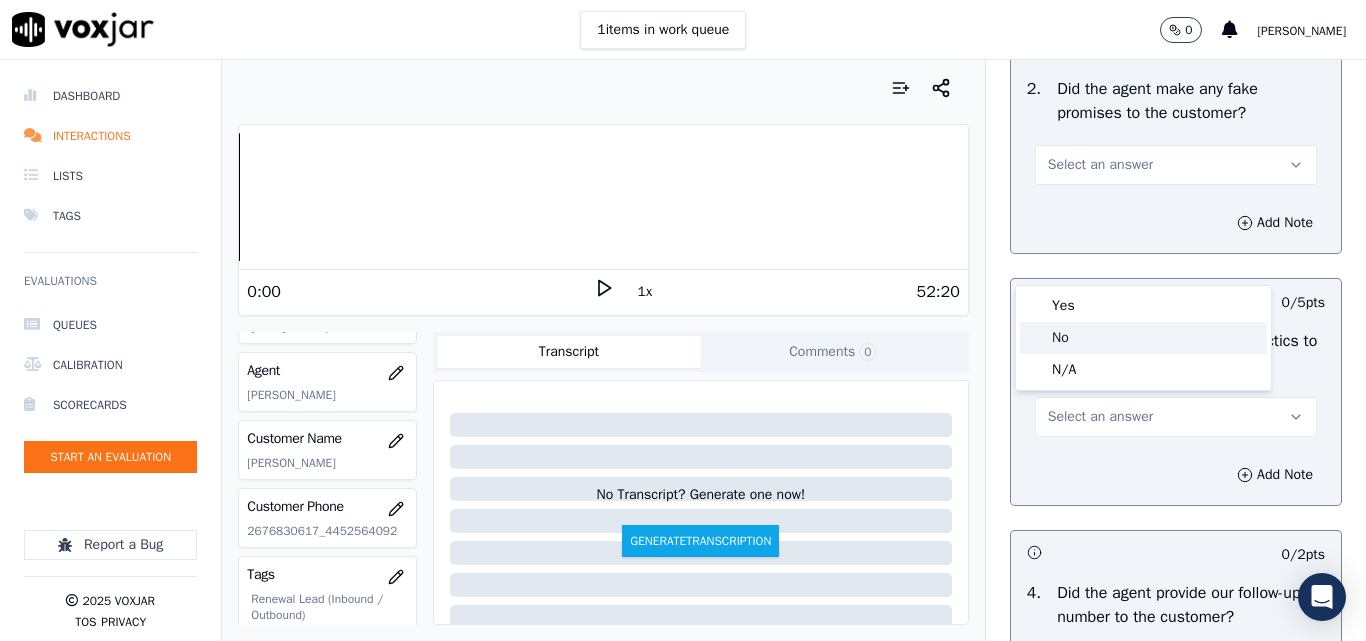 click on "No" 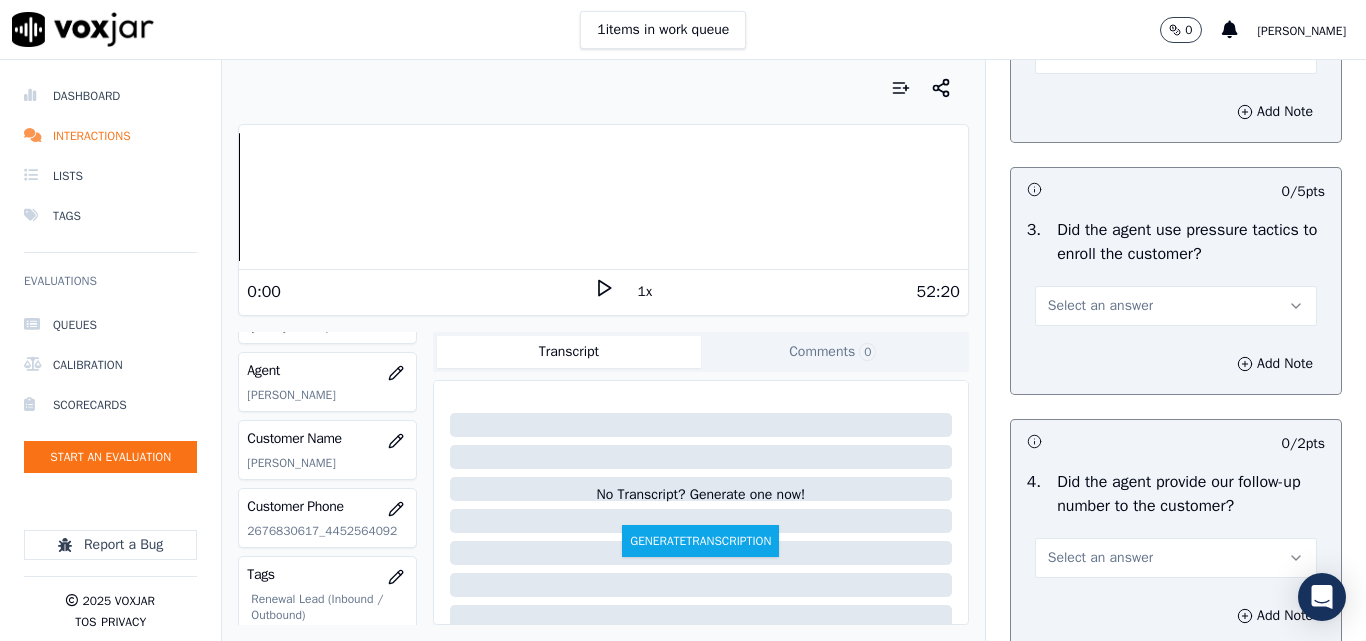 scroll, scrollTop: 4700, scrollLeft: 0, axis: vertical 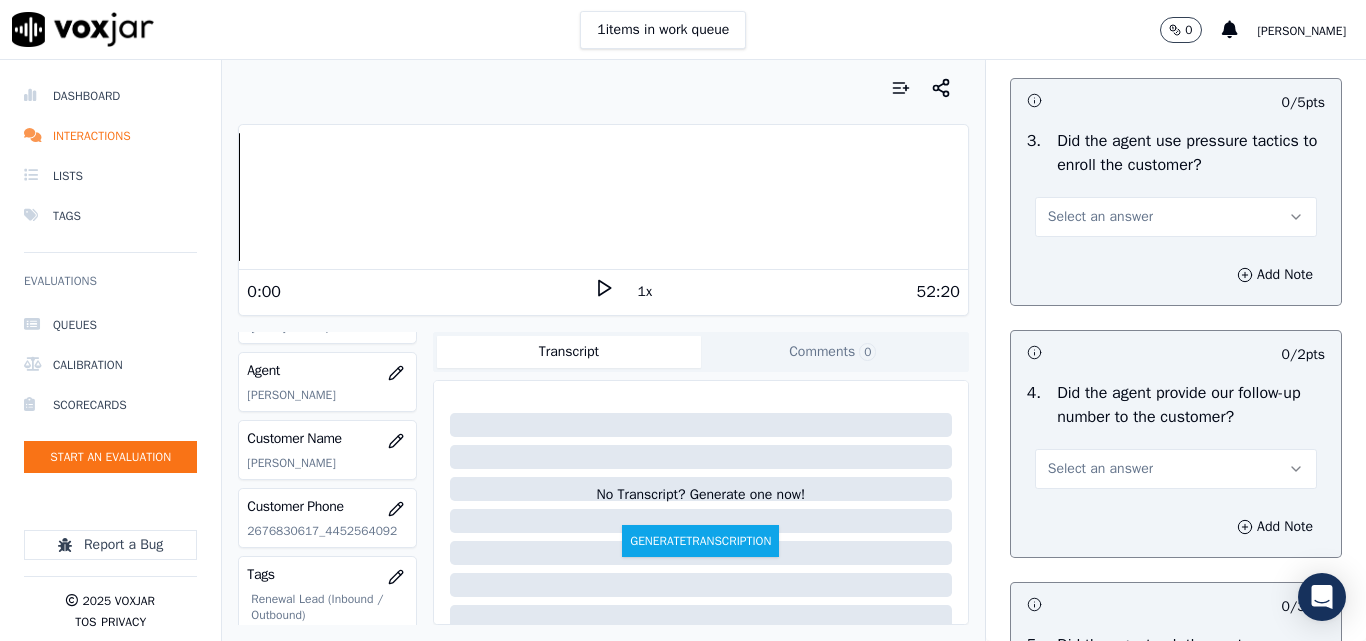 click on "Select an answer" at bounding box center [1100, 217] 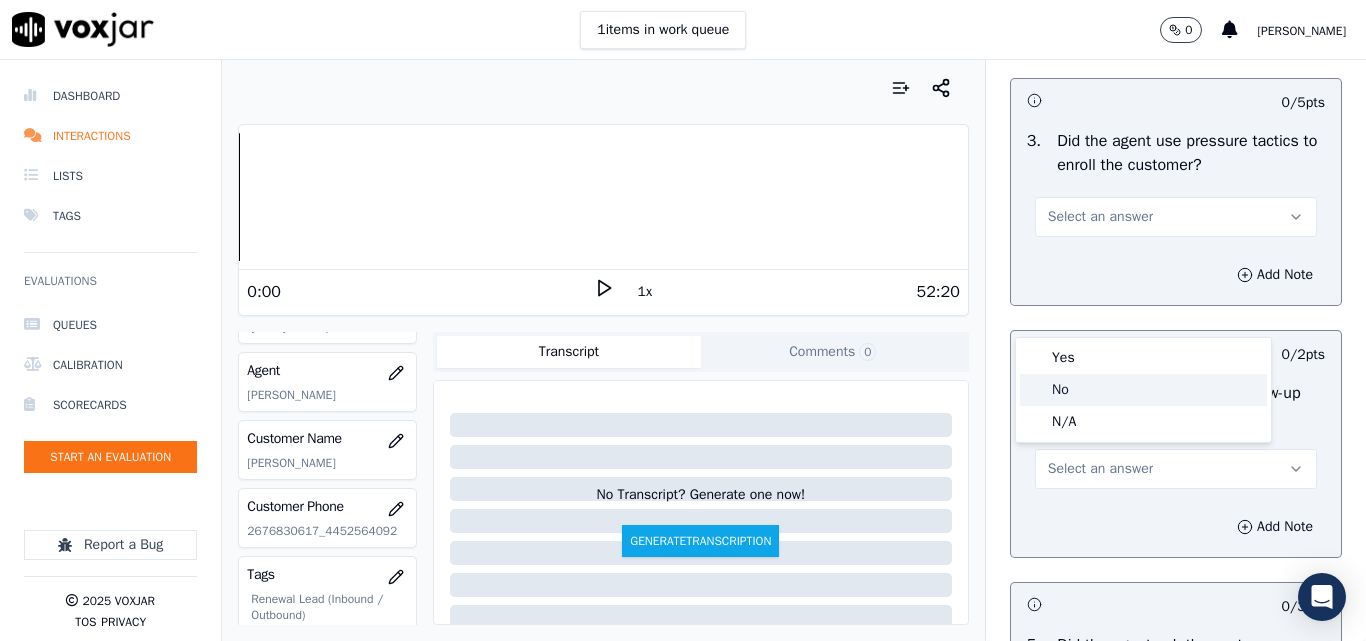 click on "No" 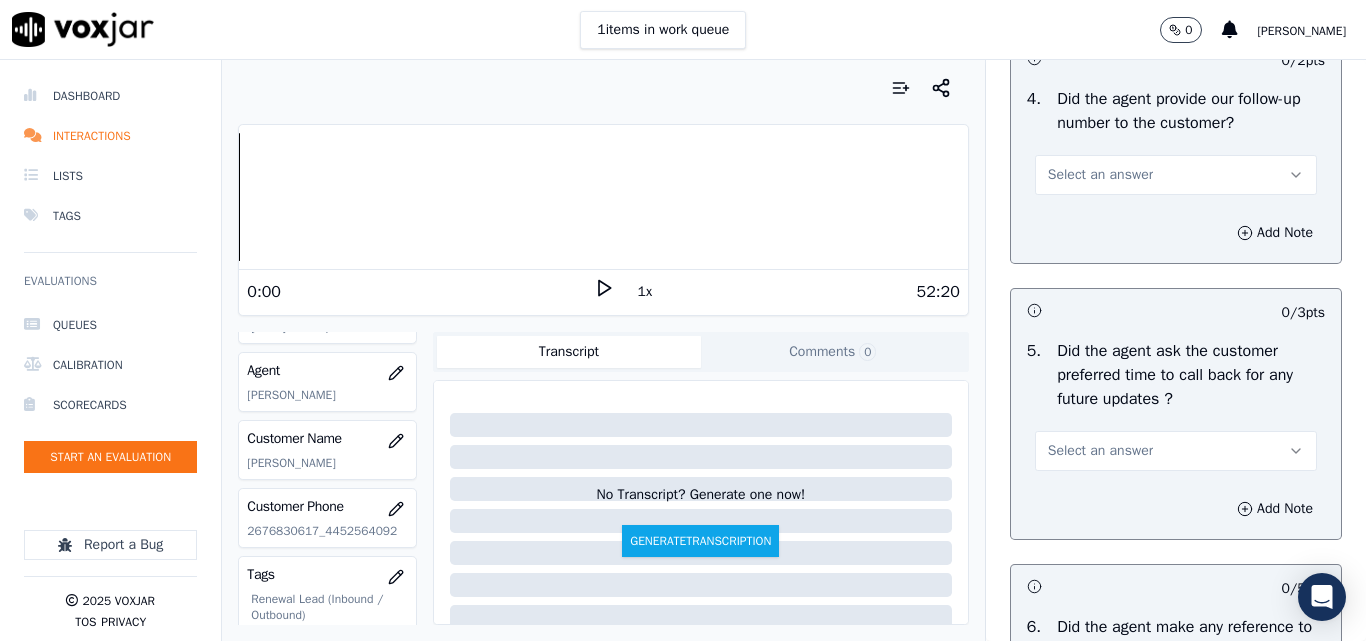 scroll, scrollTop: 5000, scrollLeft: 0, axis: vertical 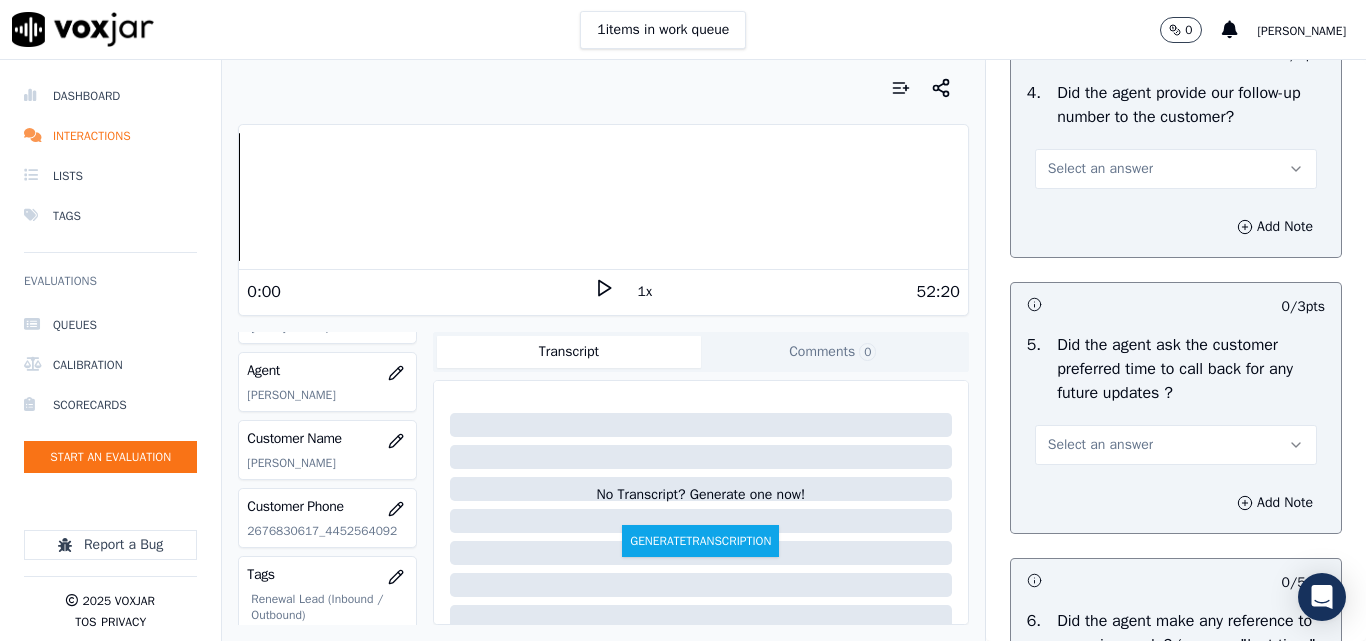 click on "Select an answer" at bounding box center [1100, 169] 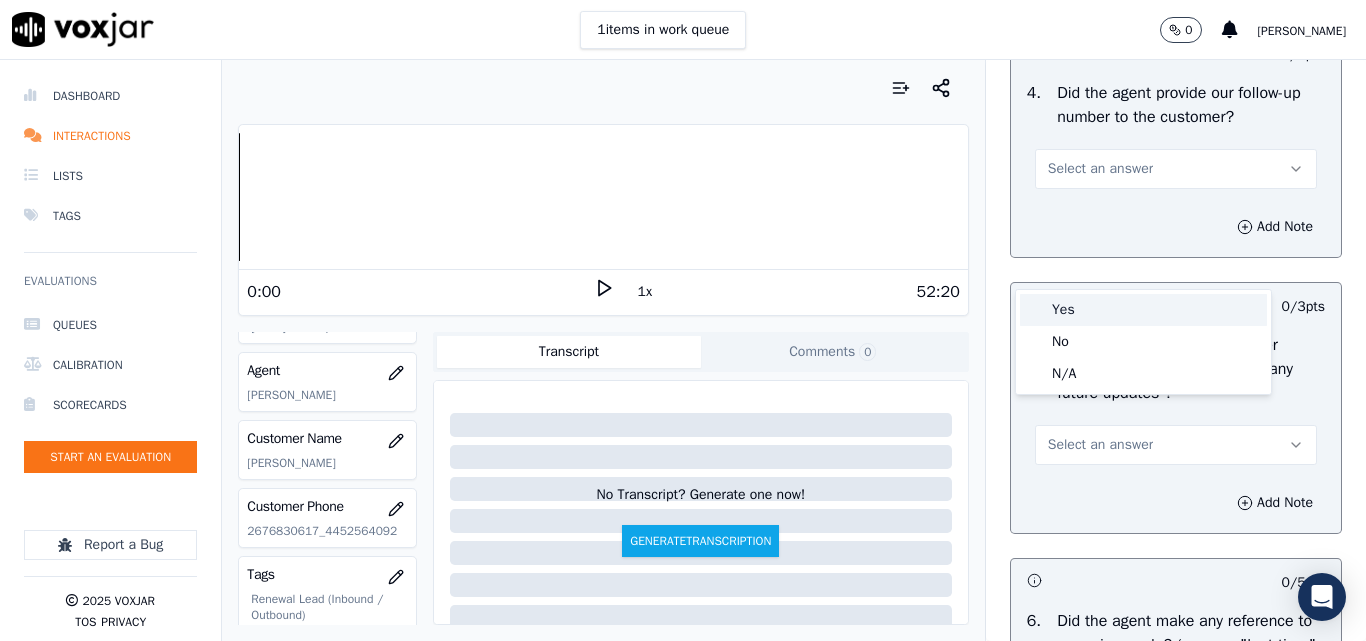 click on "Yes" at bounding box center (1143, 310) 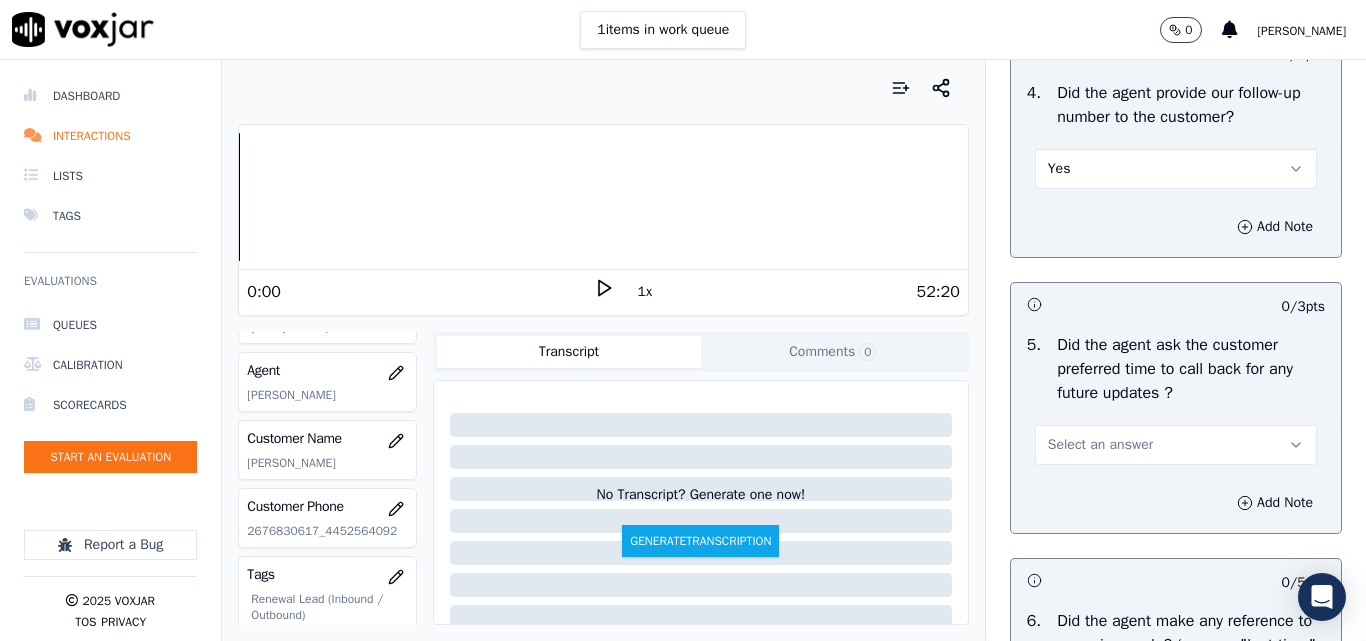click on "Yes" at bounding box center [1059, 169] 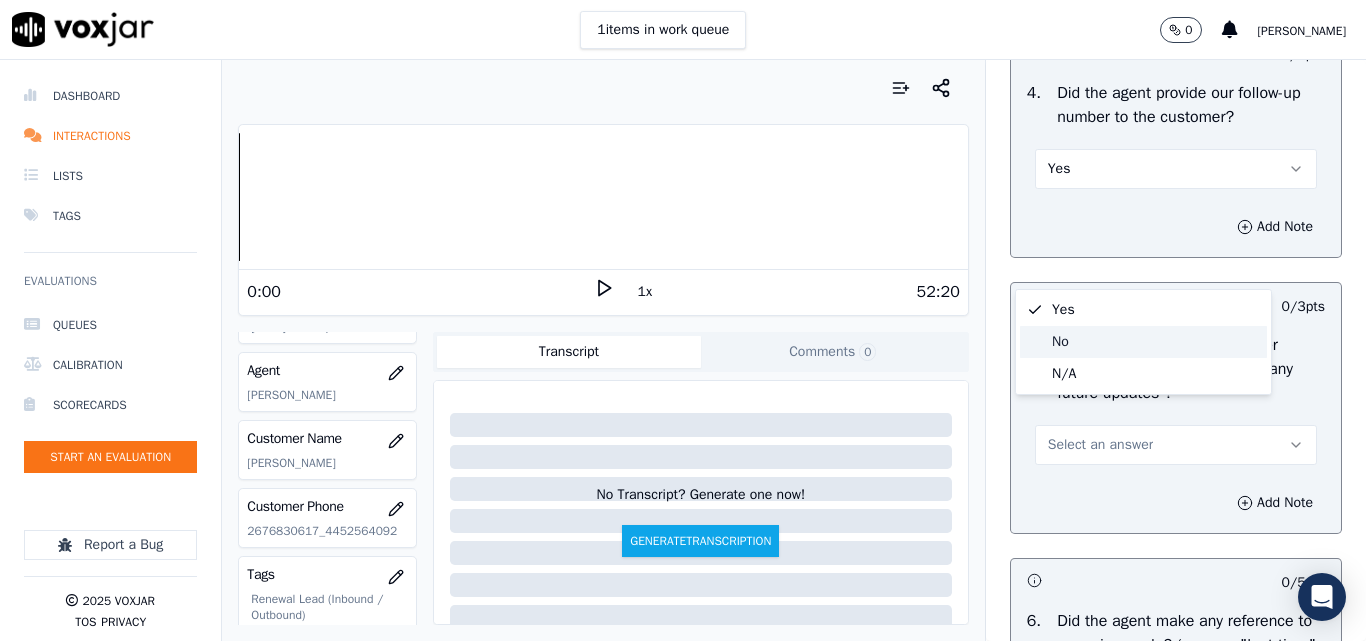 click on "No" 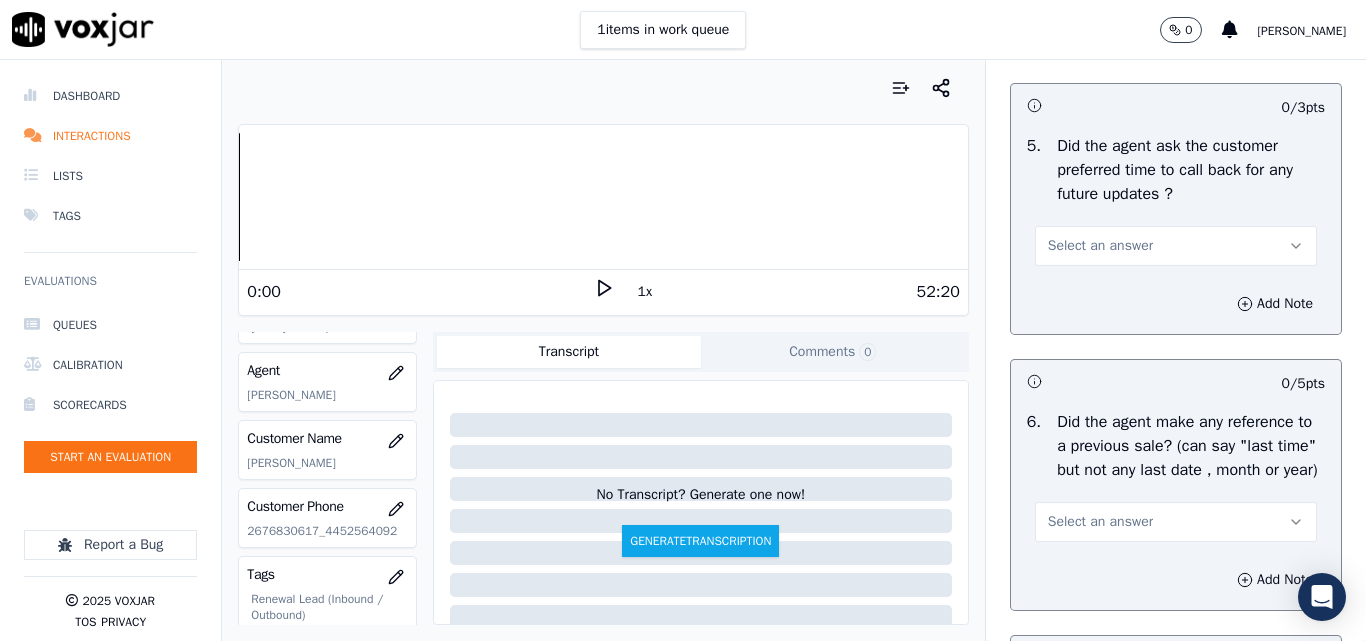 scroll, scrollTop: 5200, scrollLeft: 0, axis: vertical 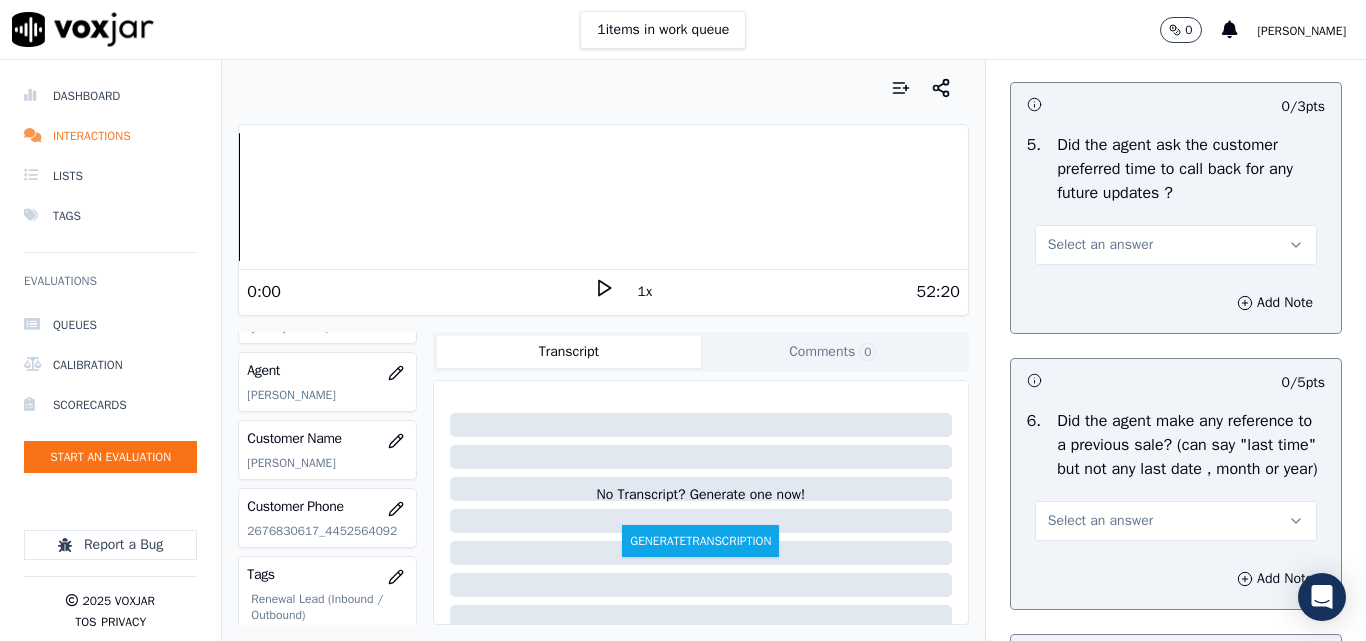 click on "Select an answer" at bounding box center (1100, 245) 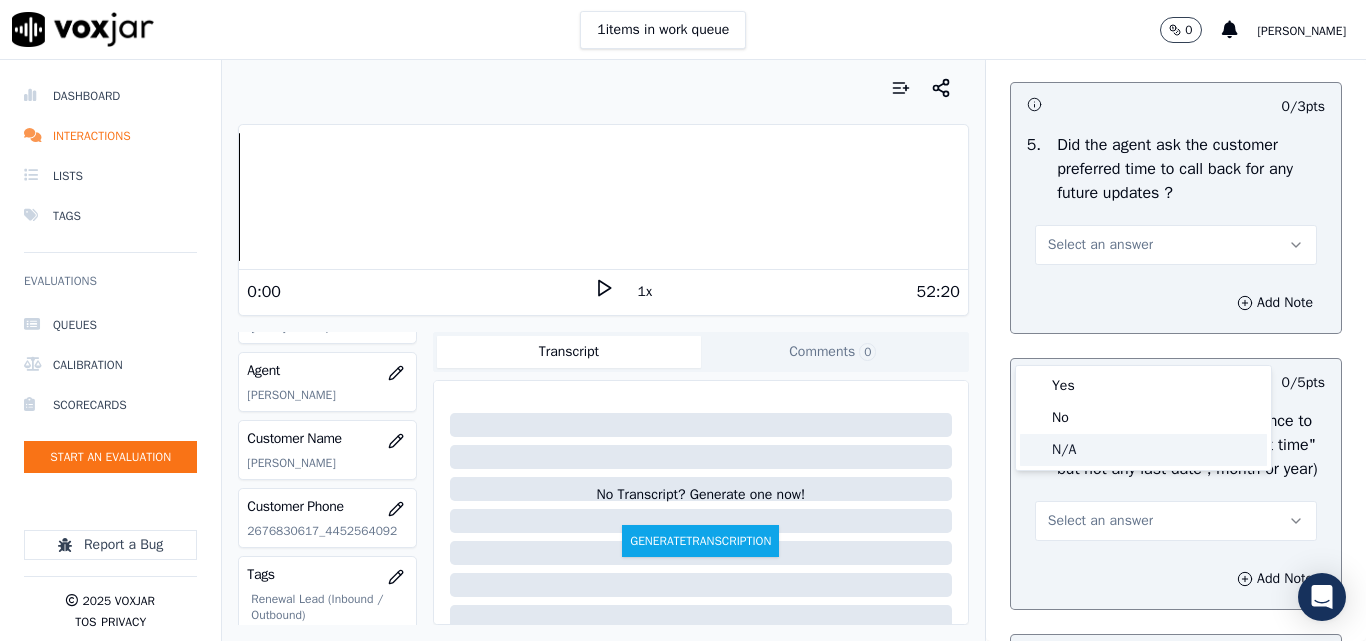 click on "N/A" 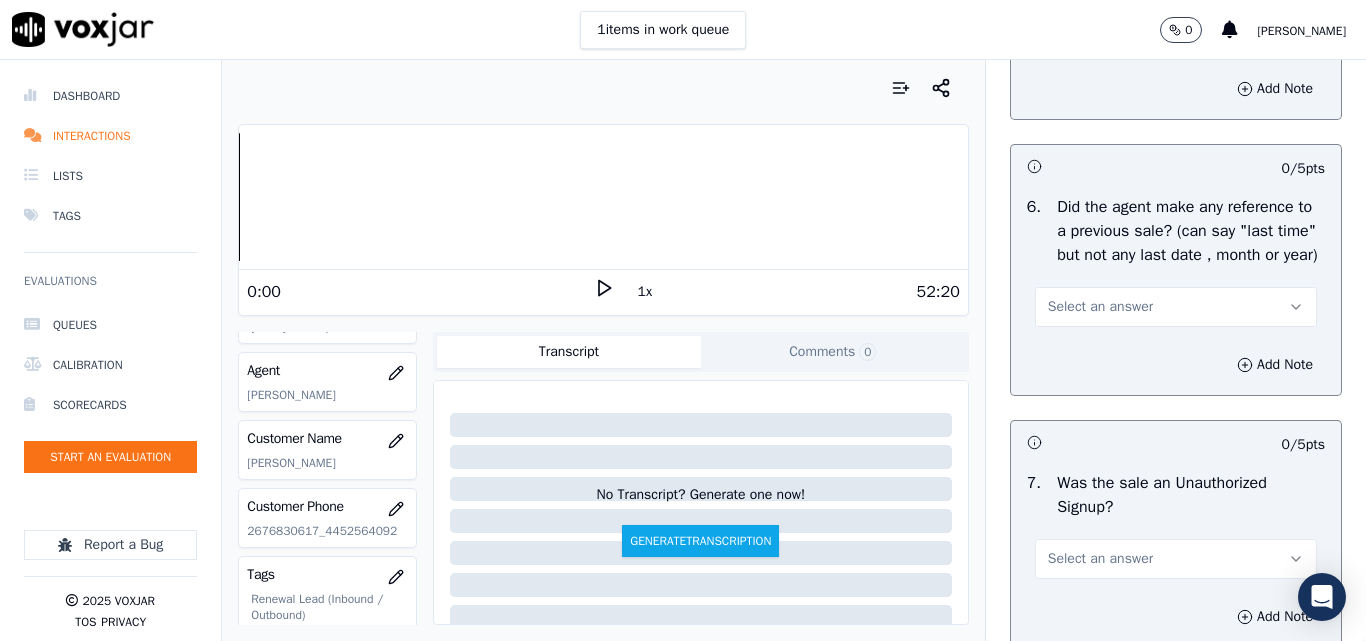 scroll, scrollTop: 5500, scrollLeft: 0, axis: vertical 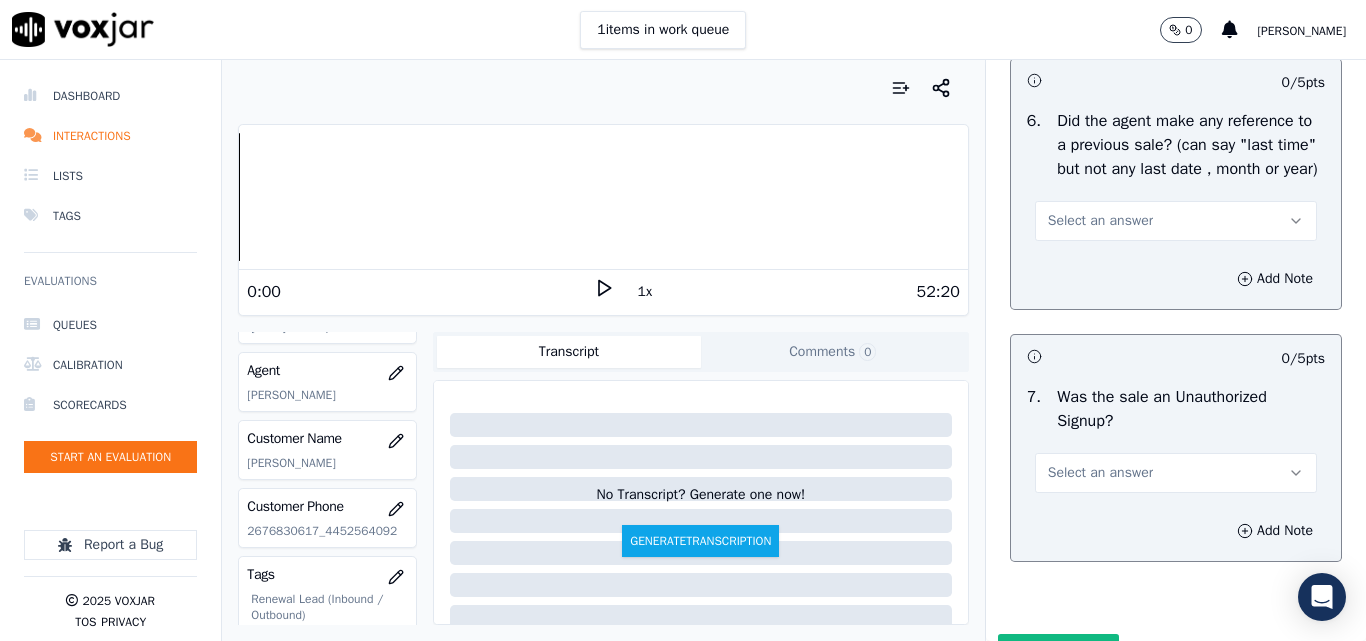 click on "Select an answer" at bounding box center [1100, 221] 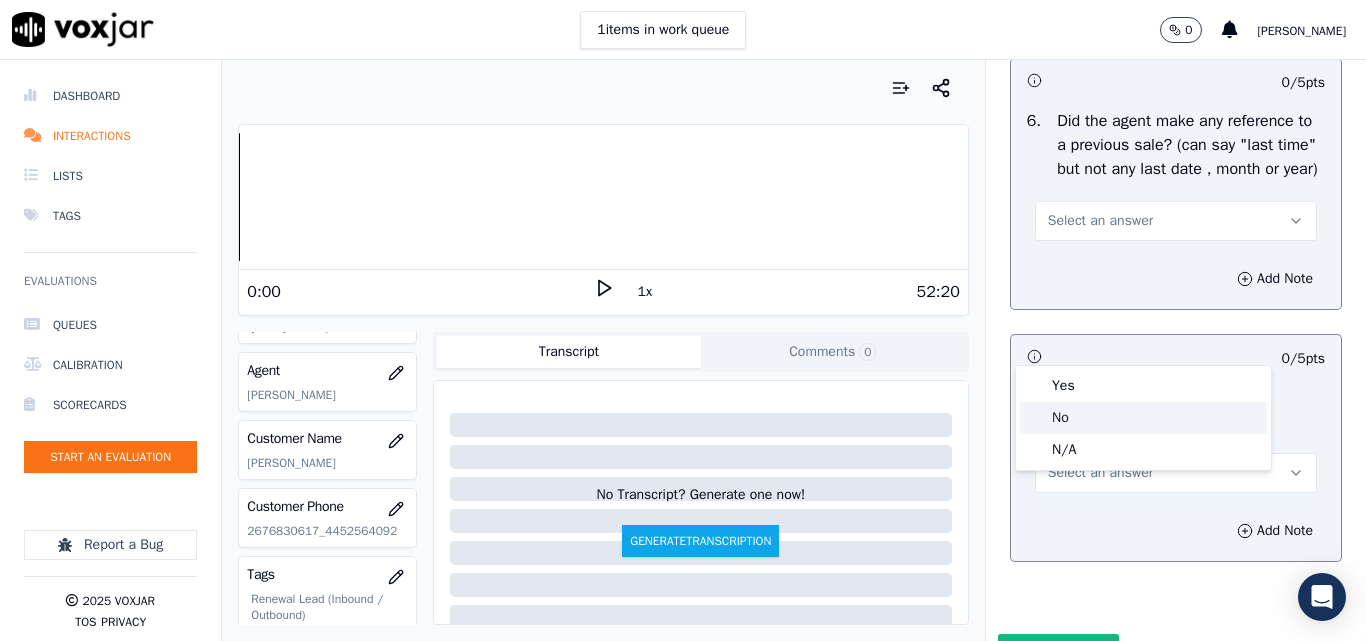 click on "No" 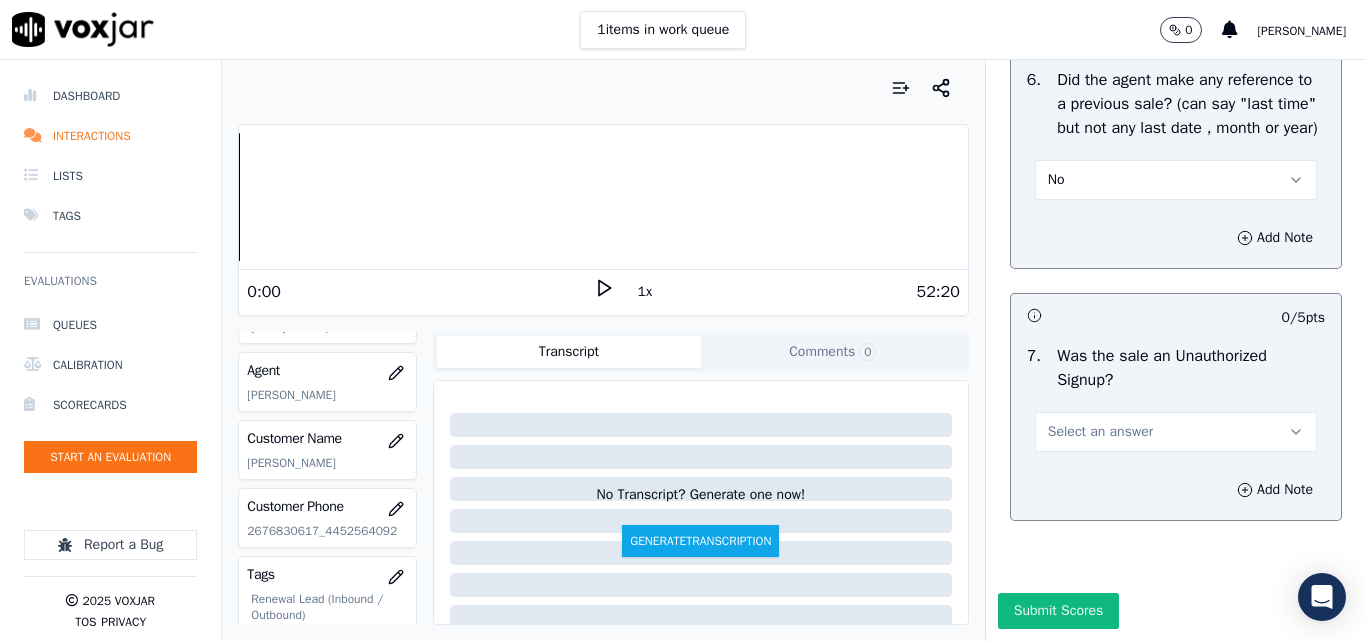 scroll, scrollTop: 5700, scrollLeft: 0, axis: vertical 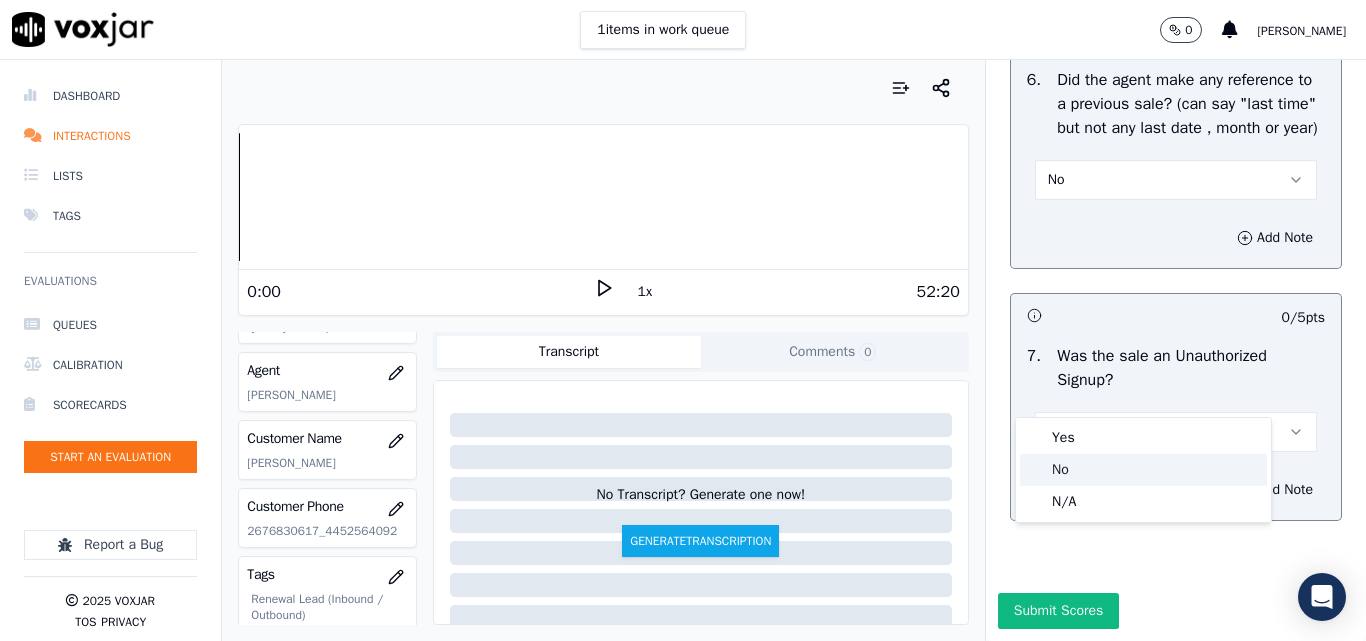 click on "No" 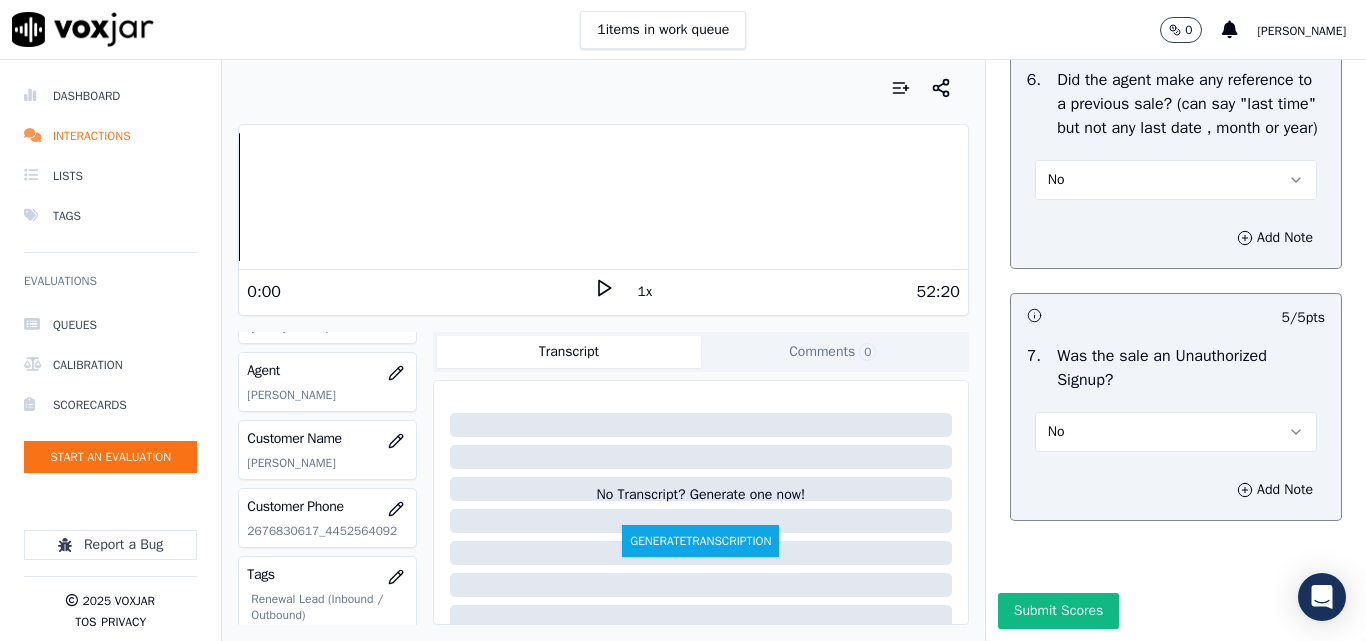 click on "Submit Scores" at bounding box center (1058, 611) 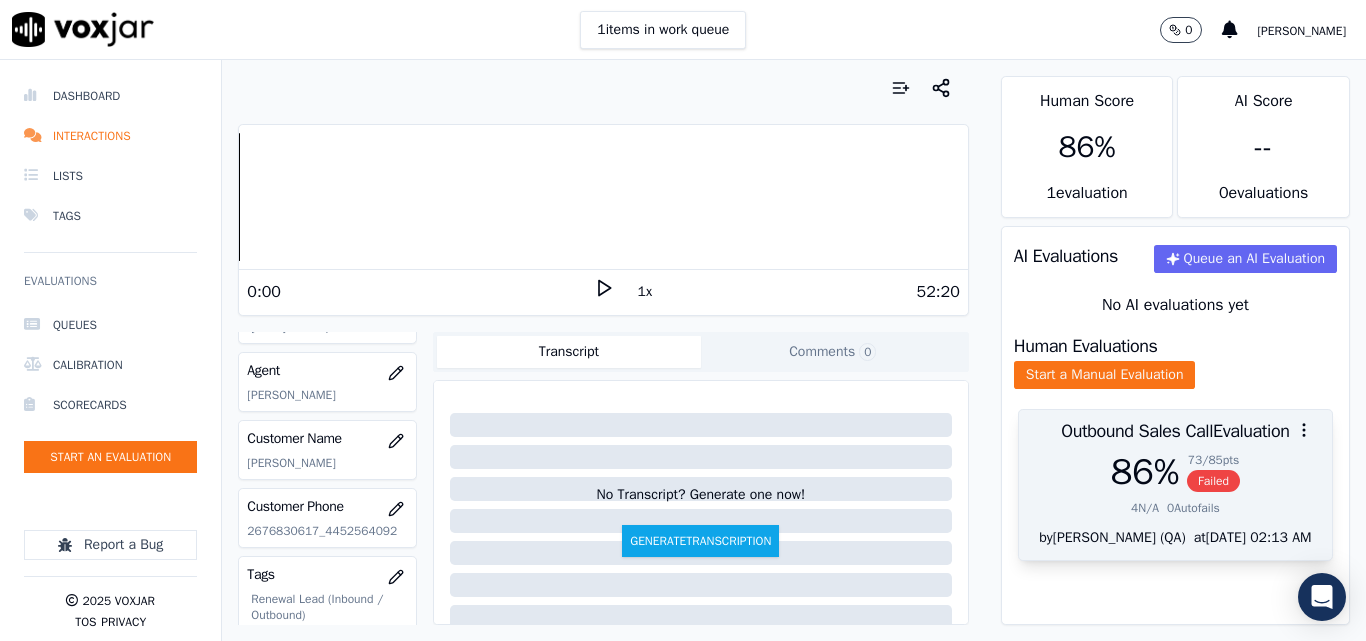click on "Failed" at bounding box center (1213, 481) 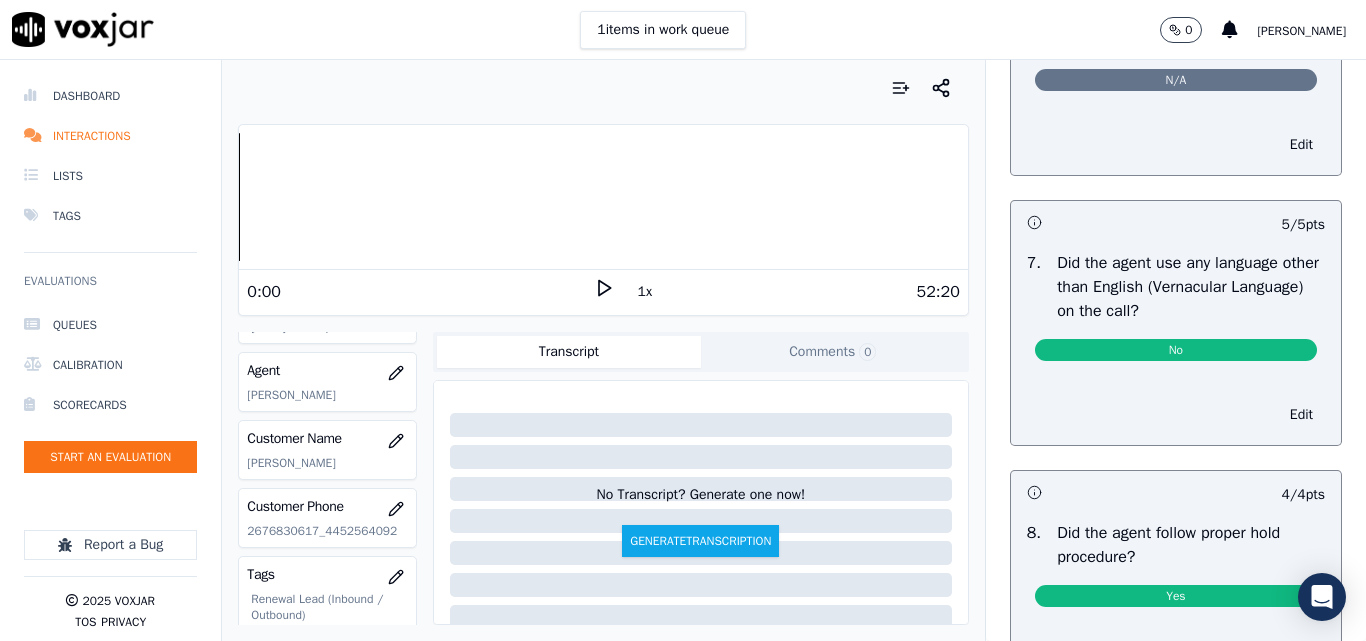 scroll, scrollTop: 3000, scrollLeft: 0, axis: vertical 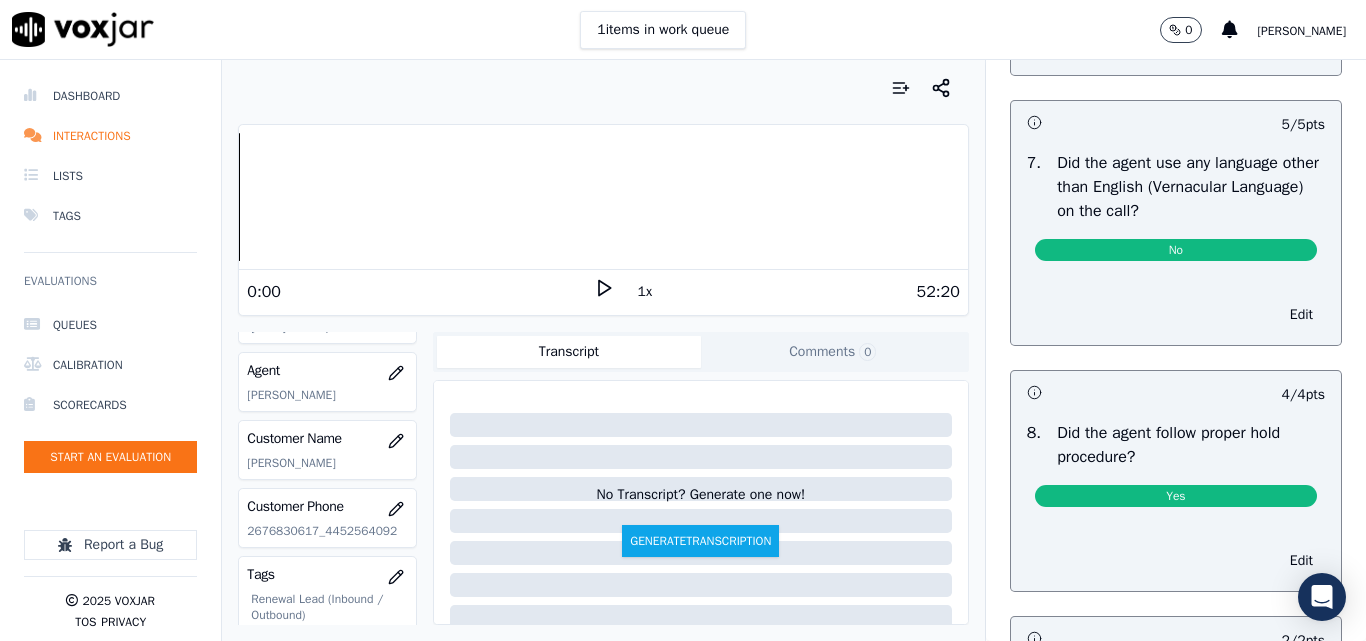 click on "Edit" at bounding box center (1176, 311) 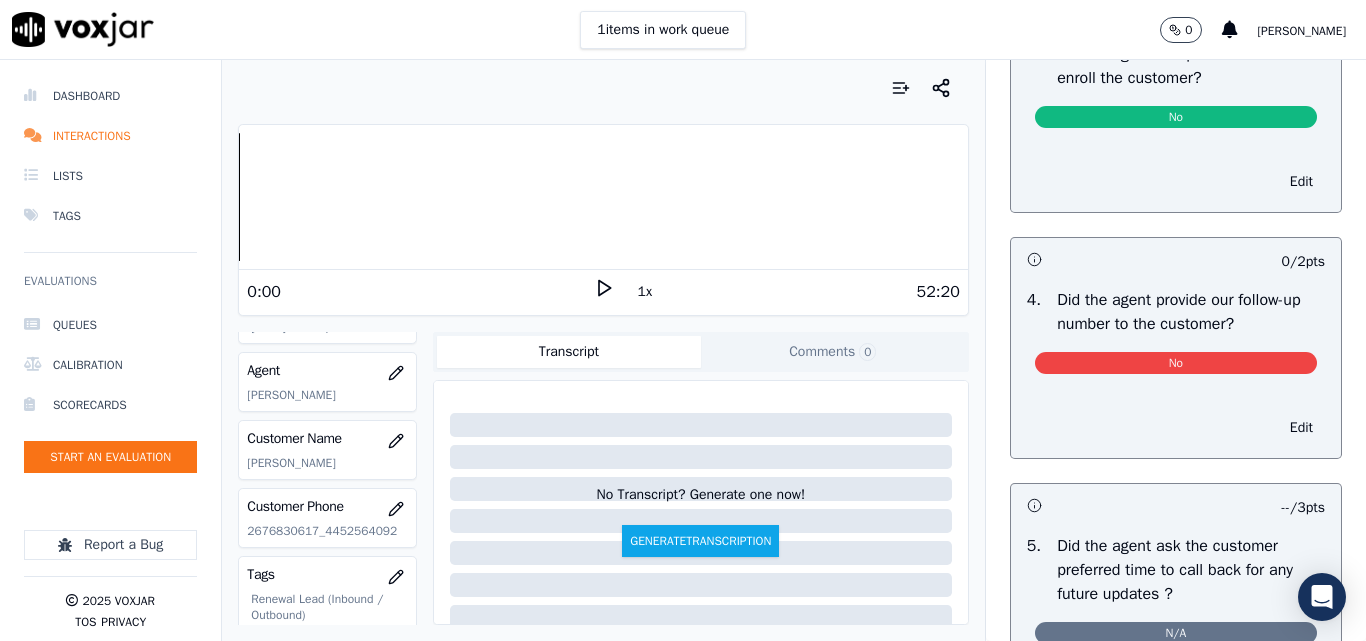 scroll, scrollTop: 4800, scrollLeft: 0, axis: vertical 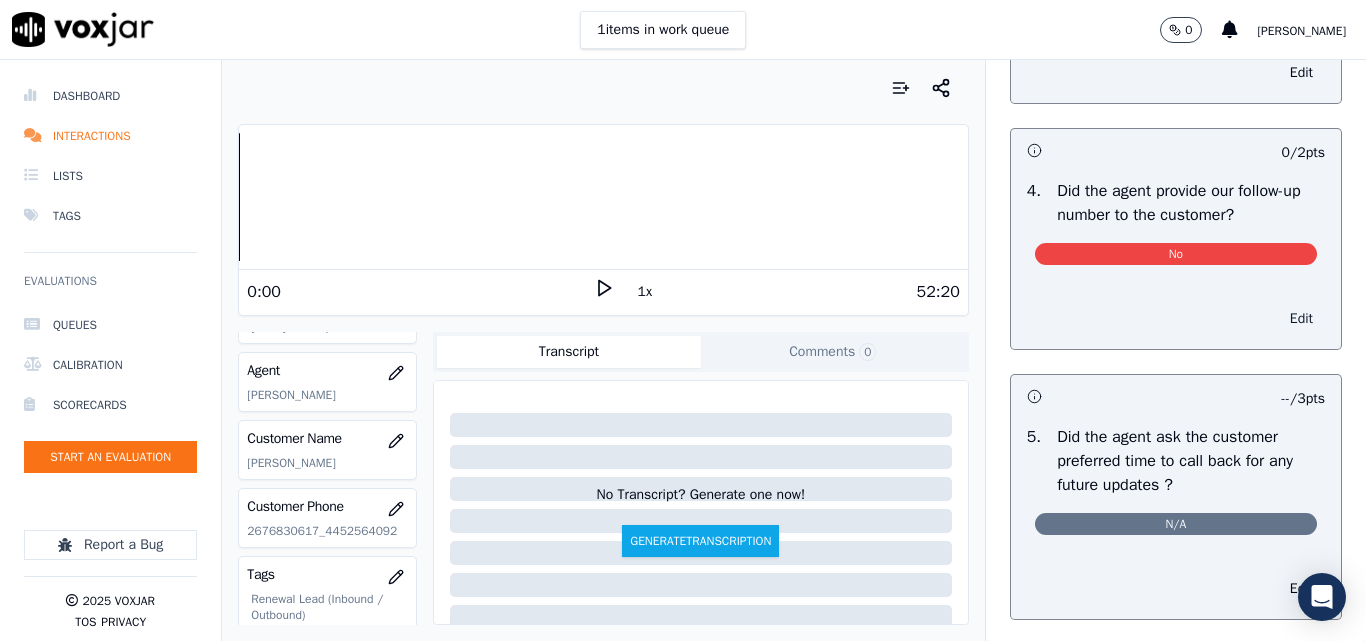 click on "Edit" at bounding box center [1301, 319] 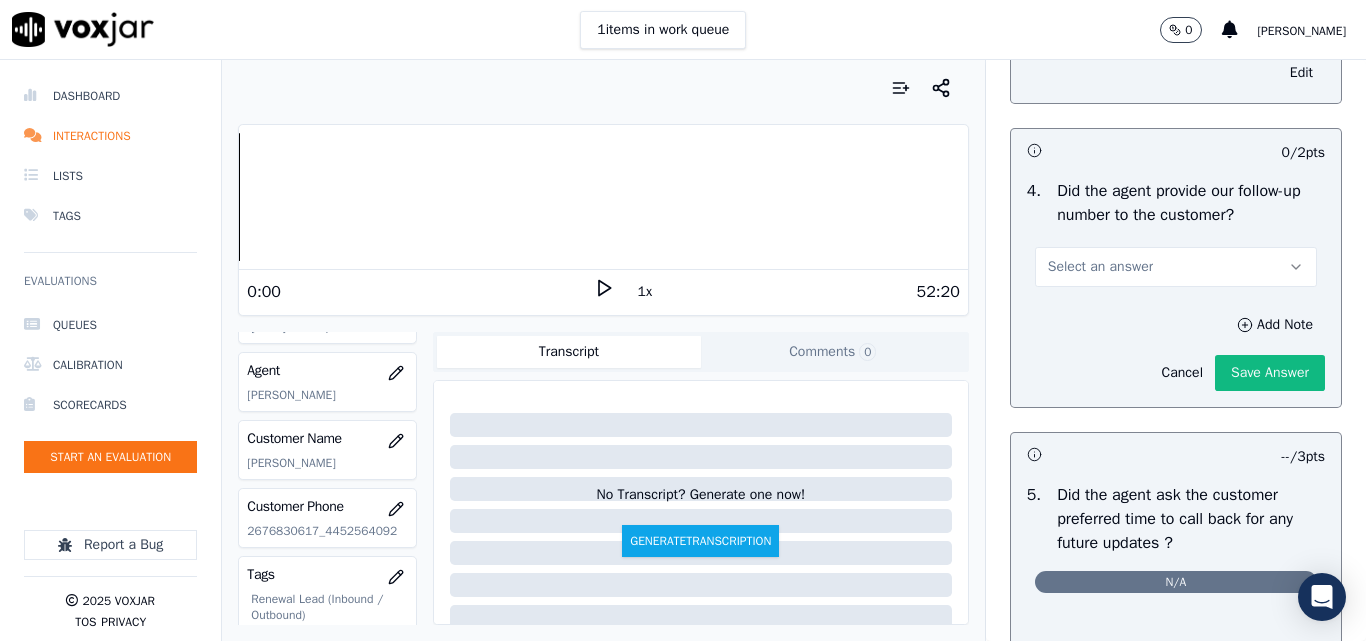 click on "Select an answer" at bounding box center [1100, 267] 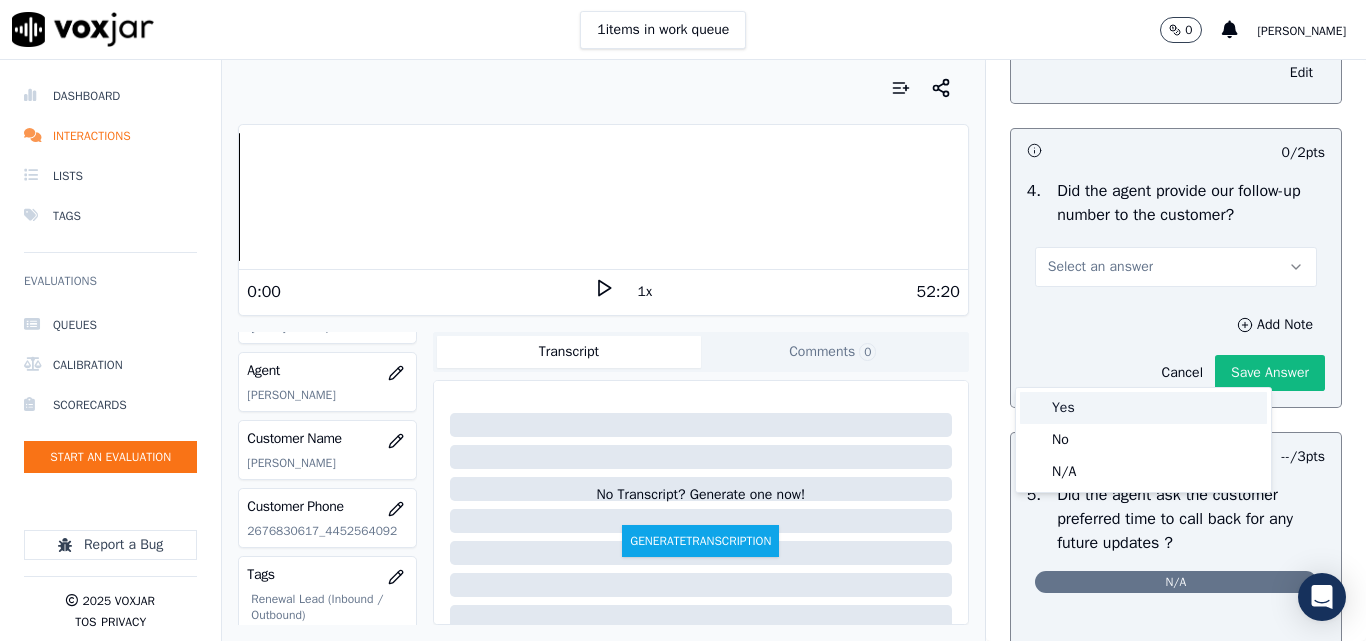 drag, startPoint x: 1060, startPoint y: 402, endPoint x: 1233, endPoint y: 464, distance: 183.77432 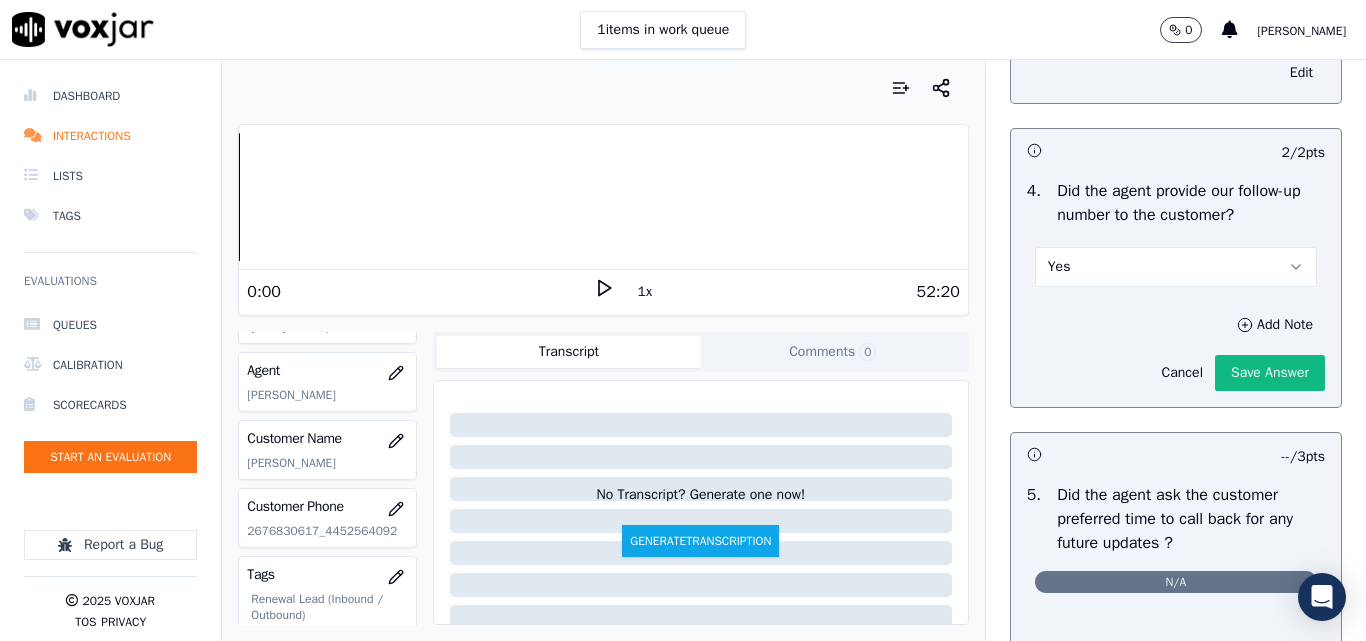 drag, startPoint x: 1257, startPoint y: 458, endPoint x: 1249, endPoint y: 465, distance: 10.630146 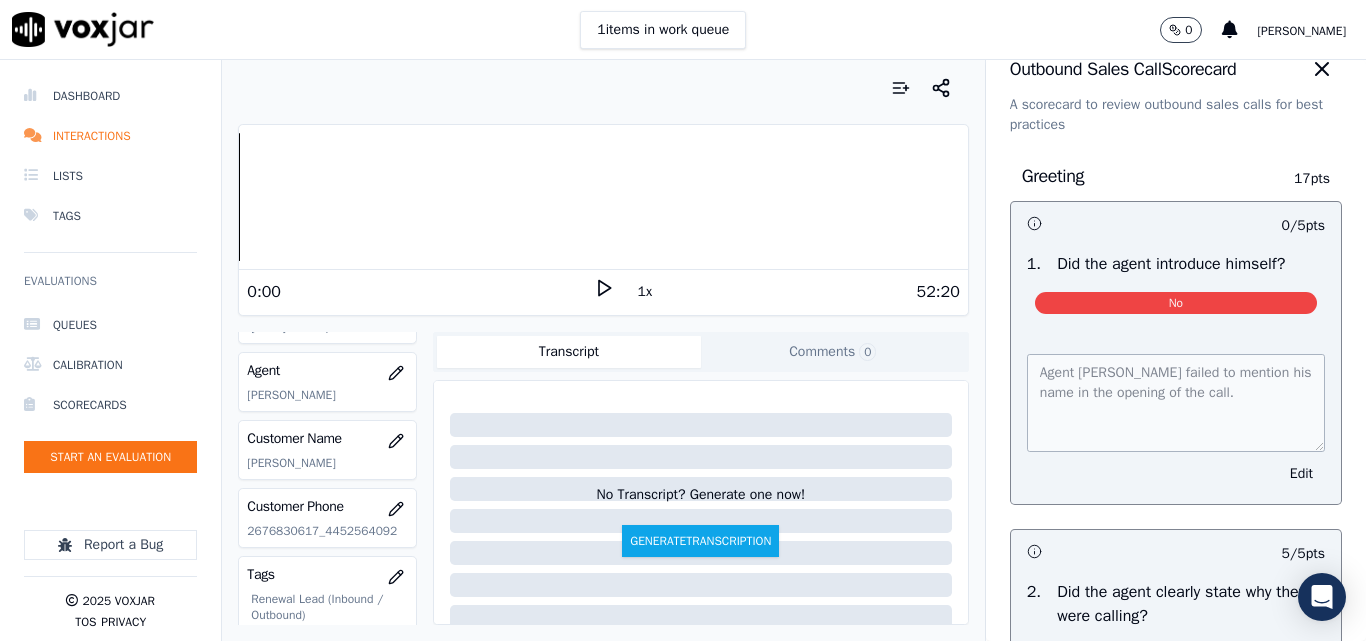 scroll, scrollTop: 0, scrollLeft: 0, axis: both 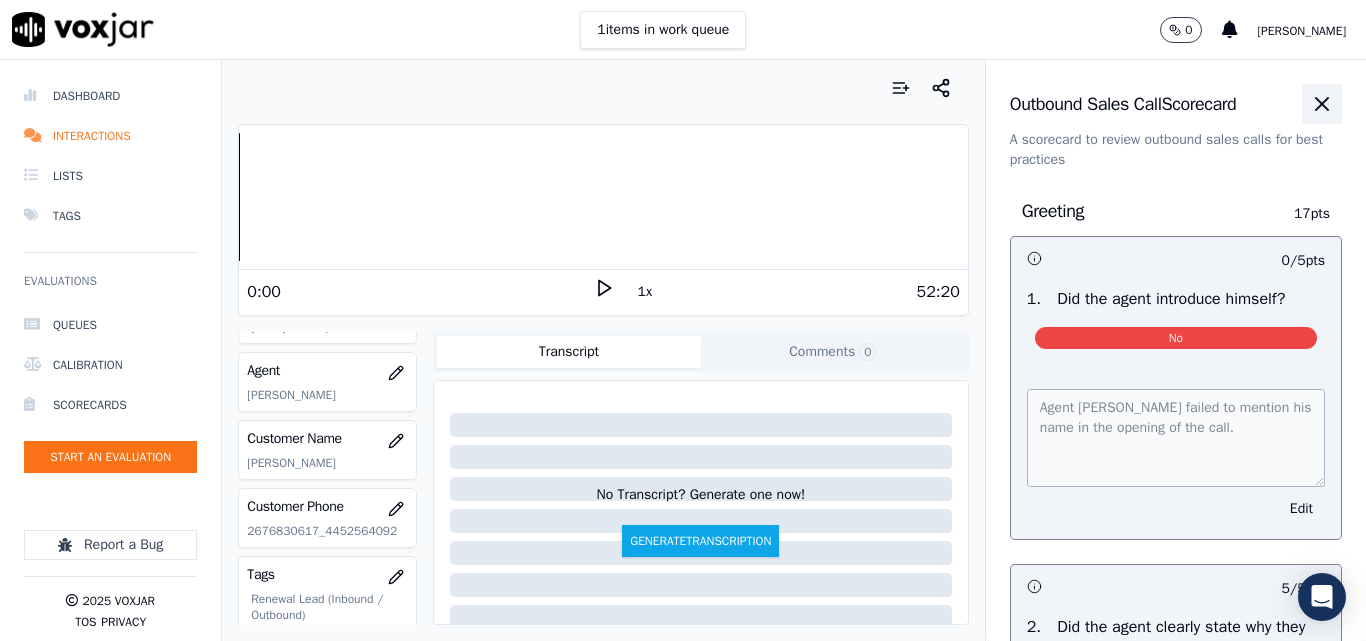 click 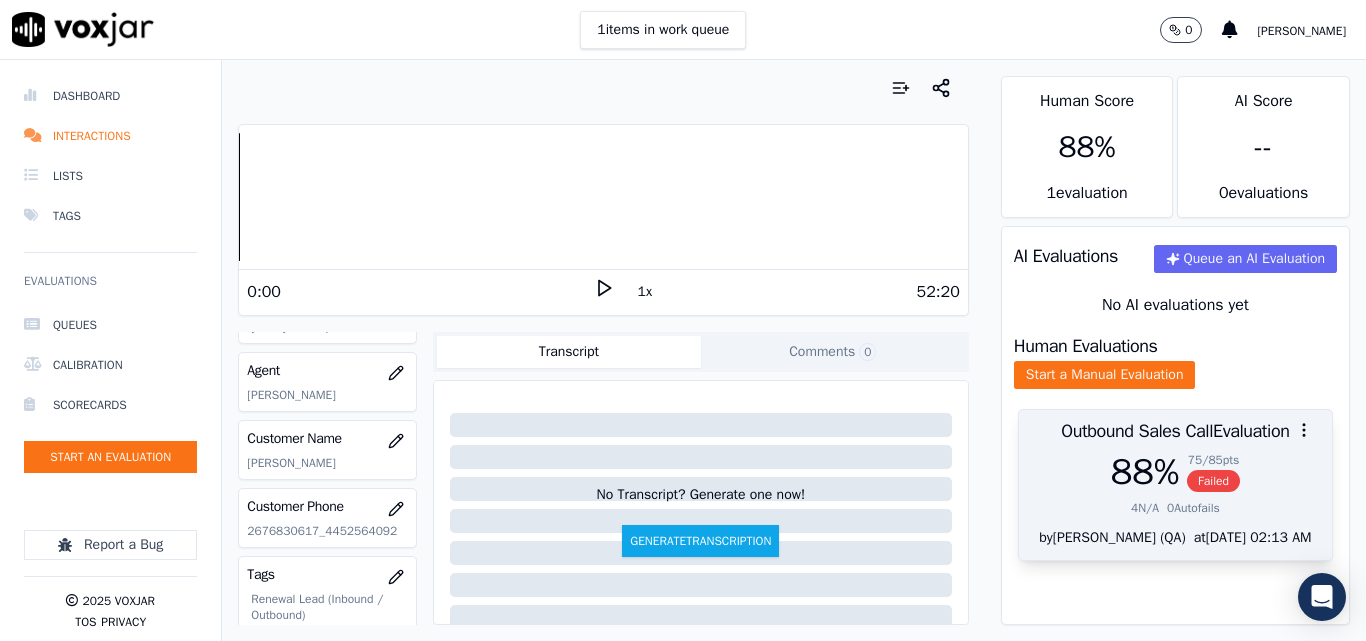 click on "Failed" at bounding box center (1213, 481) 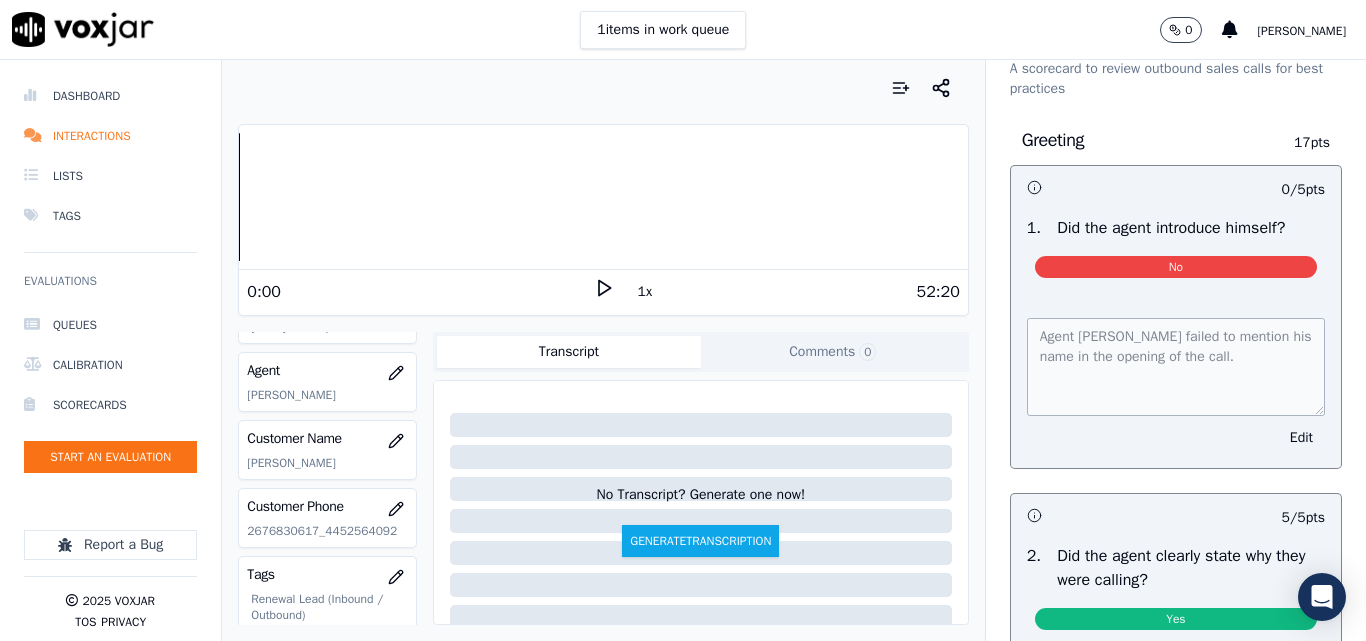 scroll, scrollTop: 0, scrollLeft: 0, axis: both 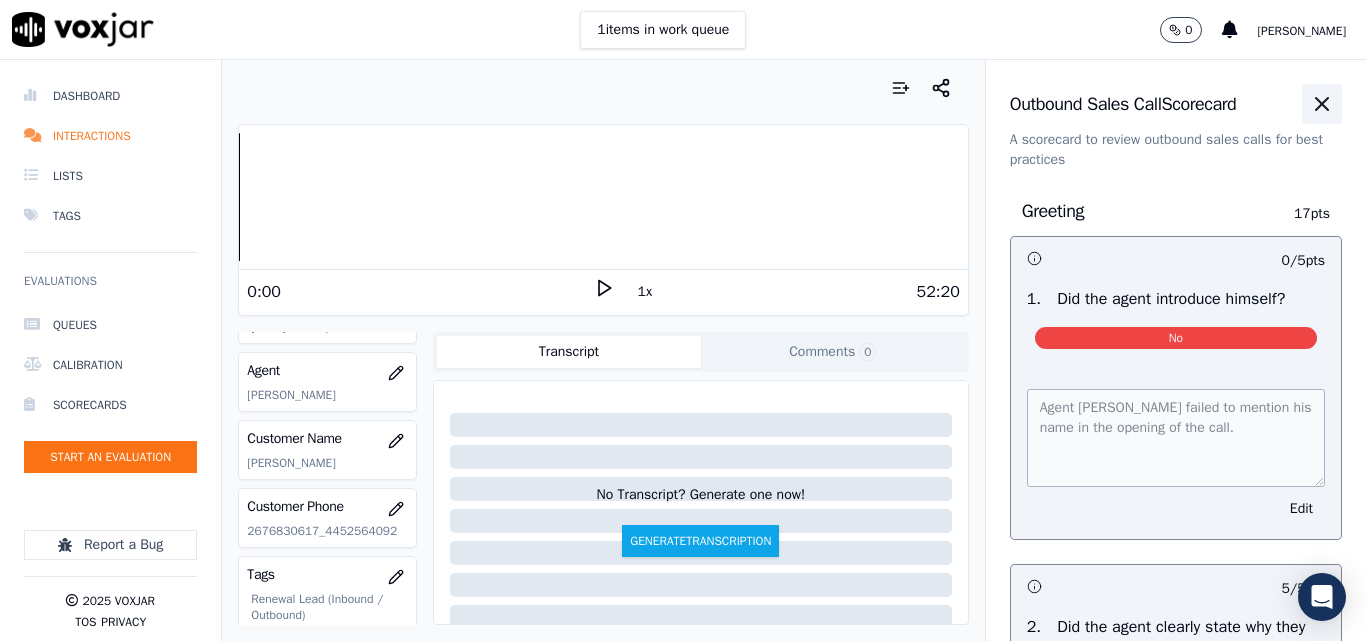 click 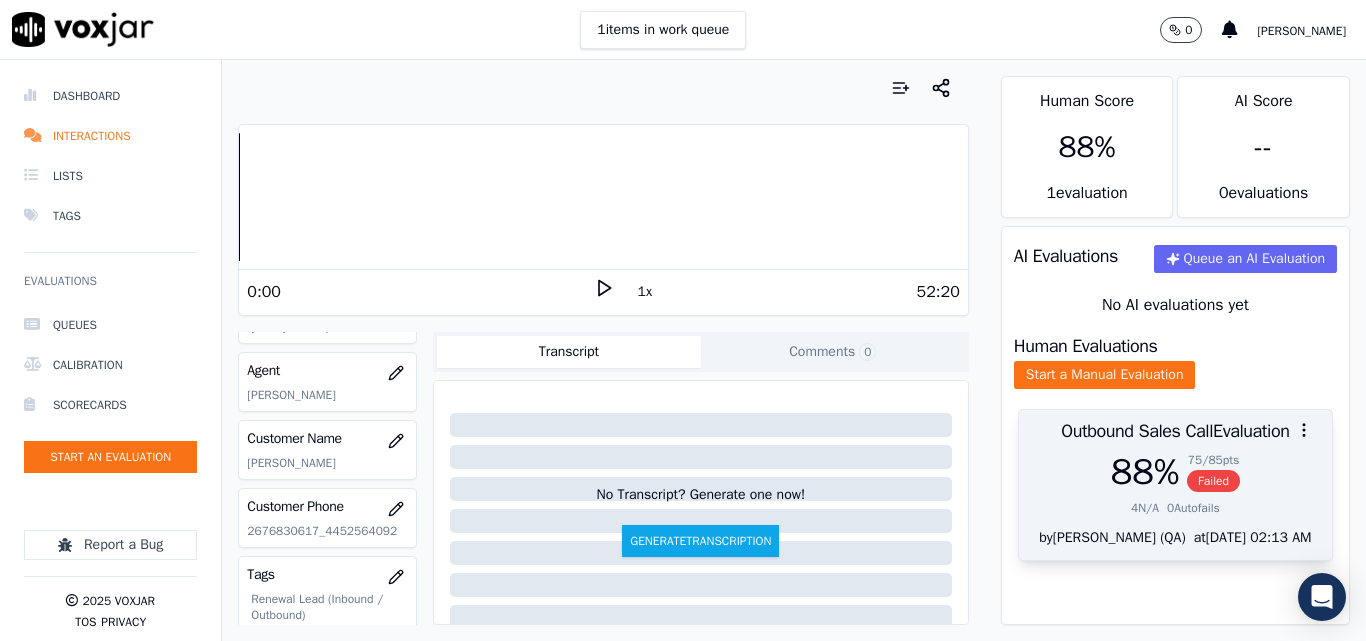click on "Failed" at bounding box center [1213, 481] 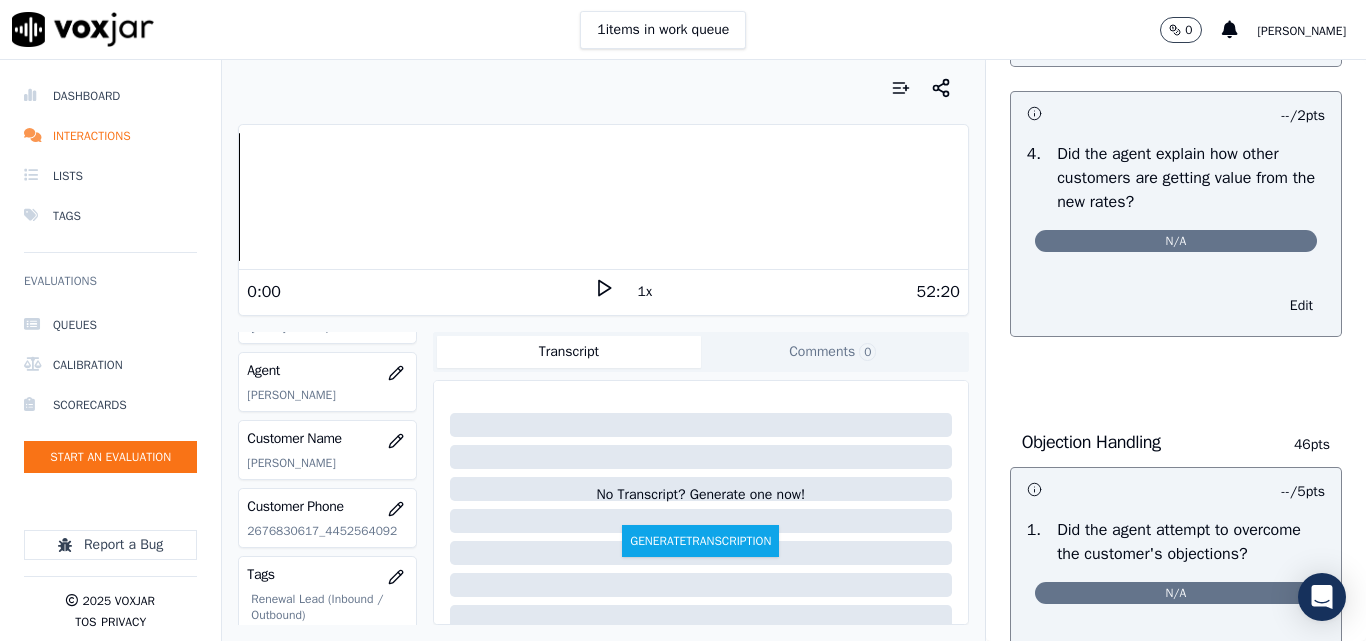 scroll, scrollTop: 1000, scrollLeft: 0, axis: vertical 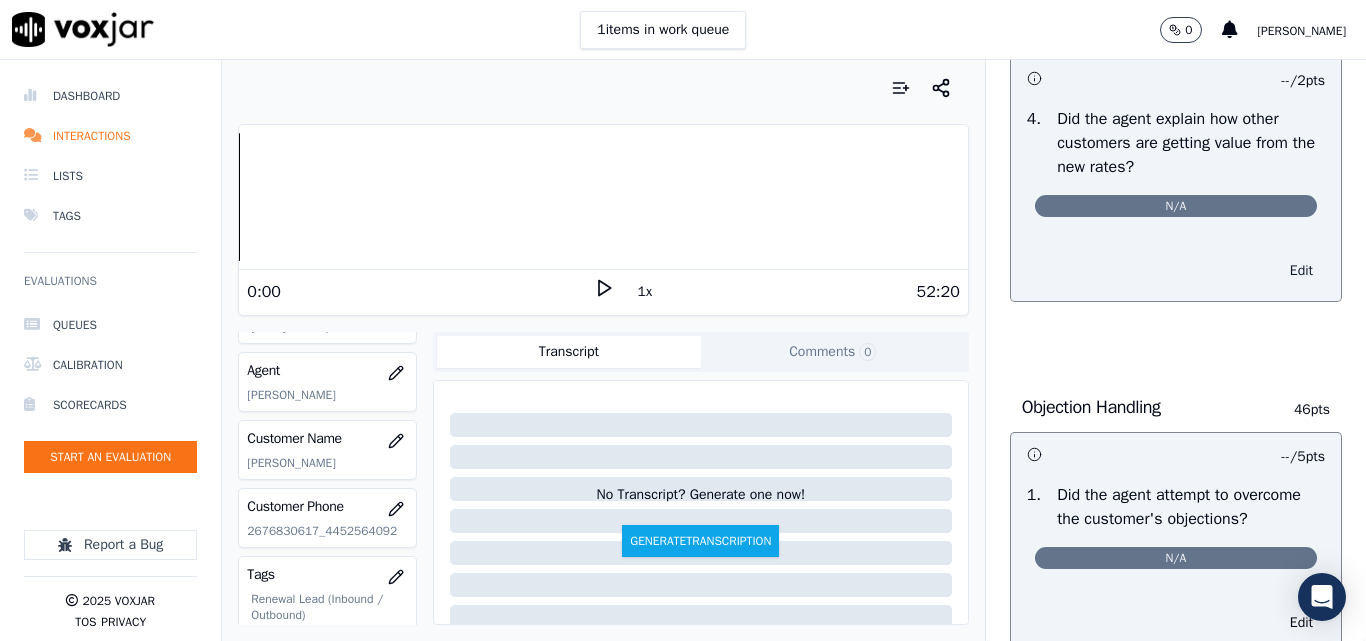 click on "Edit" at bounding box center [1301, 271] 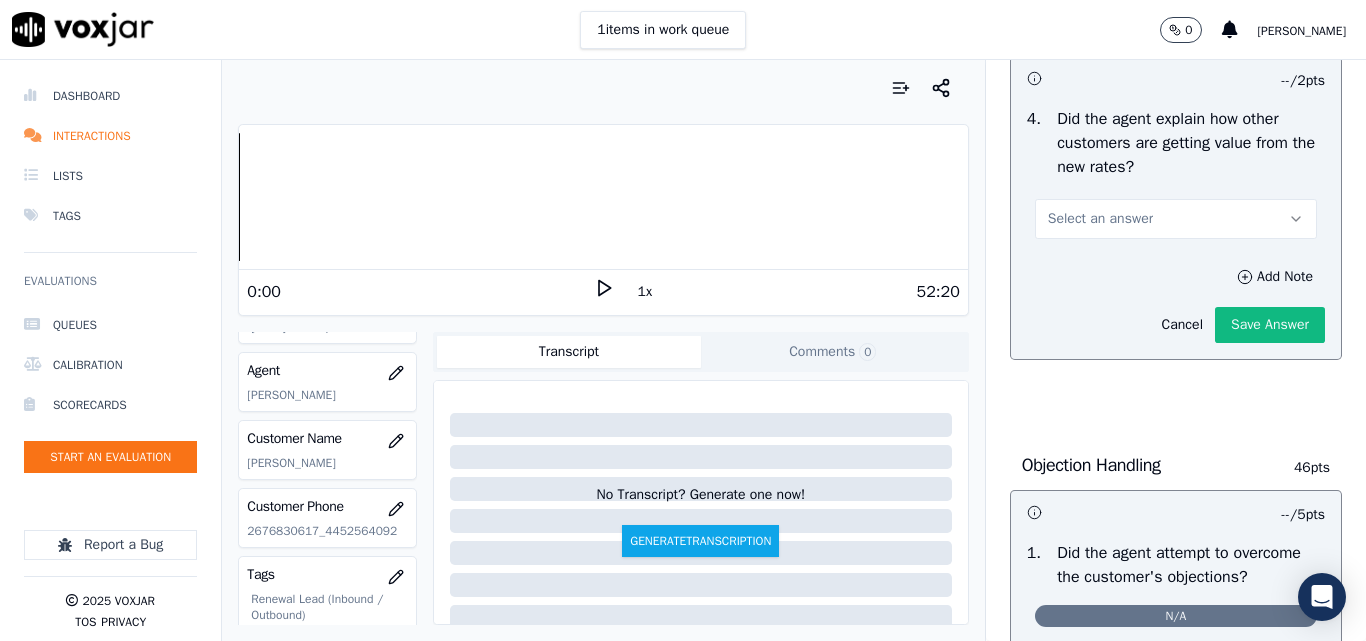 click on "Select an answer" at bounding box center [1100, 219] 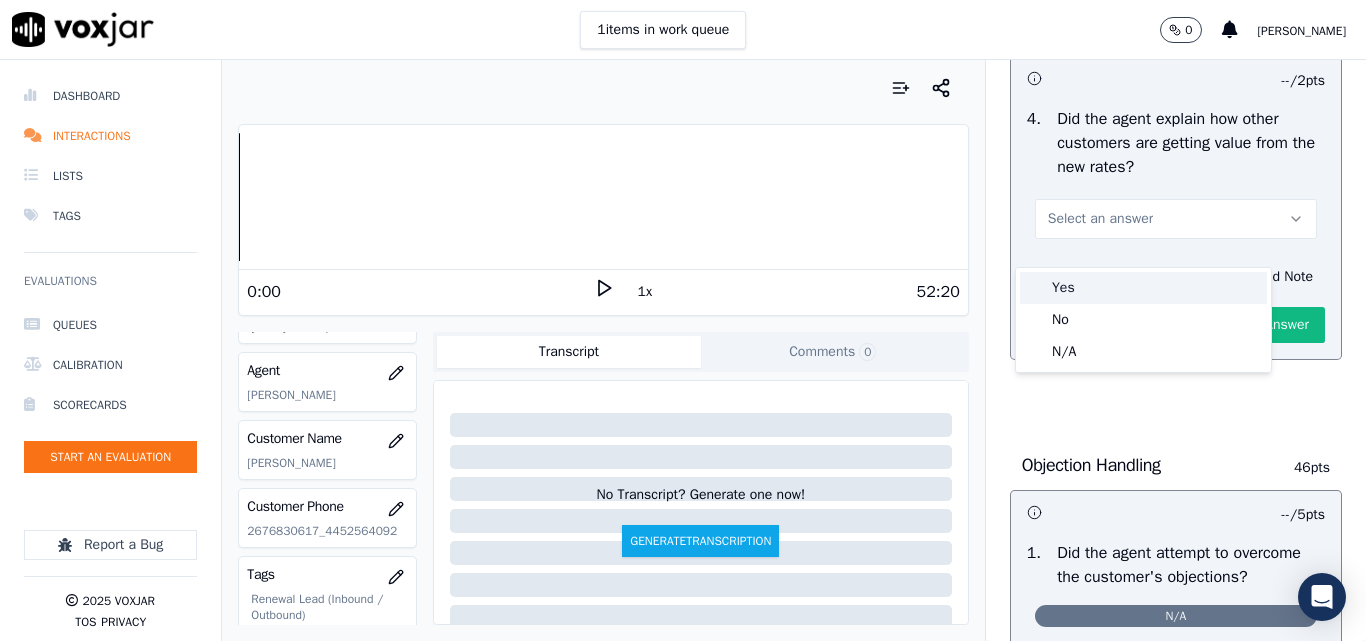 click on "Yes" at bounding box center (1143, 288) 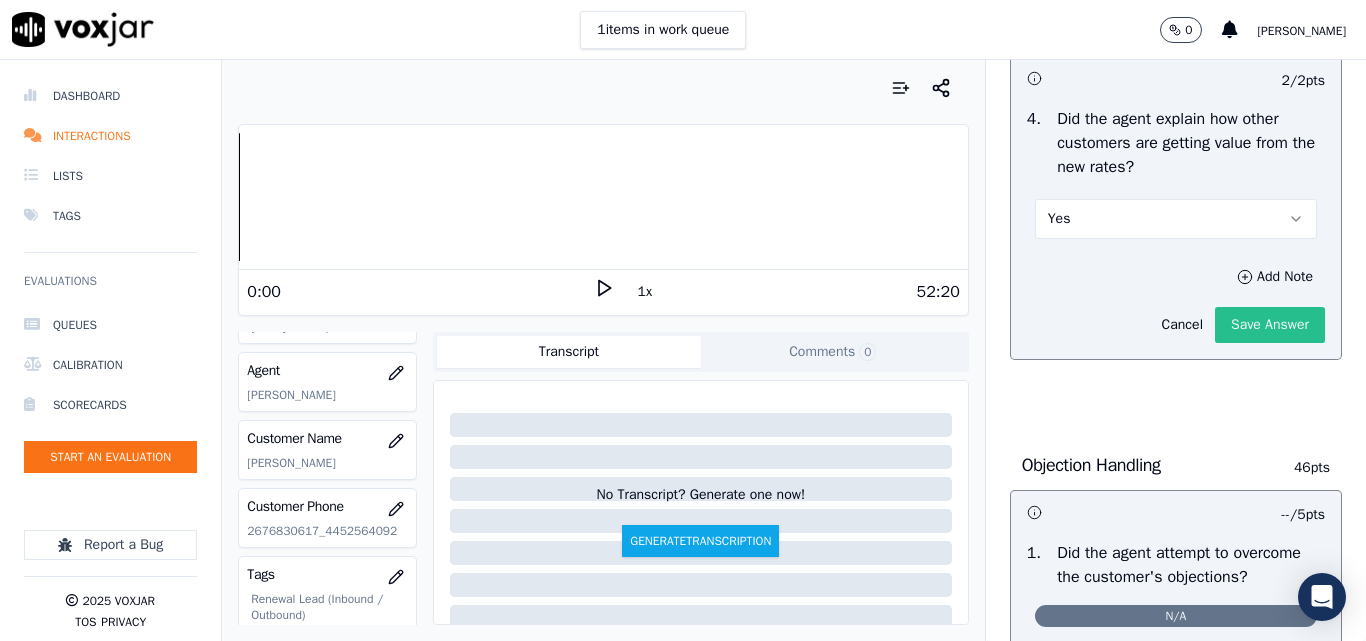 click on "Save Answer" 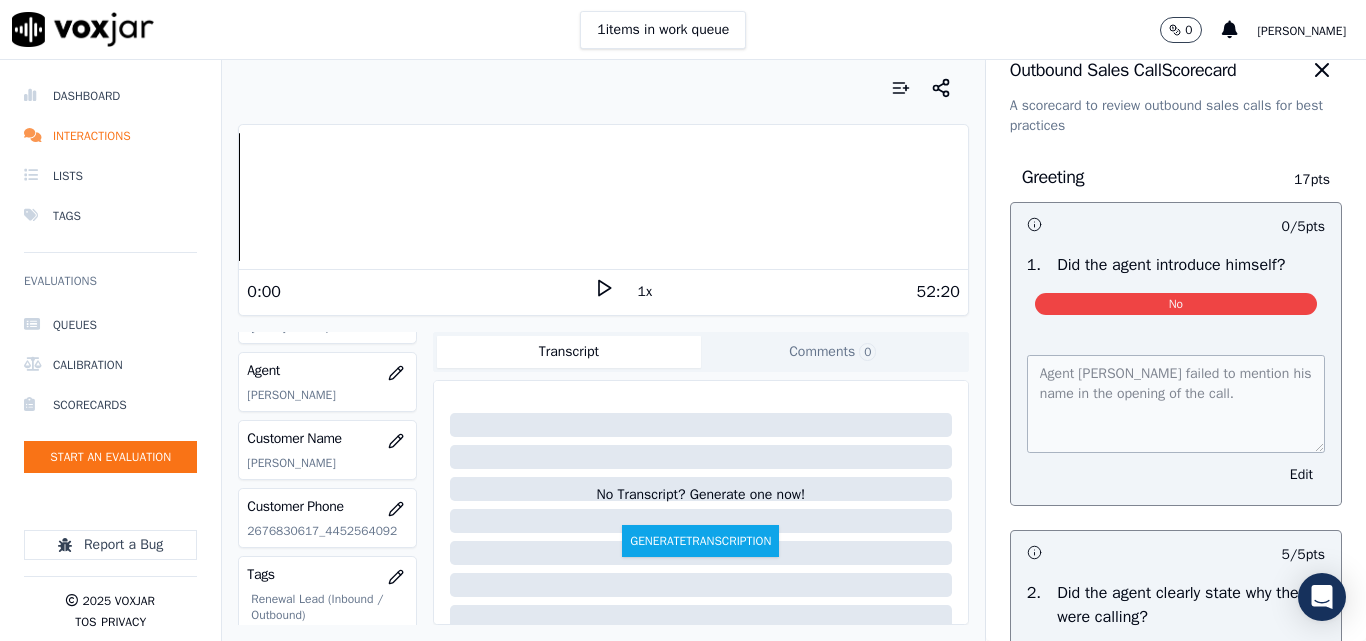scroll, scrollTop: 0, scrollLeft: 0, axis: both 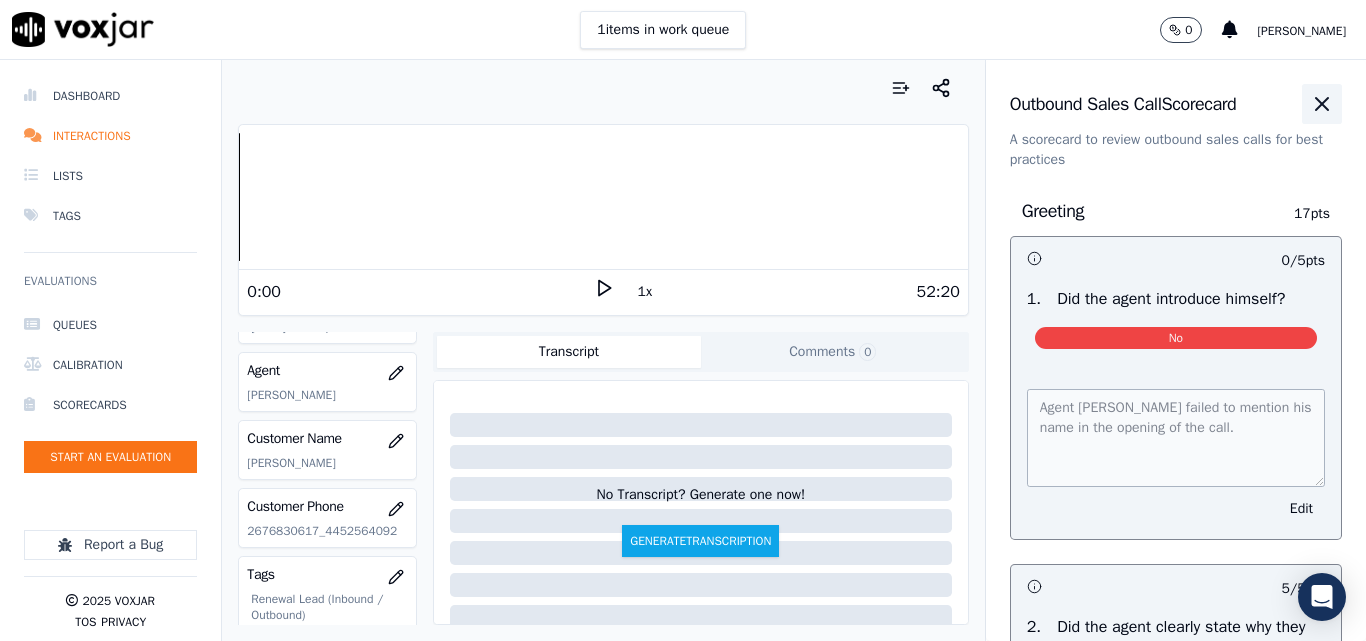 click 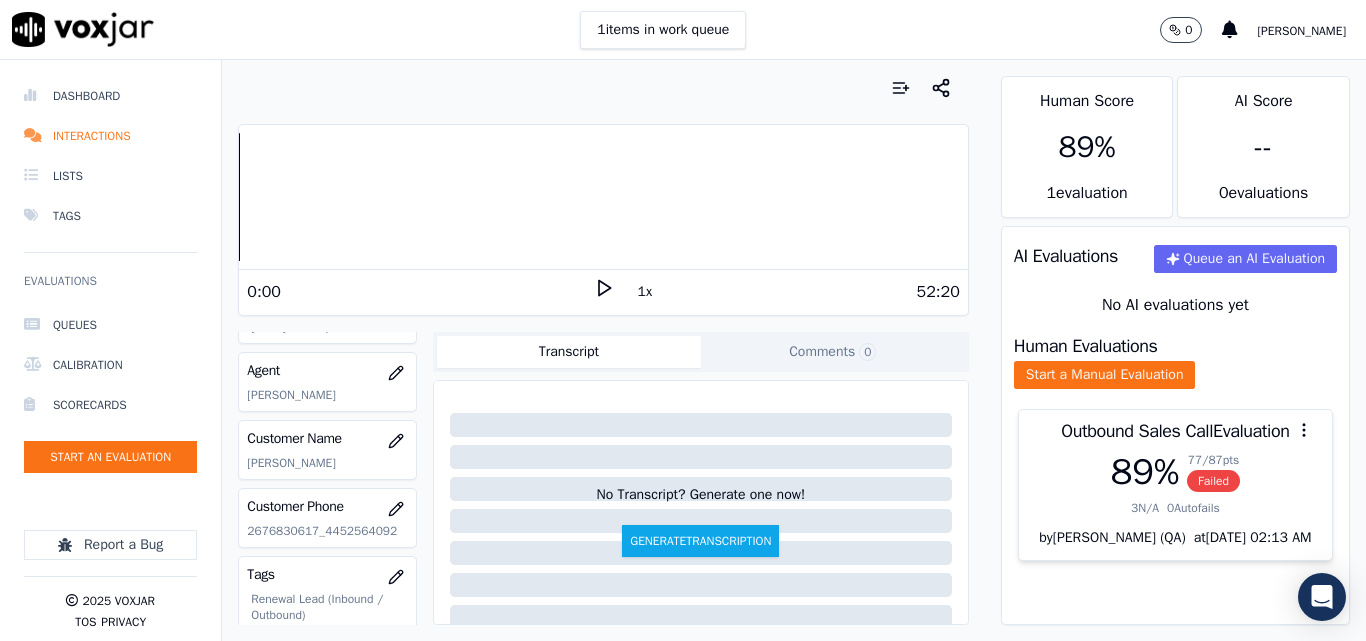 scroll, scrollTop: 24, scrollLeft: 0, axis: vertical 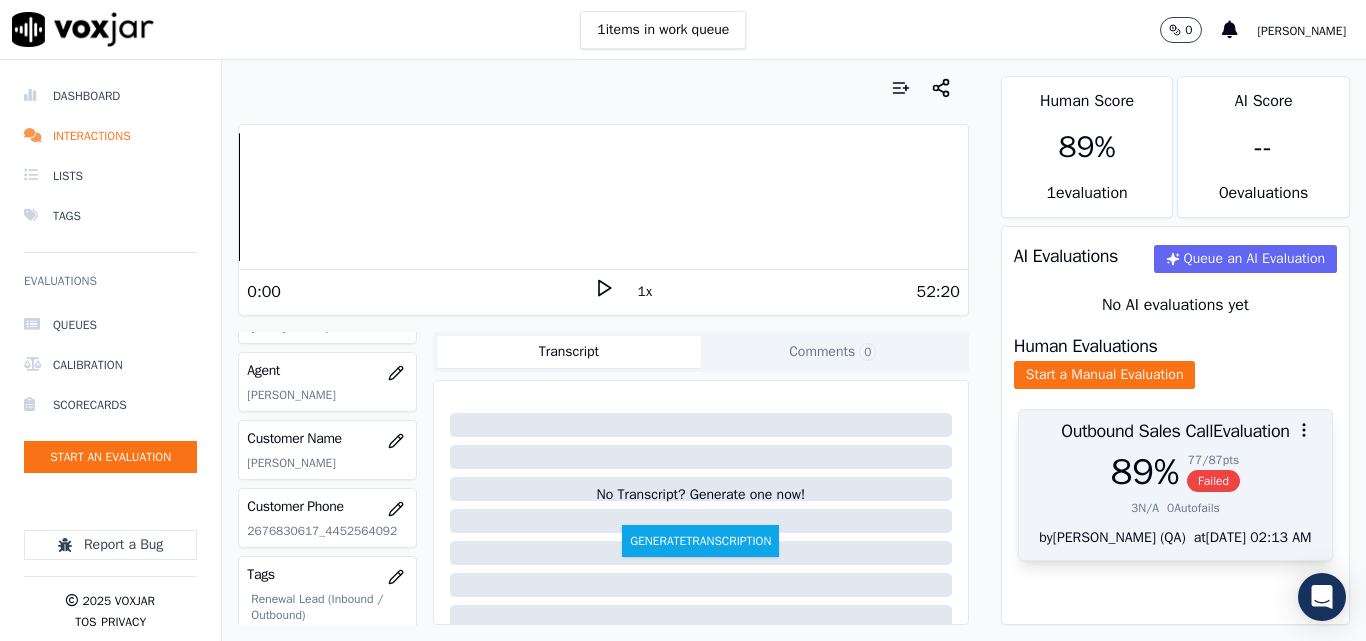 click on "Failed" at bounding box center (1213, 481) 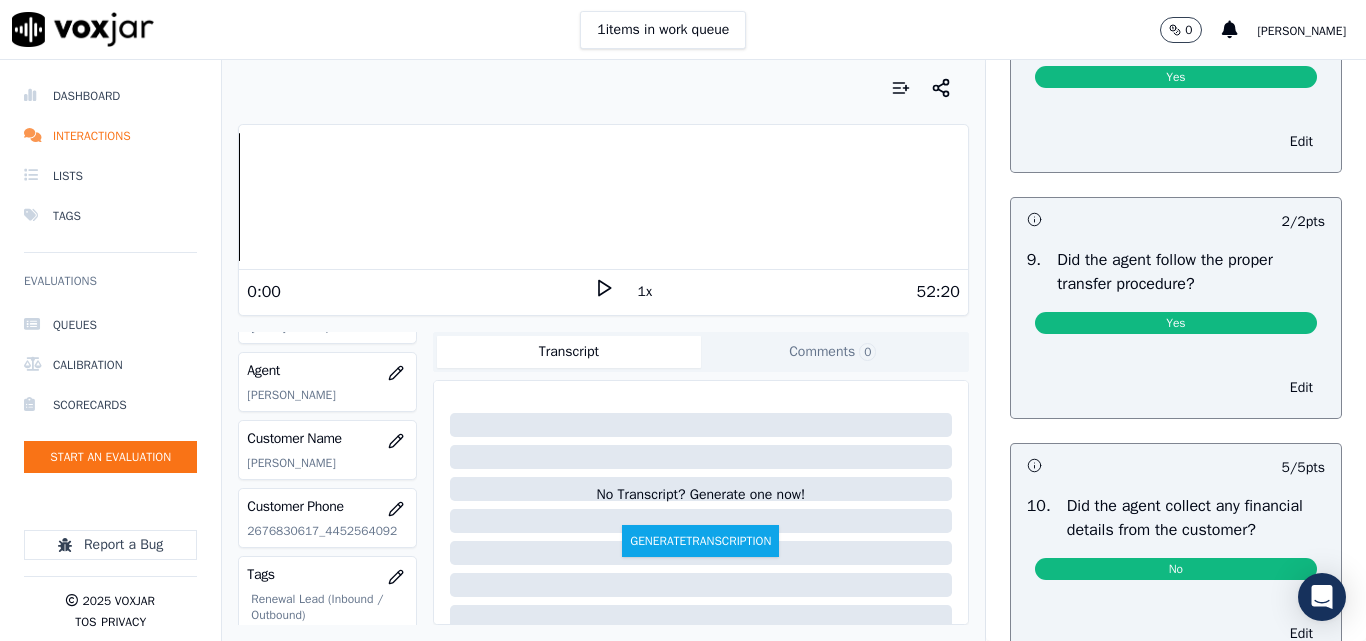 scroll, scrollTop: 3600, scrollLeft: 0, axis: vertical 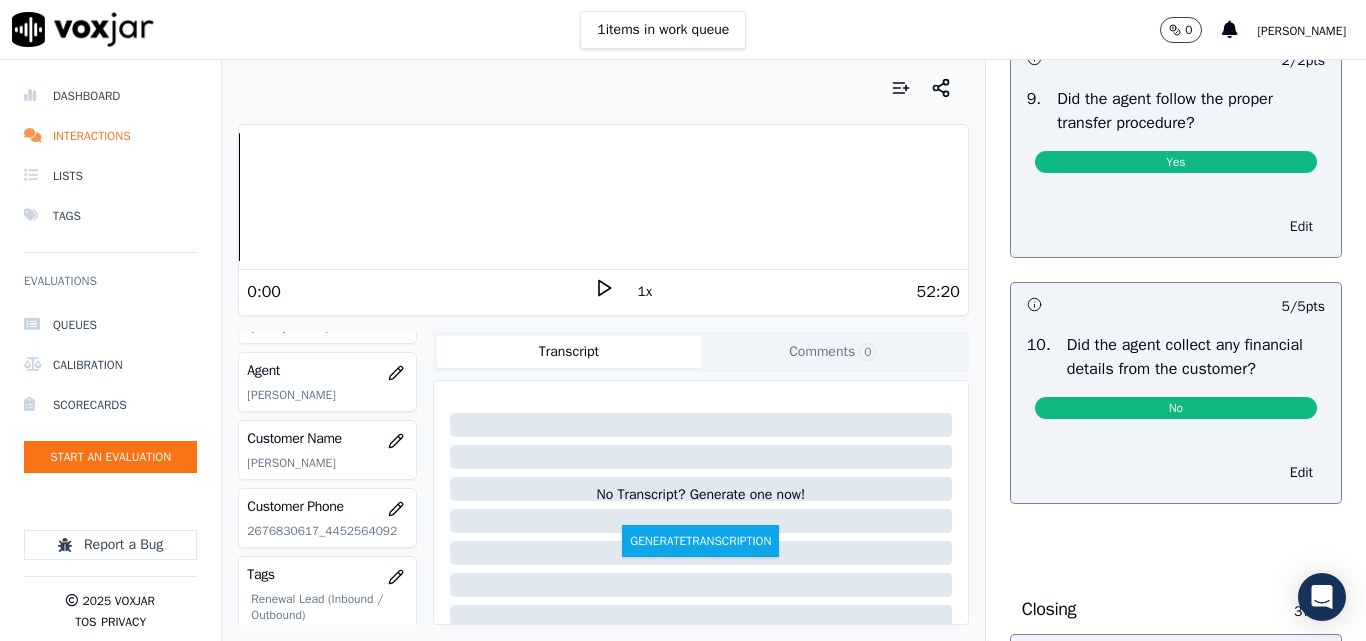 click on "Edit" at bounding box center [1301, 227] 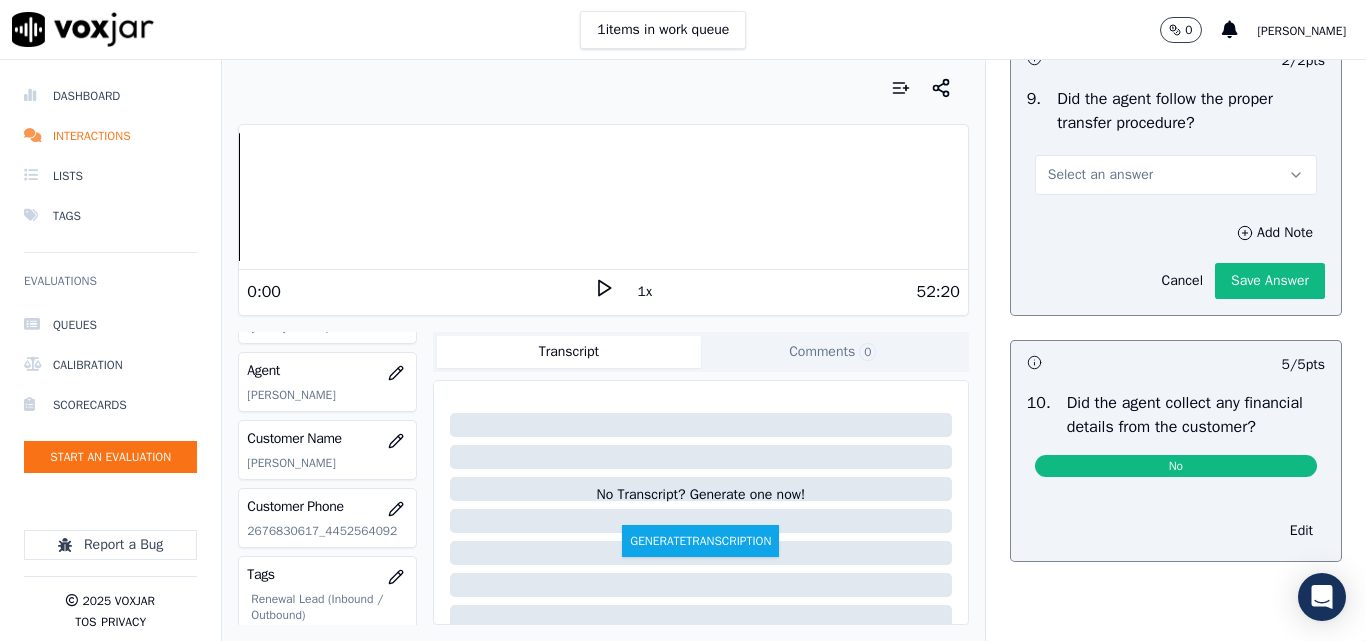 click on "Select an answer" at bounding box center (1100, 175) 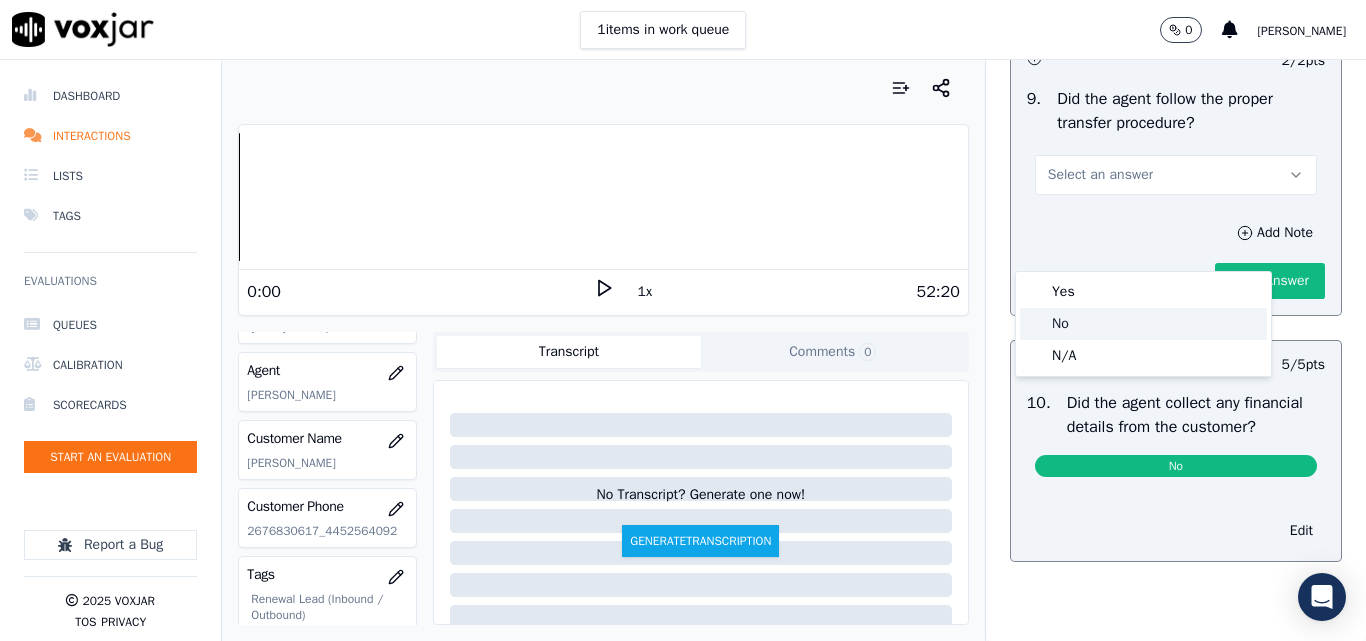 click on "No" 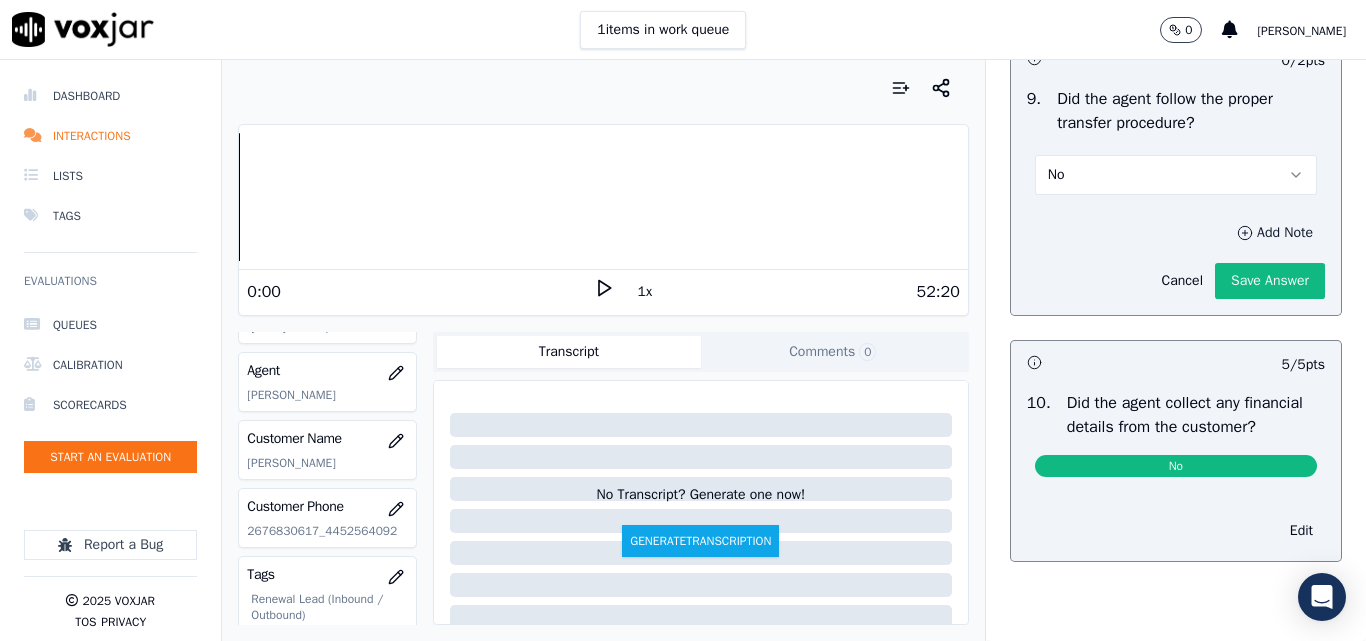 click 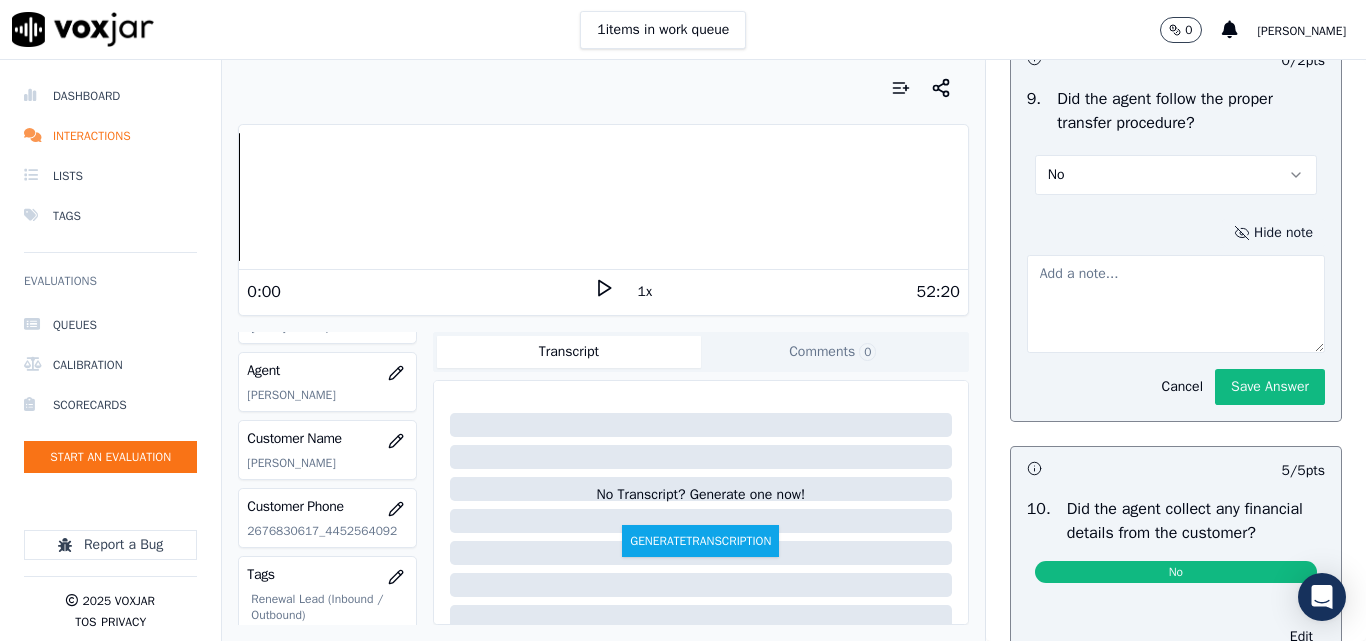 click at bounding box center [1176, 304] 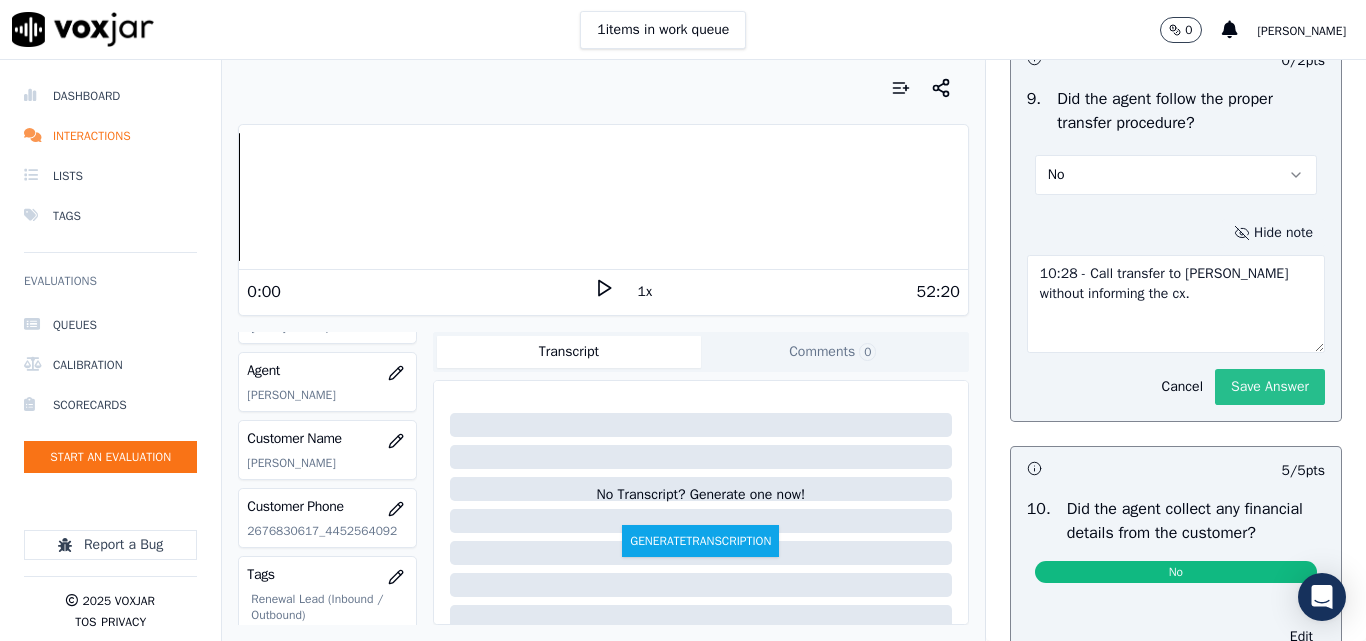 type on "10:28 - Call transfer to [PERSON_NAME] without informing the cx." 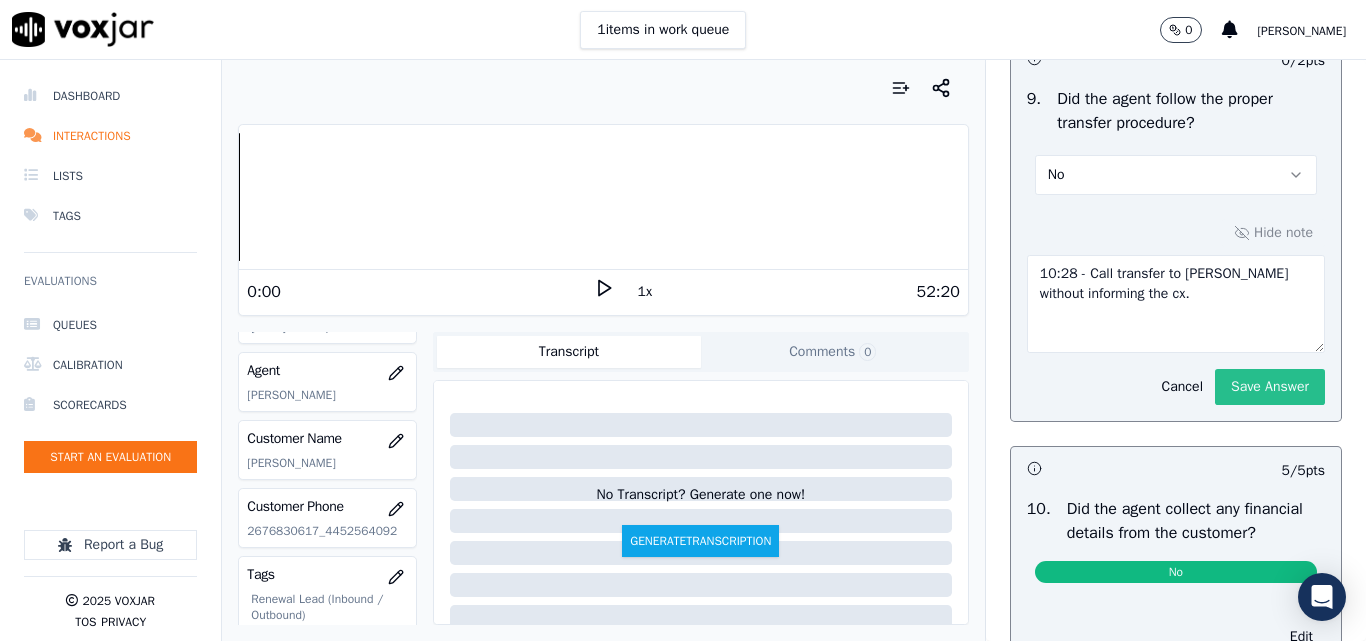 click on "Save Answer" 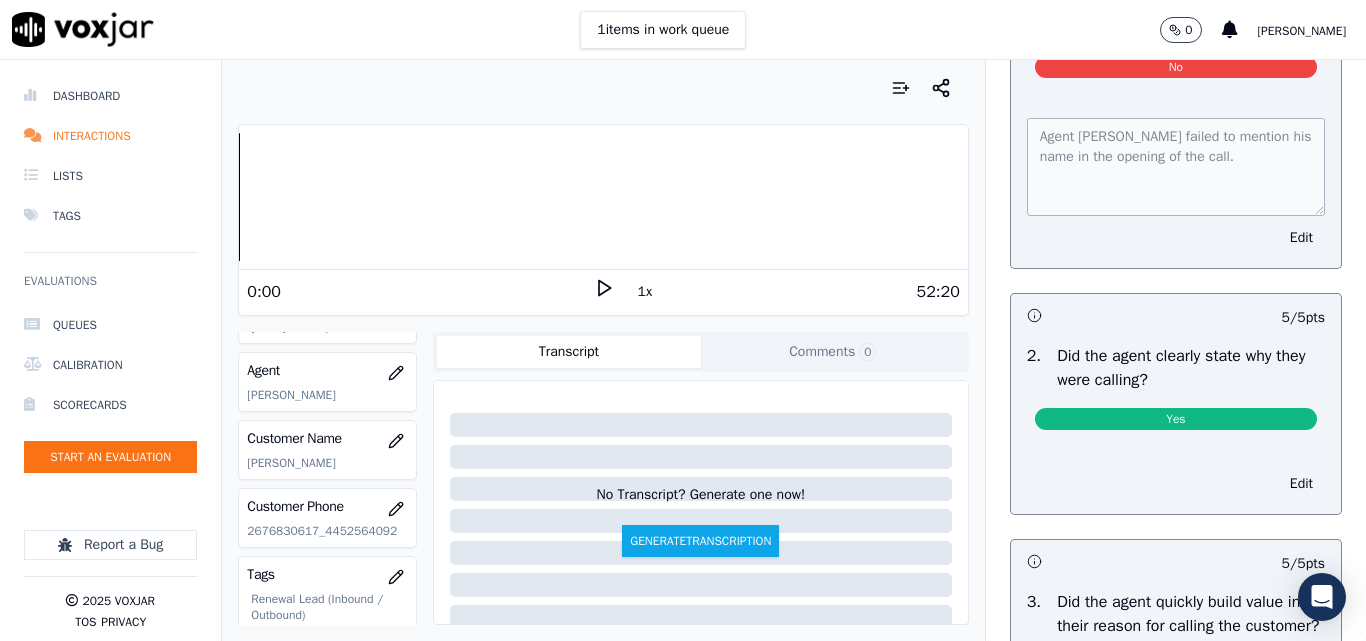 scroll, scrollTop: 0, scrollLeft: 0, axis: both 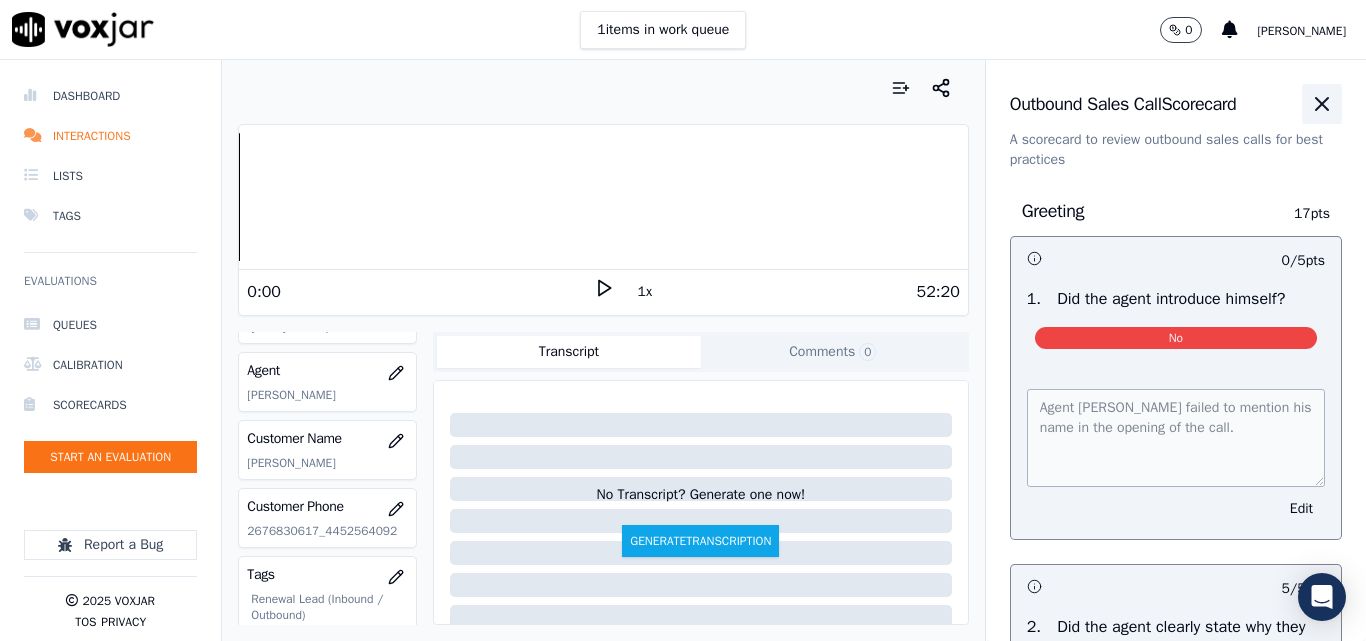 click 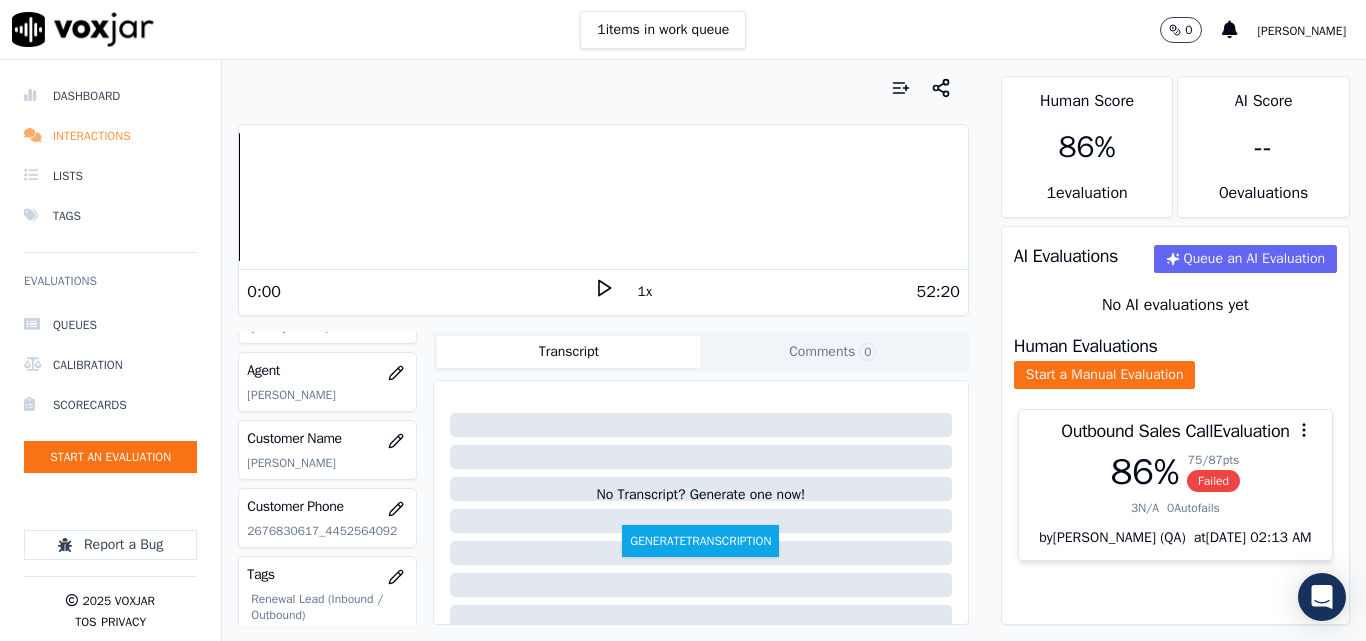 click on "Interactions" at bounding box center [110, 136] 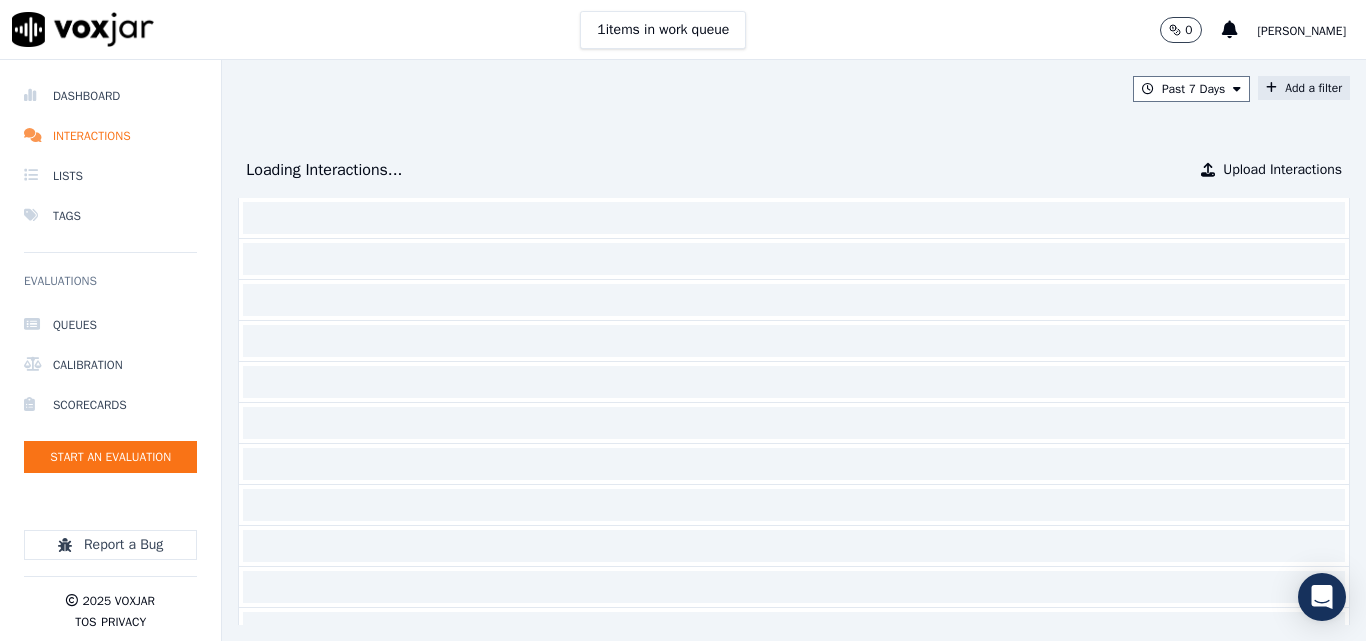 click at bounding box center [1271, 88] 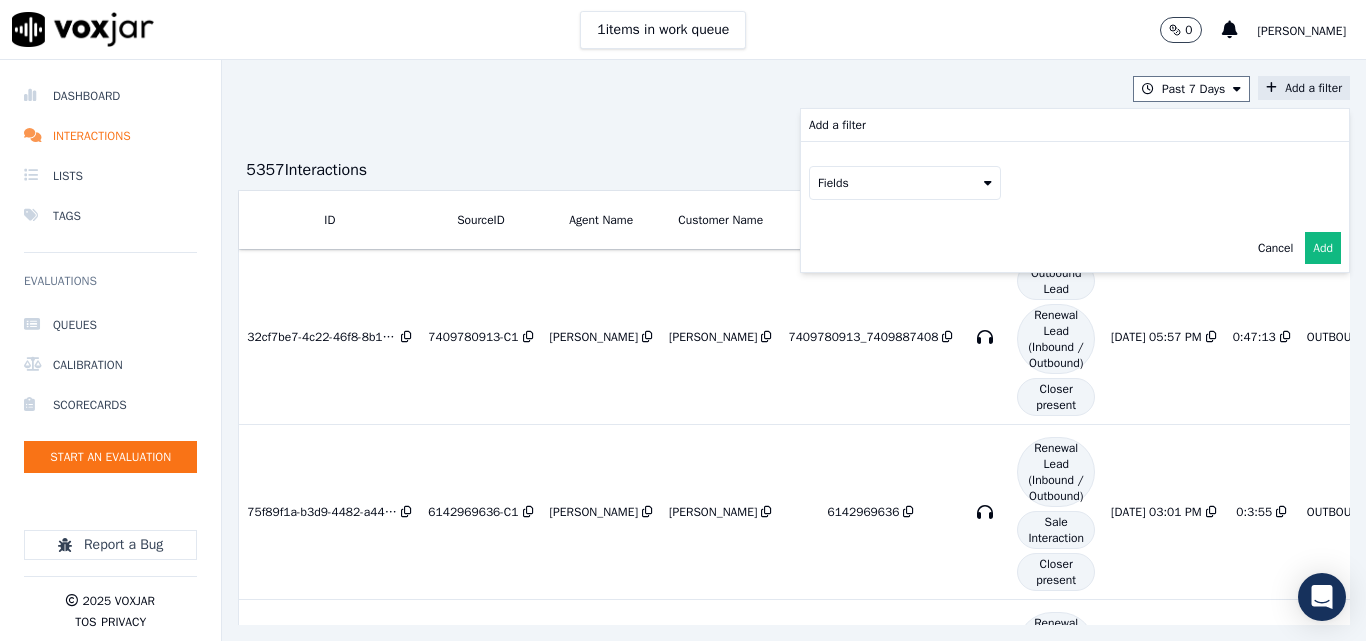 click on "Fields" at bounding box center [905, 183] 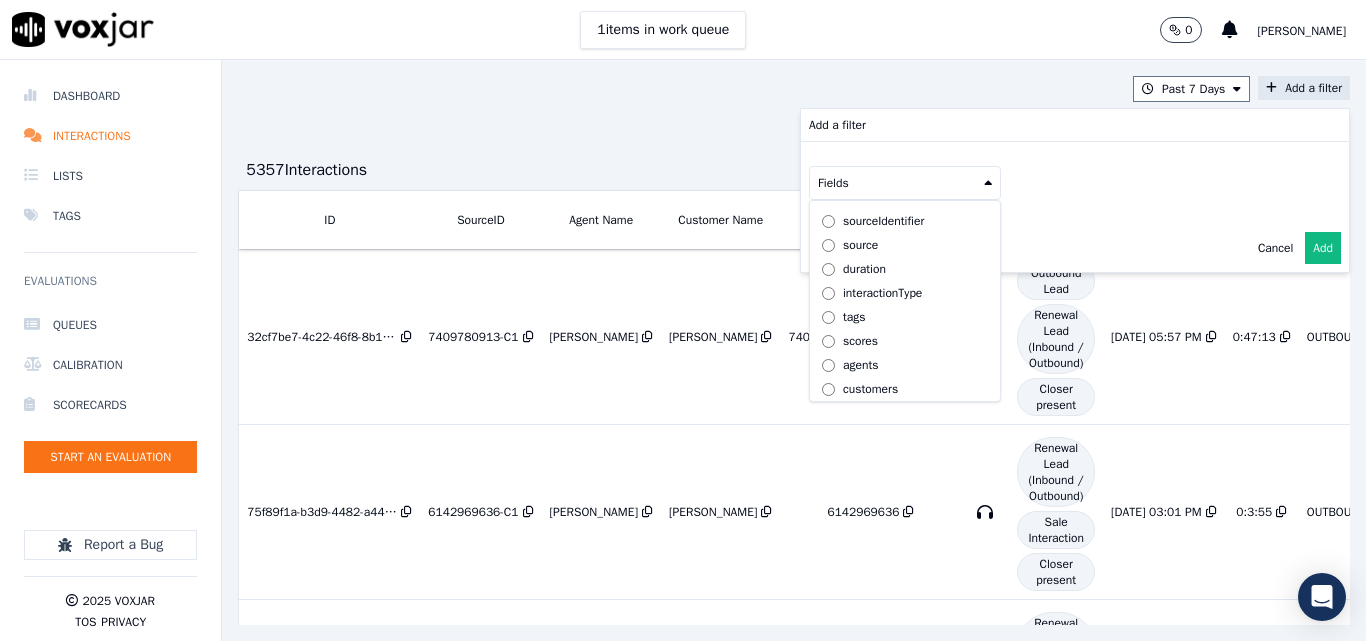 scroll, scrollTop: 63, scrollLeft: 0, axis: vertical 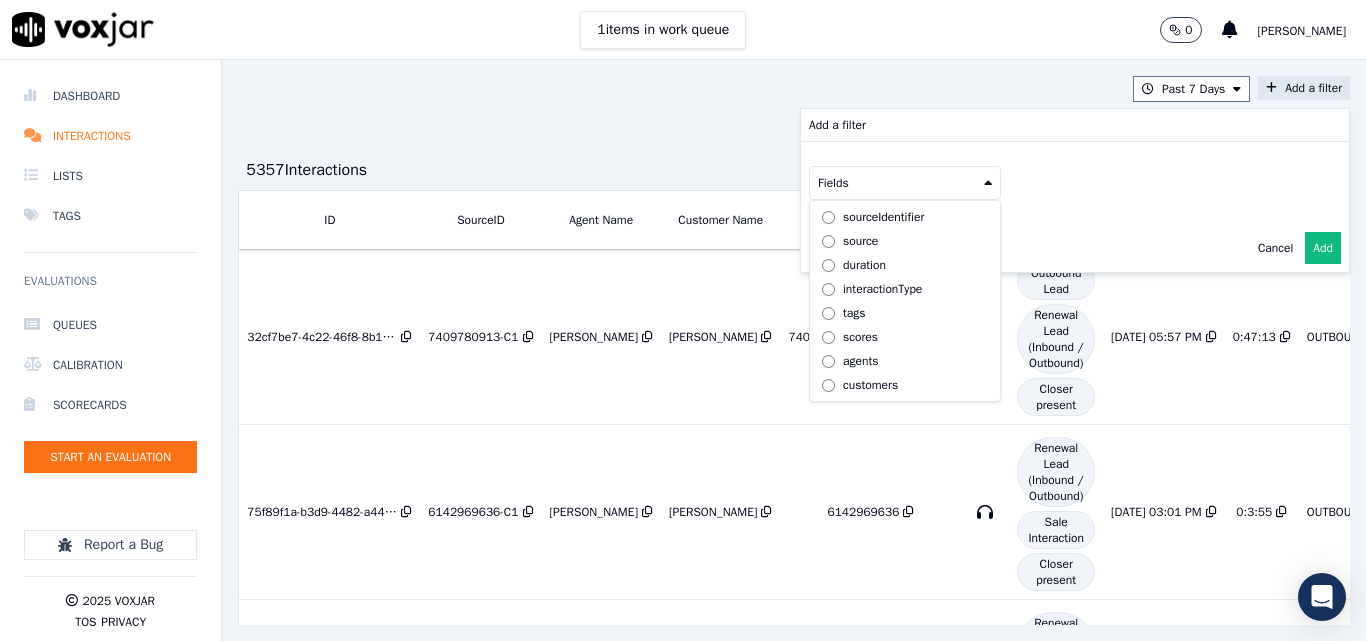 click on "customers" at bounding box center [870, 385] 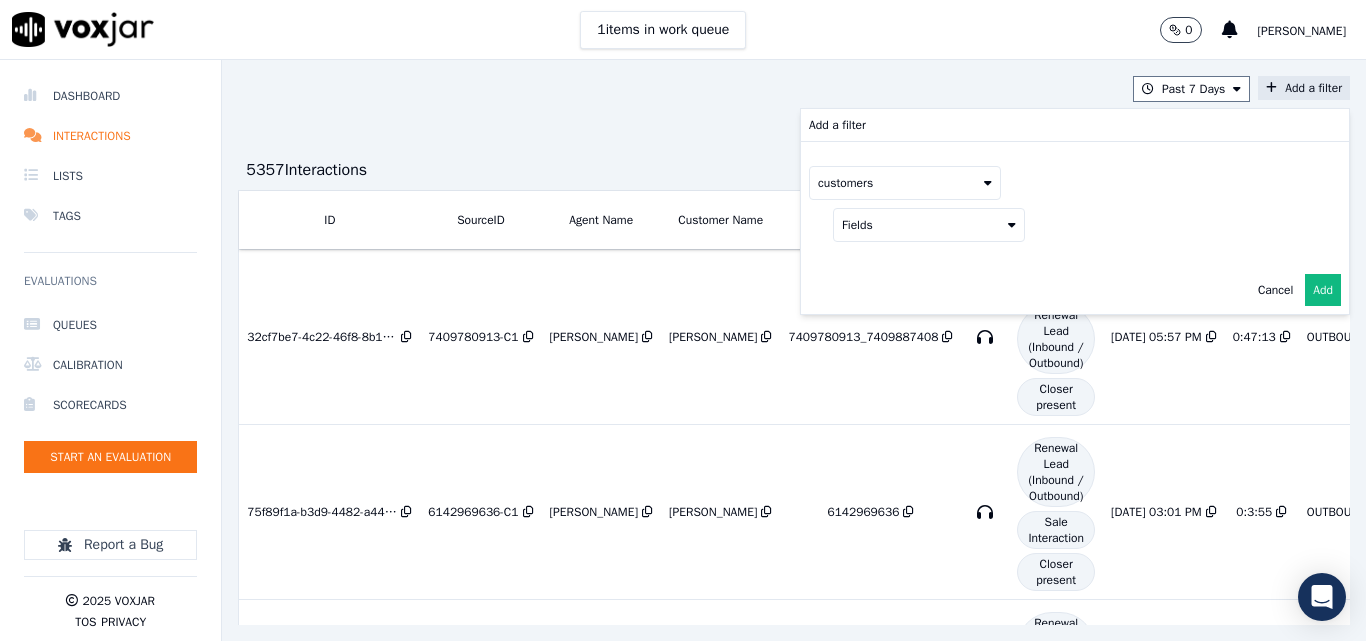 drag, startPoint x: 873, startPoint y: 229, endPoint x: 862, endPoint y: 239, distance: 14.866069 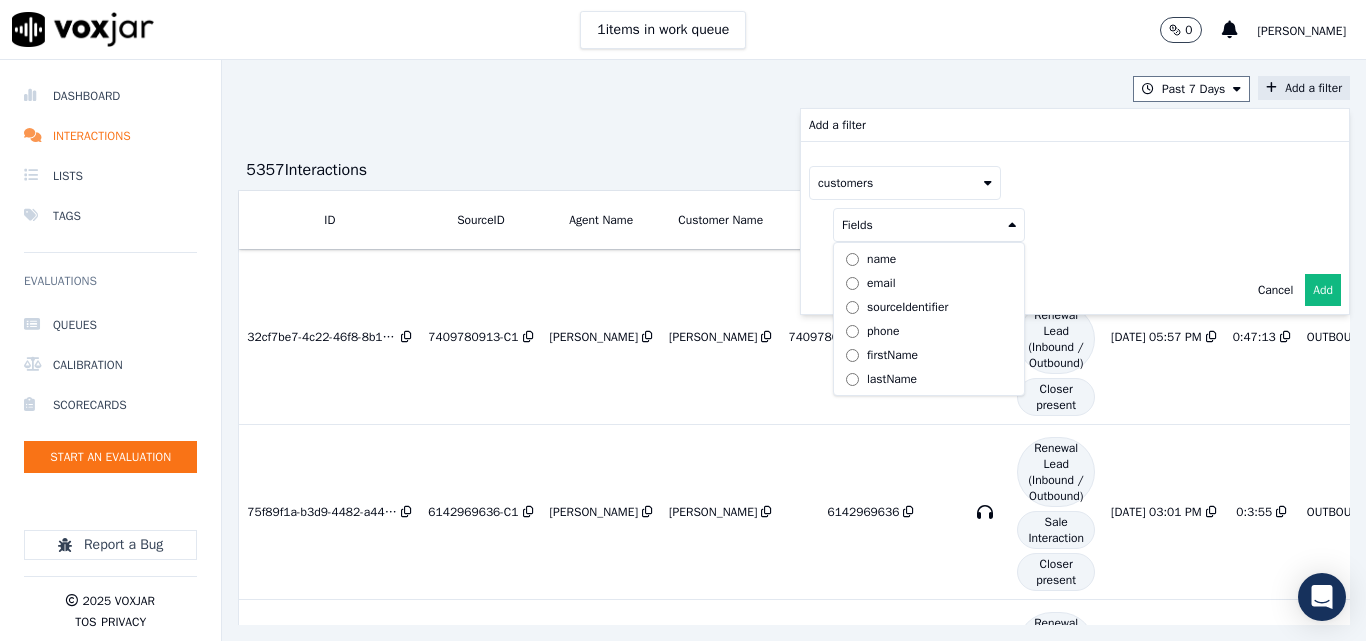 click on "phone" at bounding box center [883, 331] 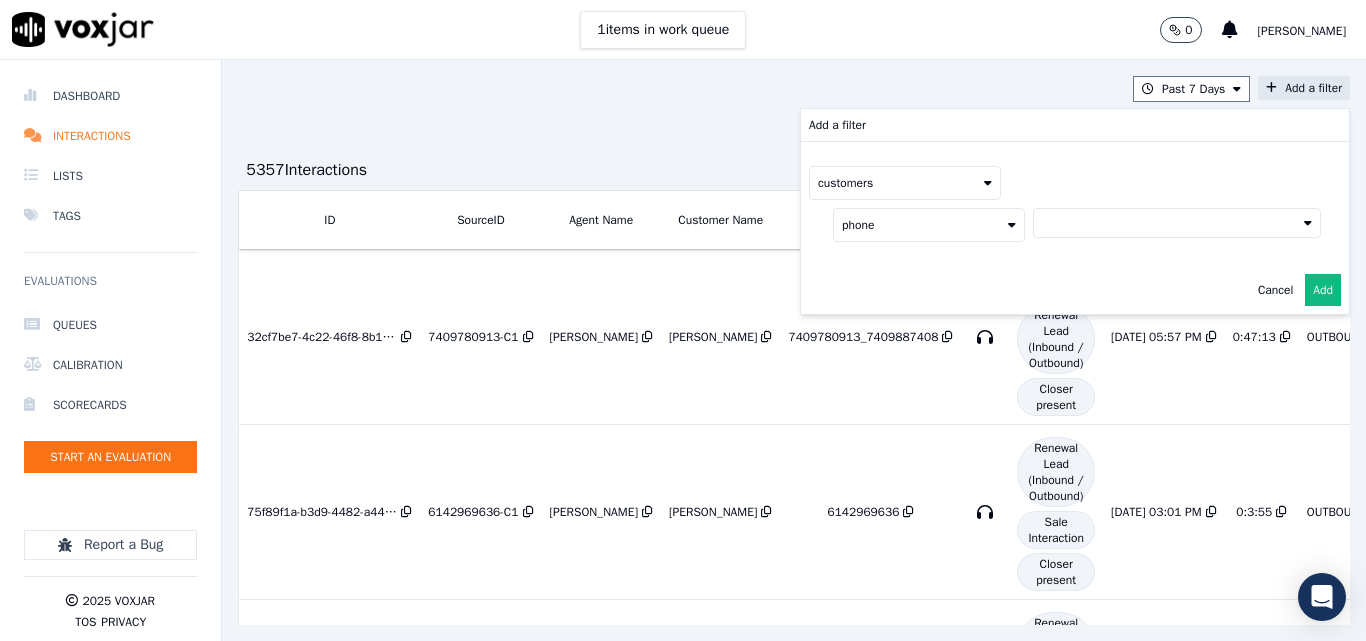click at bounding box center (1177, 223) 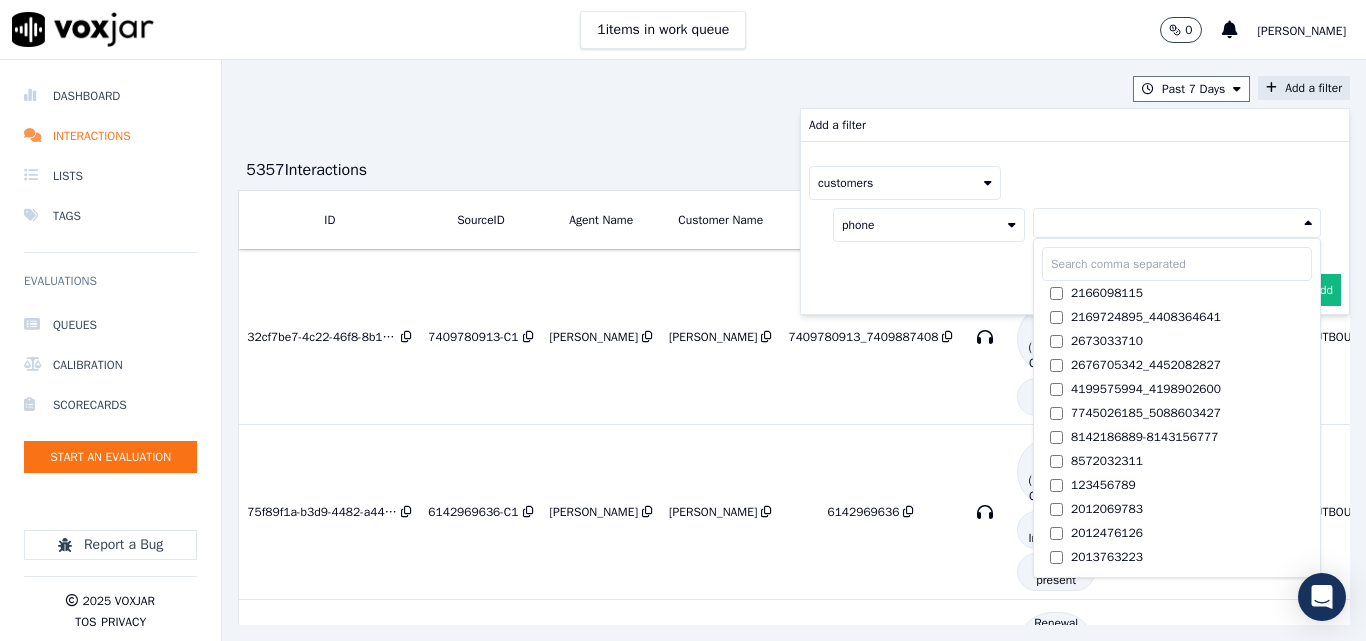 click at bounding box center (1177, 264) 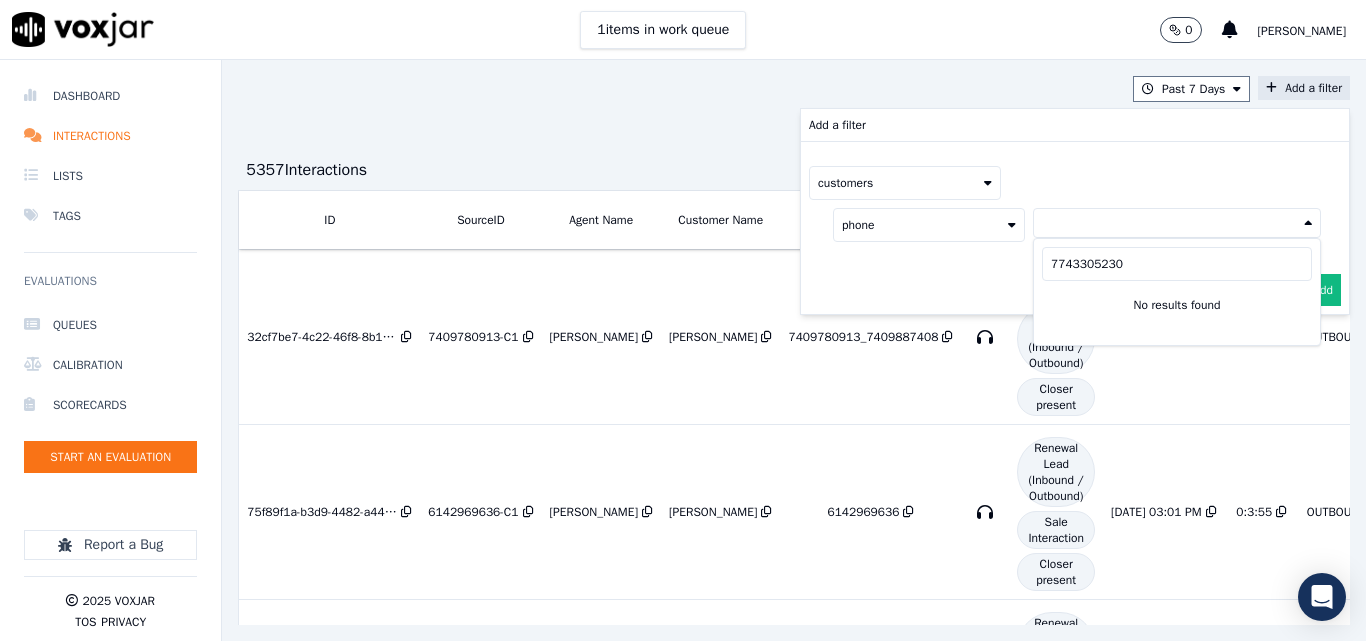 click on "7743305230" at bounding box center (1177, 264) 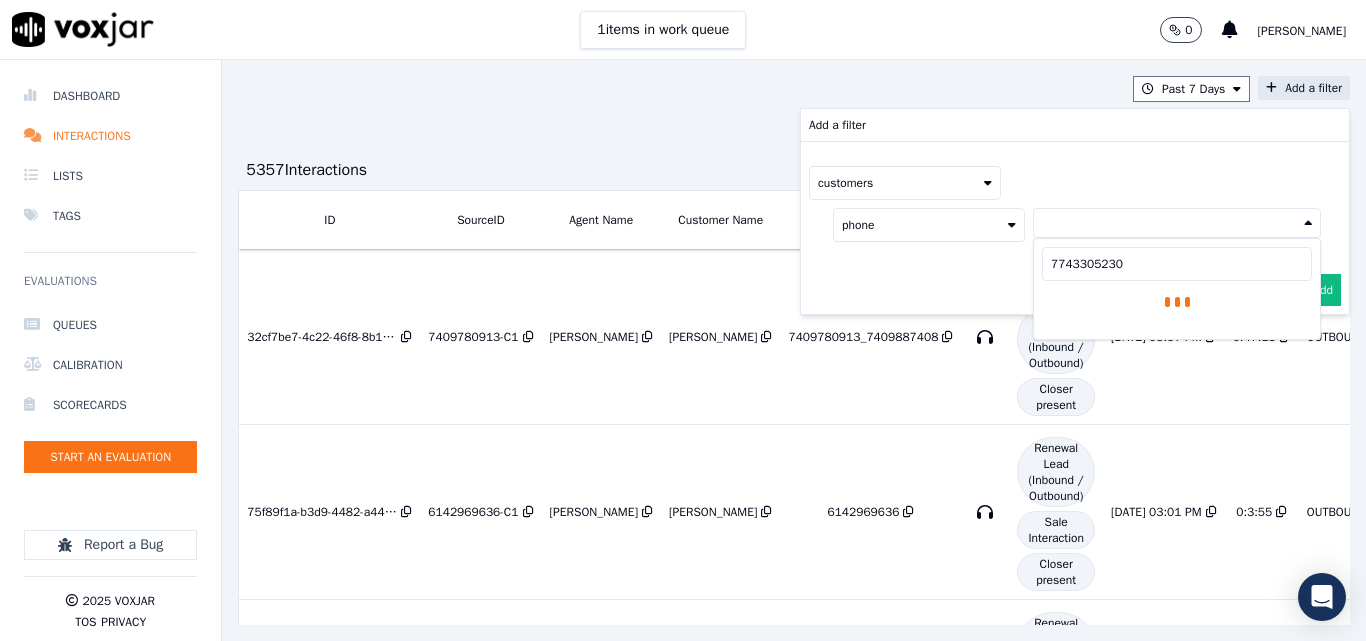 click on "7743305230" at bounding box center [1177, 264] 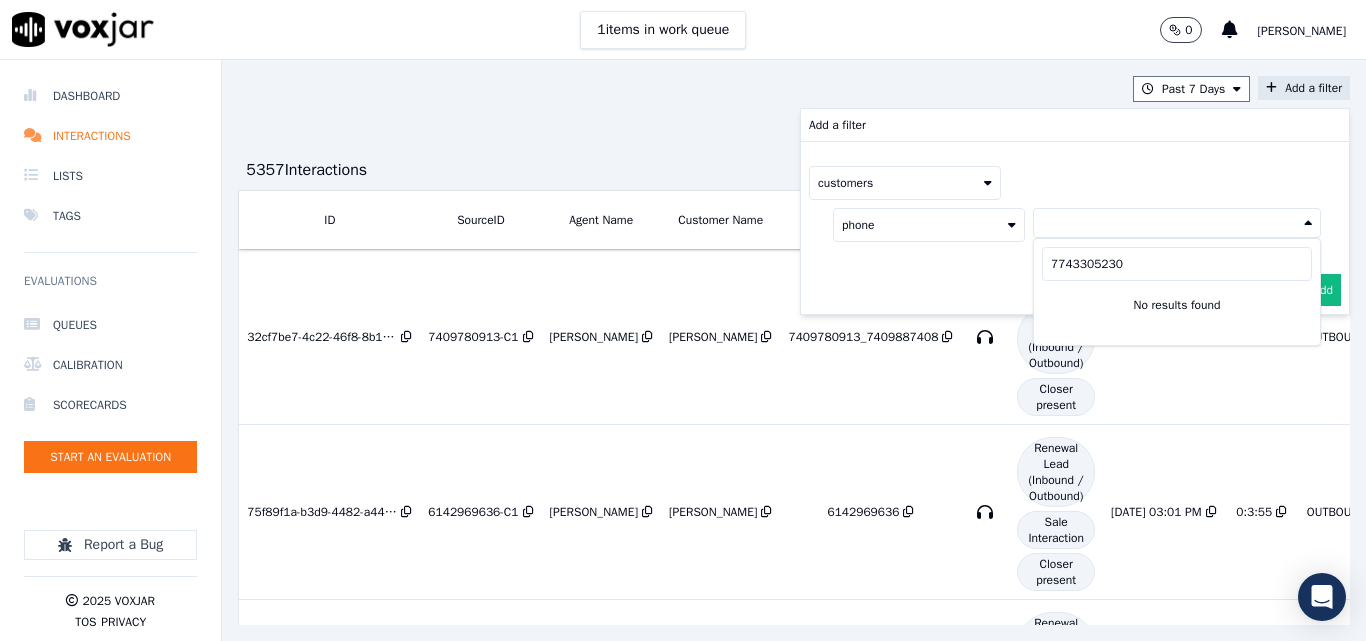 click on "7743305230" at bounding box center (1177, 264) 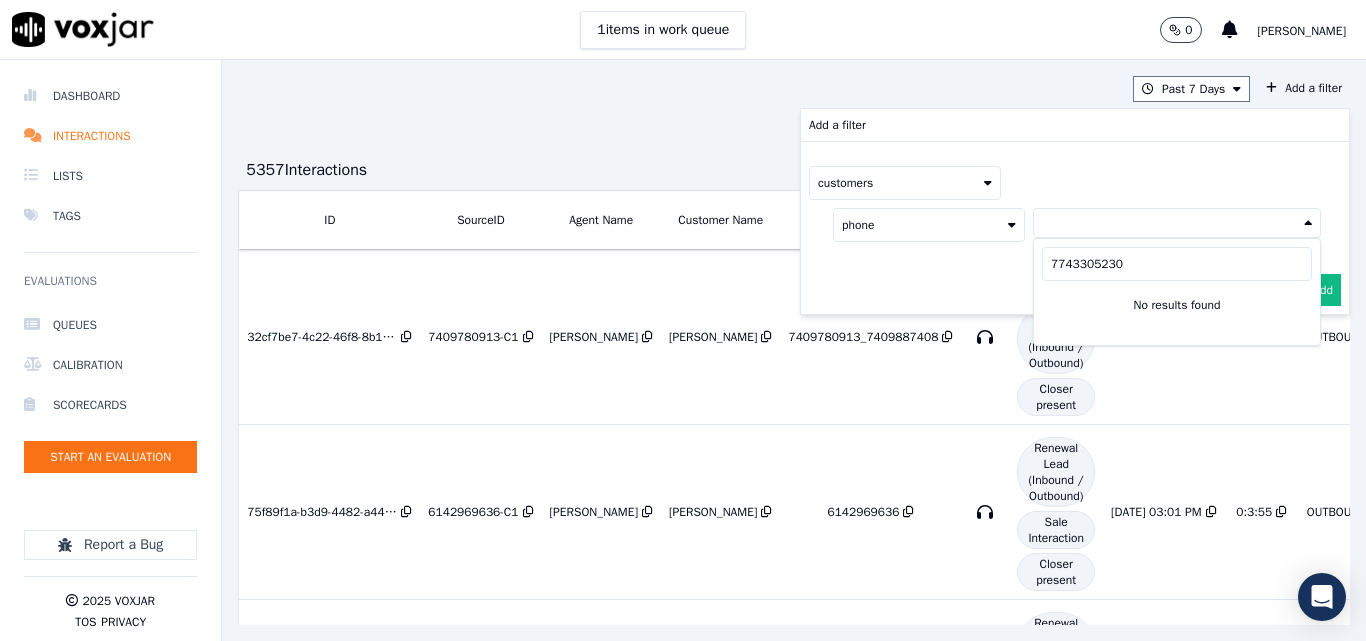 type on "7743305230" 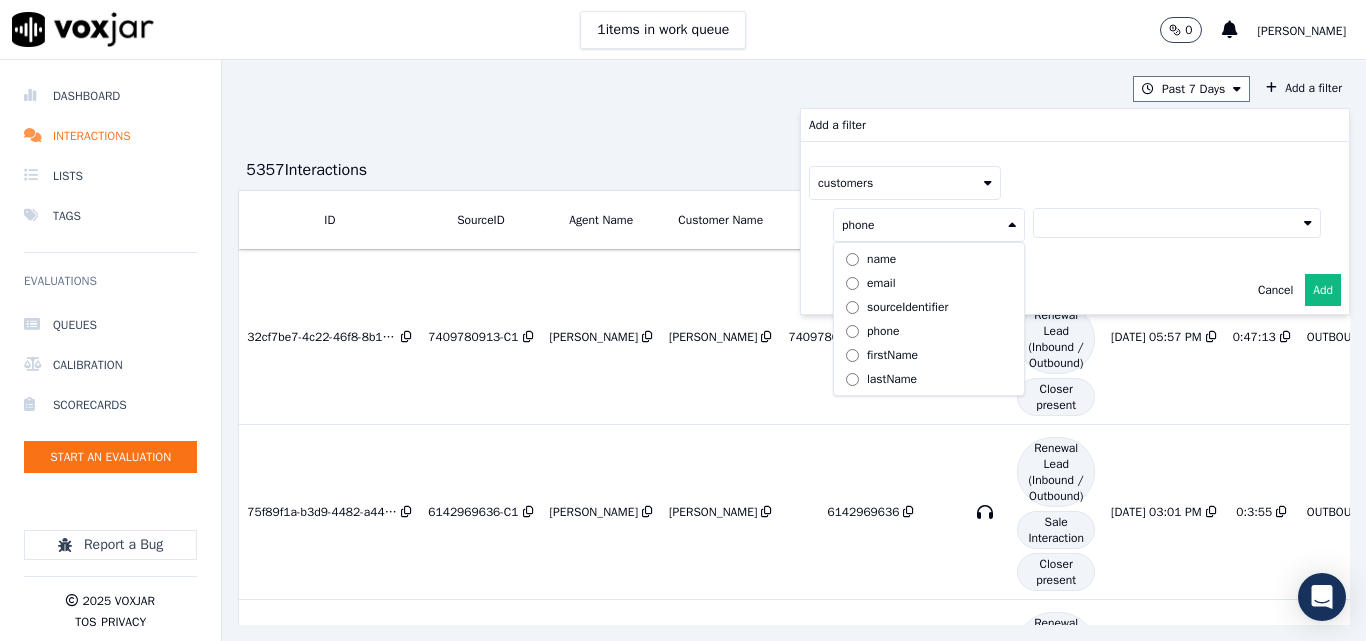 click on "name" at bounding box center (881, 259) 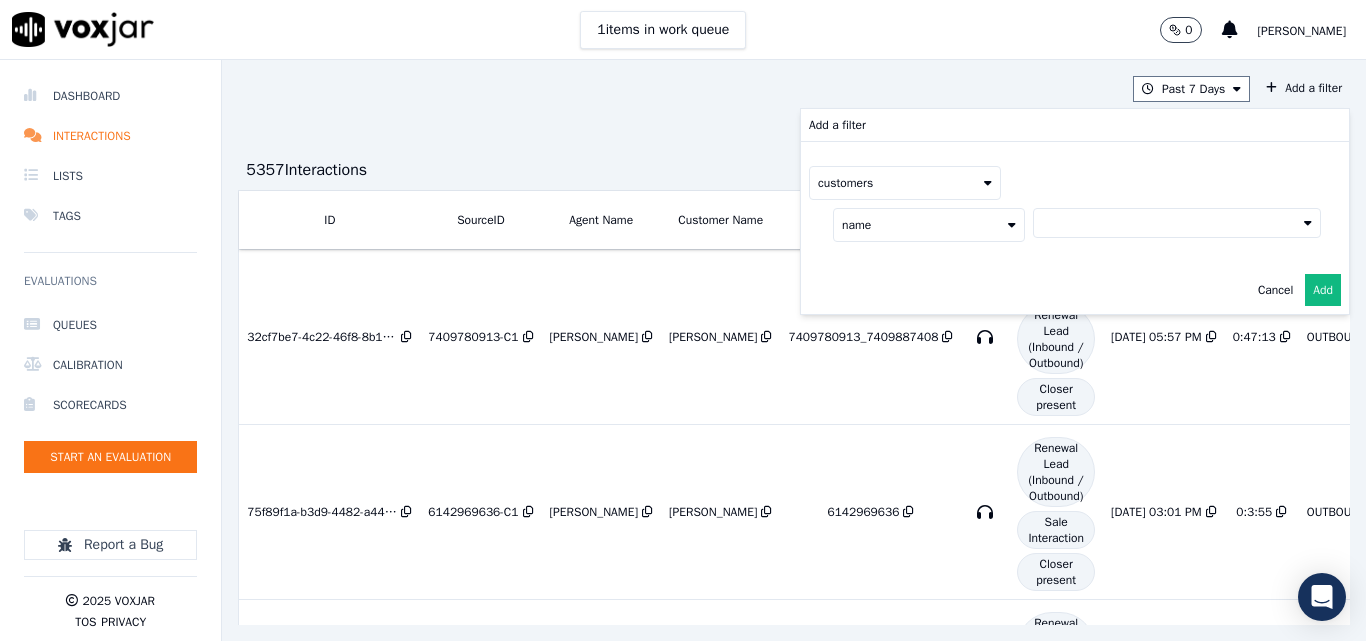 click at bounding box center [1177, 223] 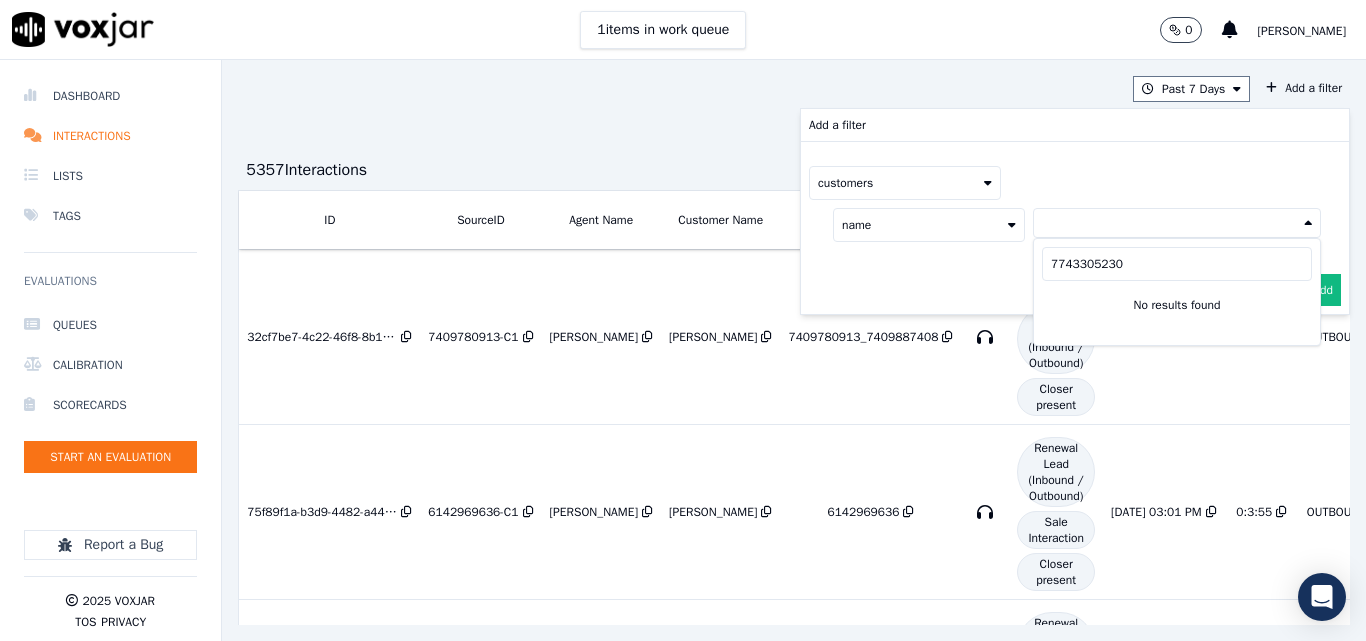 drag, startPoint x: 1090, startPoint y: 263, endPoint x: 967, endPoint y: 263, distance: 123 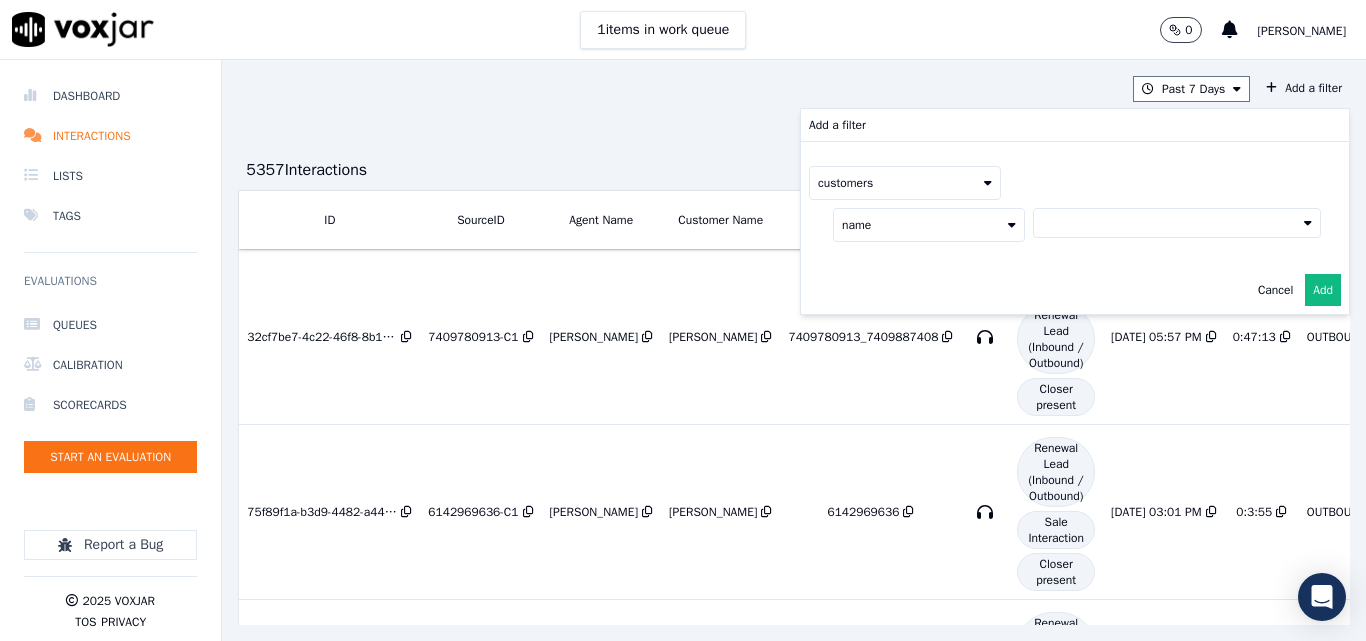 click at bounding box center [1177, 223] 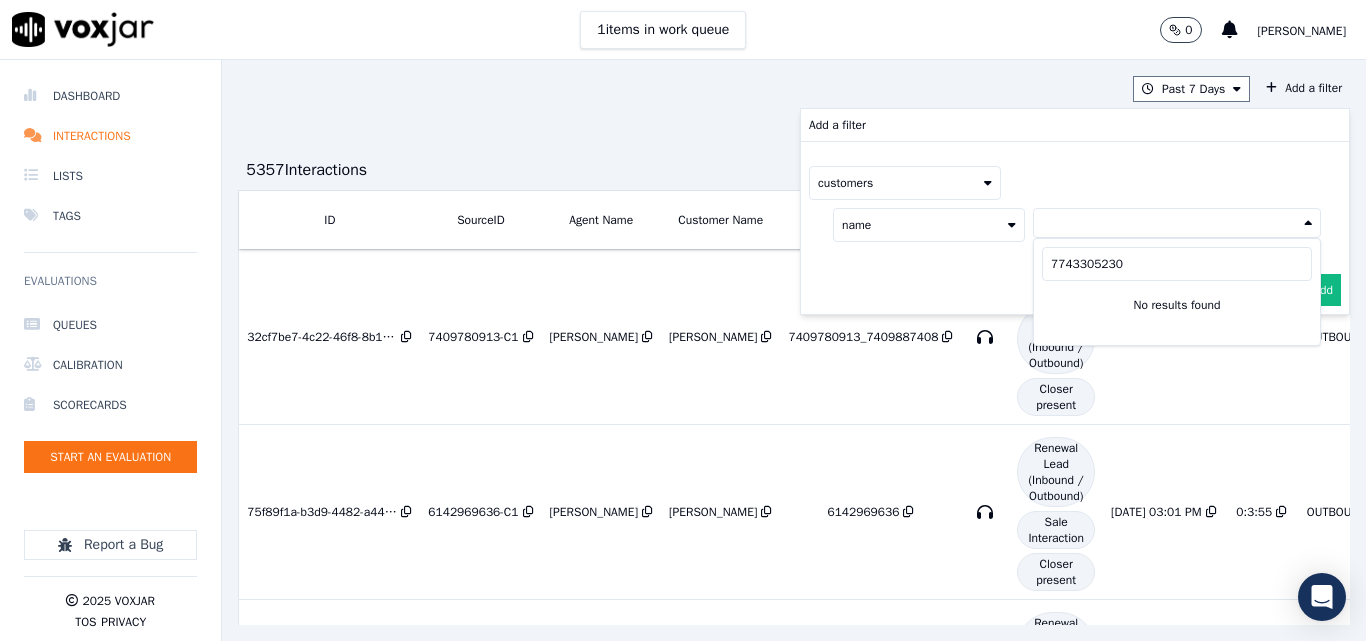 click on "7743305230" at bounding box center [1177, 264] 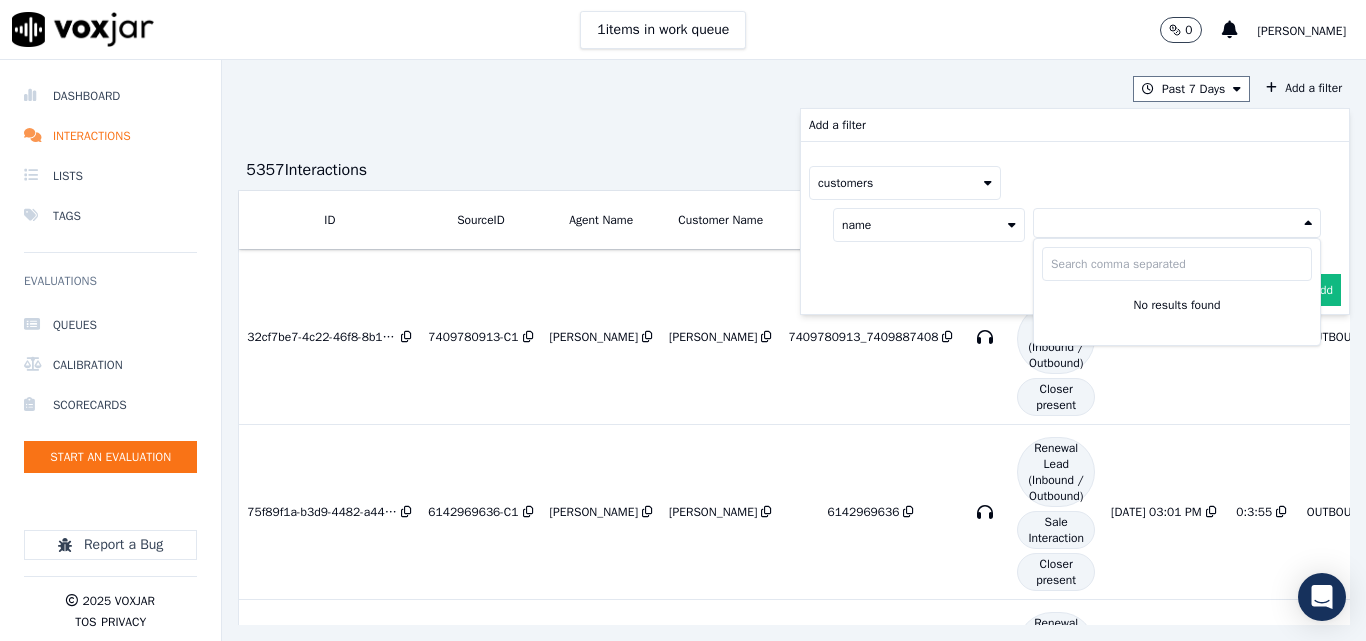paste on "[PERSON_NAME]" 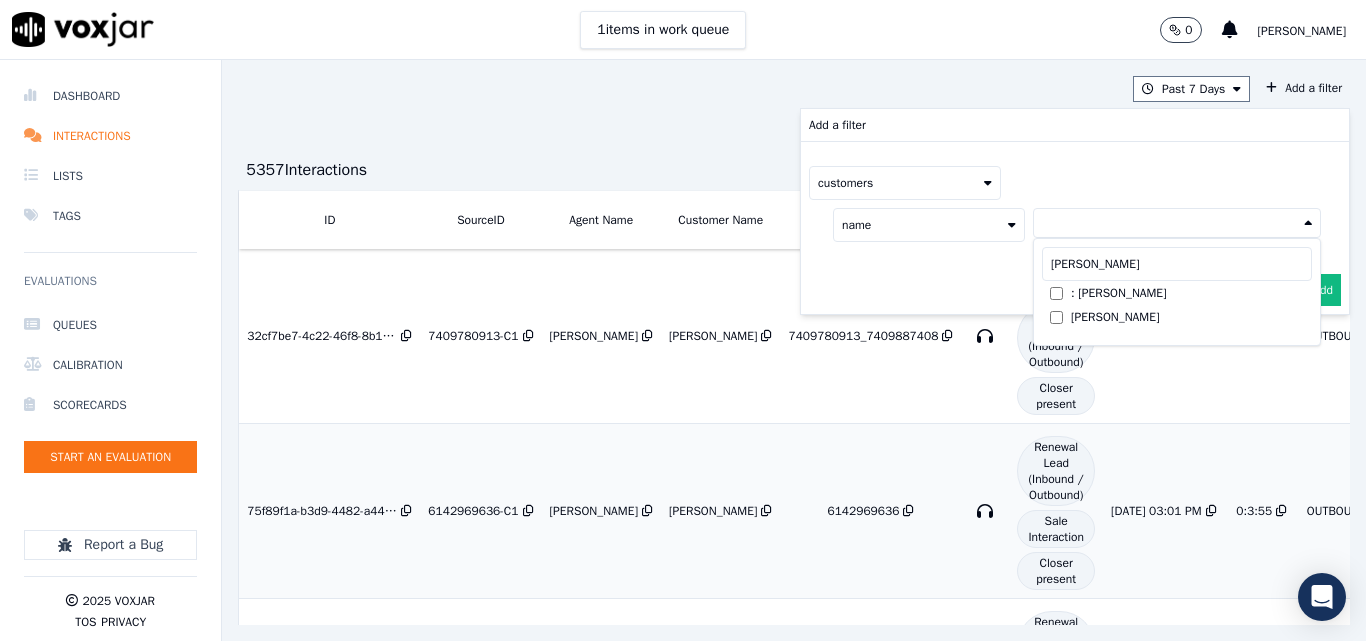 scroll, scrollTop: 0, scrollLeft: 0, axis: both 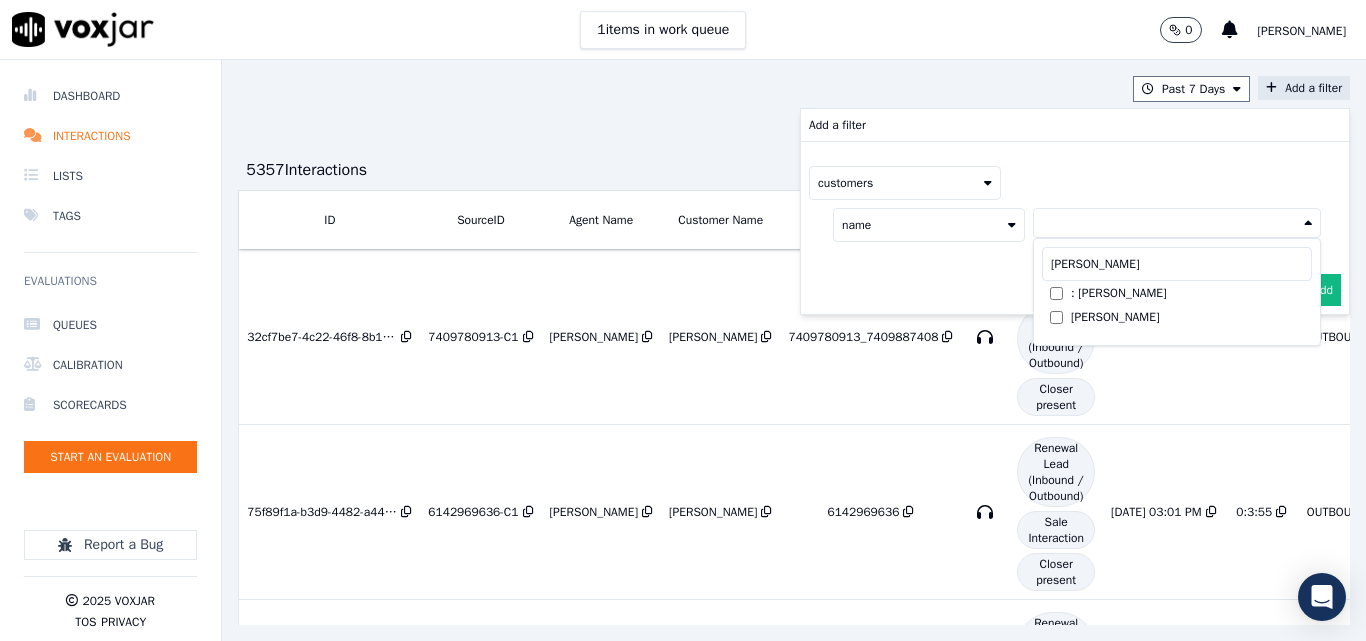 click on "[PERSON_NAME]" at bounding box center (1177, 264) 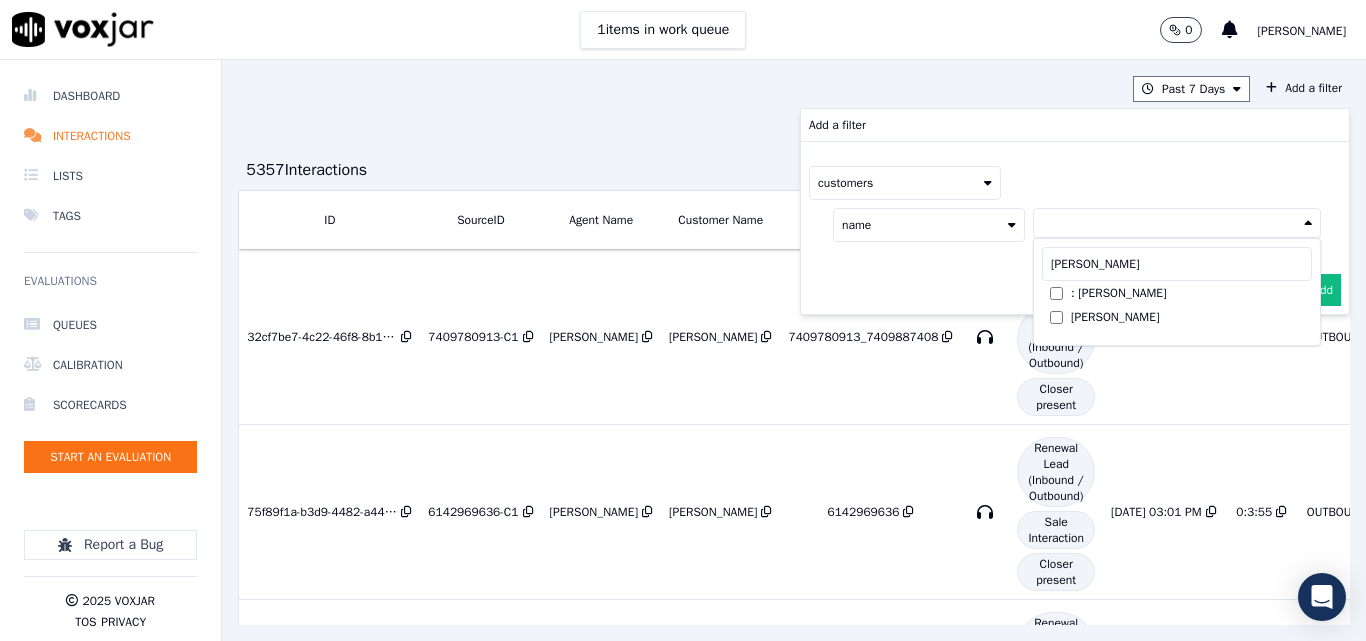 type on "[PERSON_NAME]" 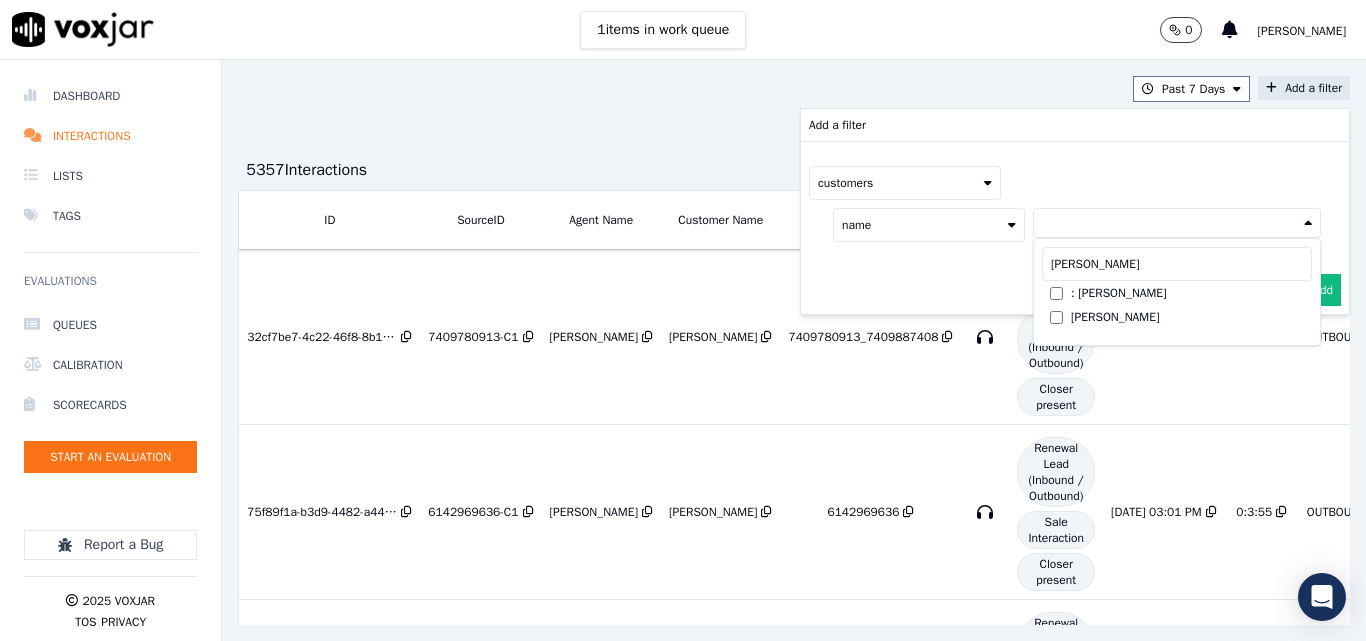 click on "name" at bounding box center [929, 225] 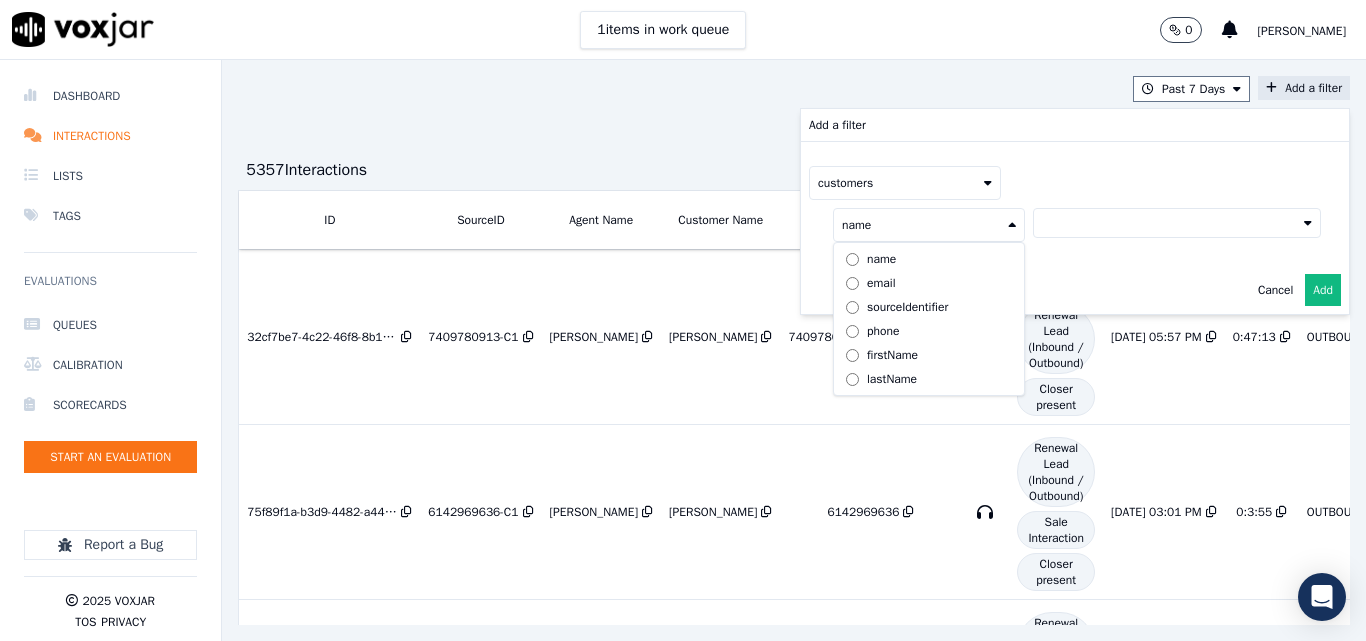 click at bounding box center [1177, 223] 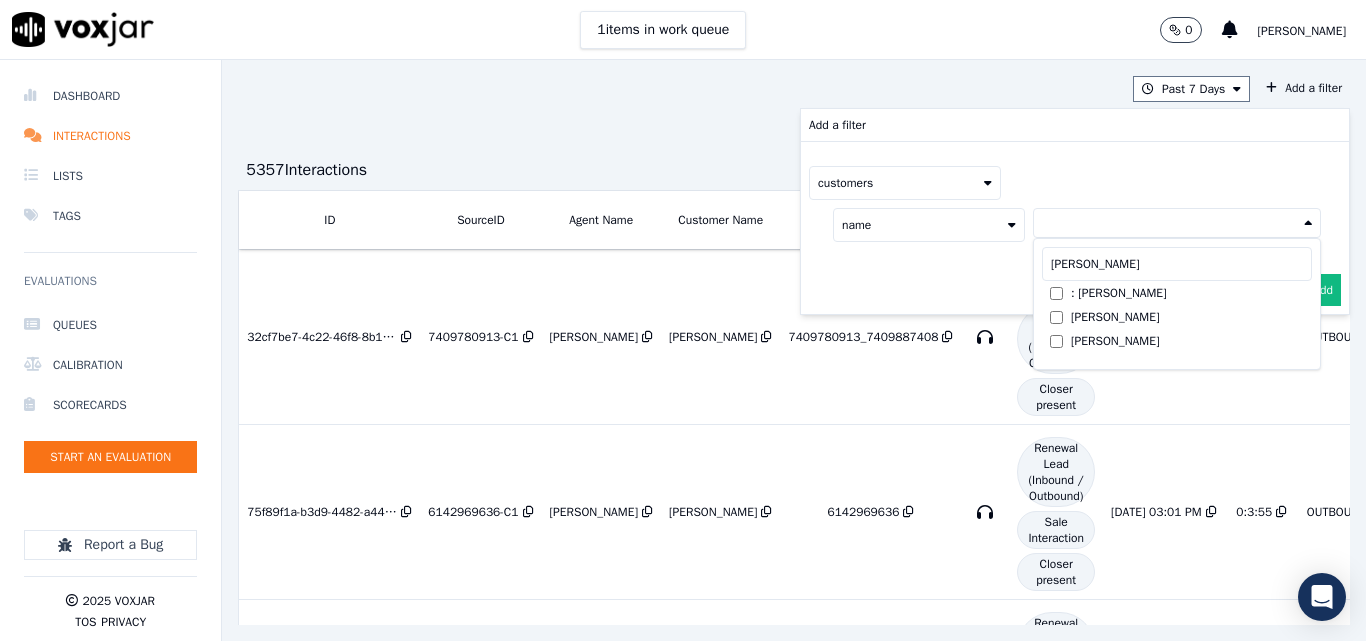 click on "Past 7 Days
Add a filter
Add a filter       customers           name           [PERSON_NAME]     : [PERSON_NAME]    [PERSON_NAME]    [PERSON_NAME]           Cancel   Add   5357  Interaction s       Upload Interactions     ID   SourceID   Agent Name   Customer Name   Customer Phone   Type   Tags   Timestamp   Duration   Direction   Source     Export Scores         32cf7be7-4c22-46f8-8b18-1b564a22157a     7409780913-C1     [PERSON_NAME]      [PERSON_NAME]     7409780913_7409887408       Outbound Lead Renewal Lead (Inbound / Outbound) Closer present [DATE] 05:57 PM     0:47:13     OUTBOUND           94.12 %
75f89f1a-b3d9-4482-a44f-b6f29530a027     6142969636-C1     [PERSON_NAME]     [PERSON_NAME]     6142969636       Renewal Lead (Inbound / Outbound) Sale Interaction Closer present [DATE] 03:01 PM     0:3:55     OUTBOUND           100 %
2e2323ca-3b6d-46c5-9ebe-64c03b9537f1     2676830617-C1     [PERSON_NAME]     [PERSON_NAME]               0:52:20" at bounding box center [794, 350] 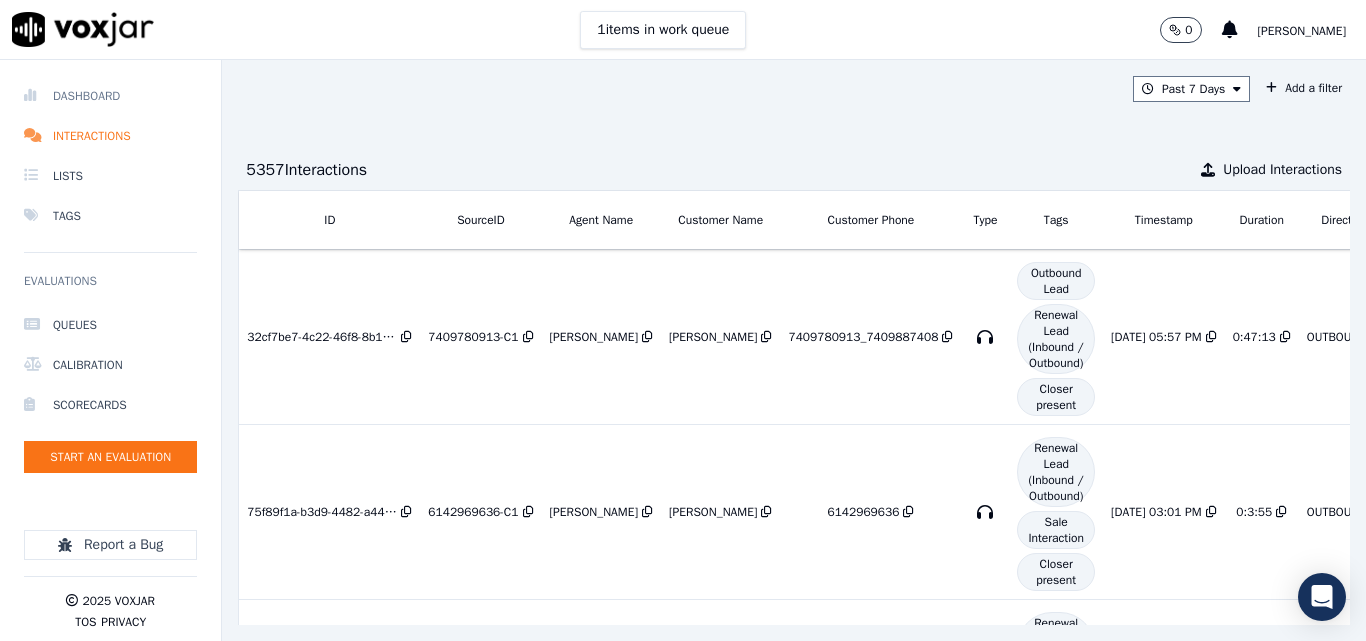 click on "Dashboard" at bounding box center (110, 96) 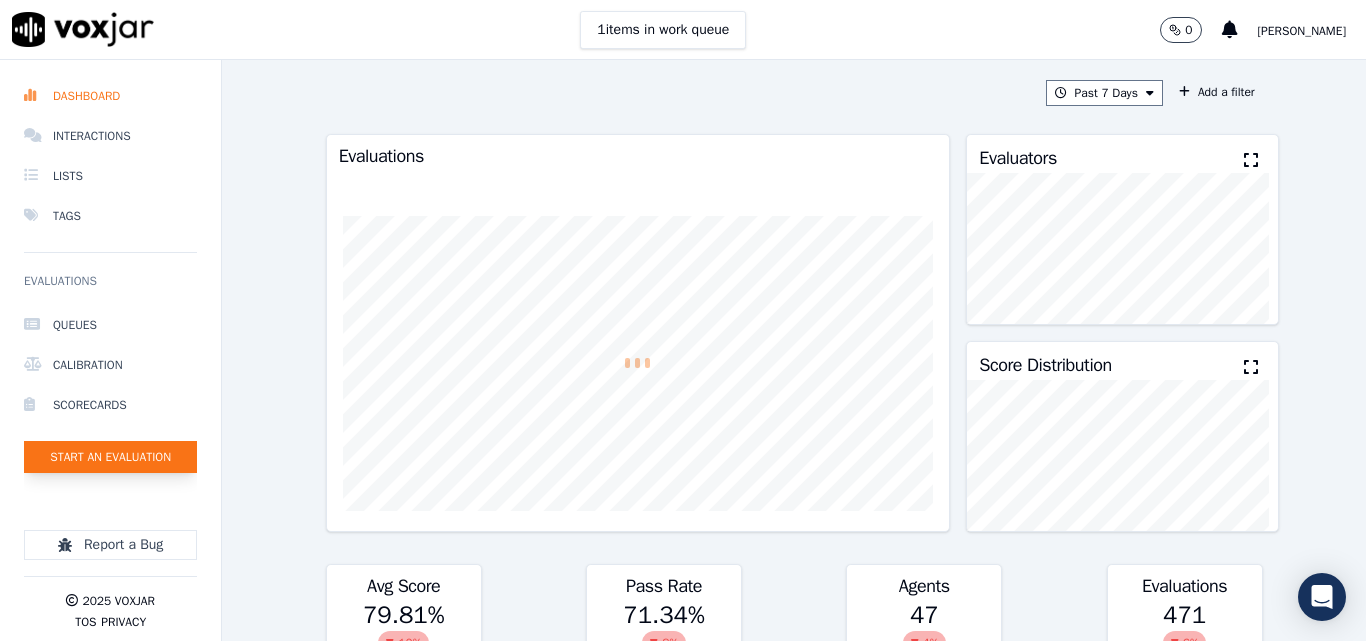 click on "Start an Evaluation" 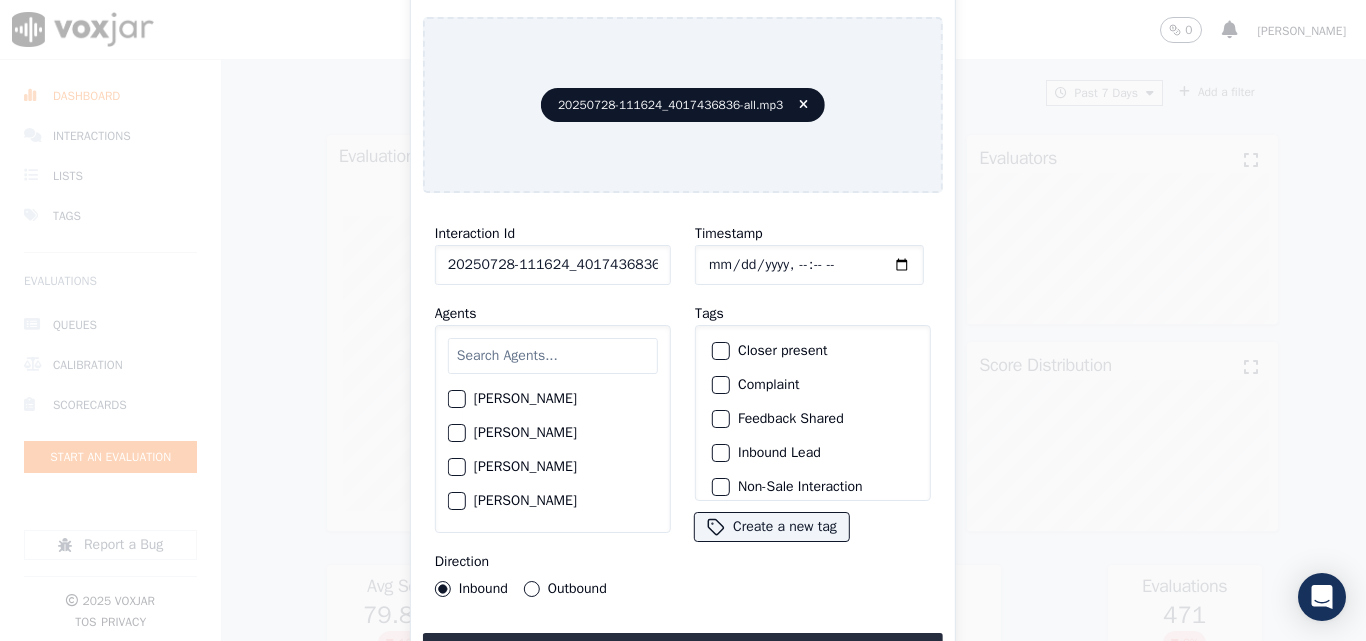 scroll, scrollTop: 0, scrollLeft: 40, axis: horizontal 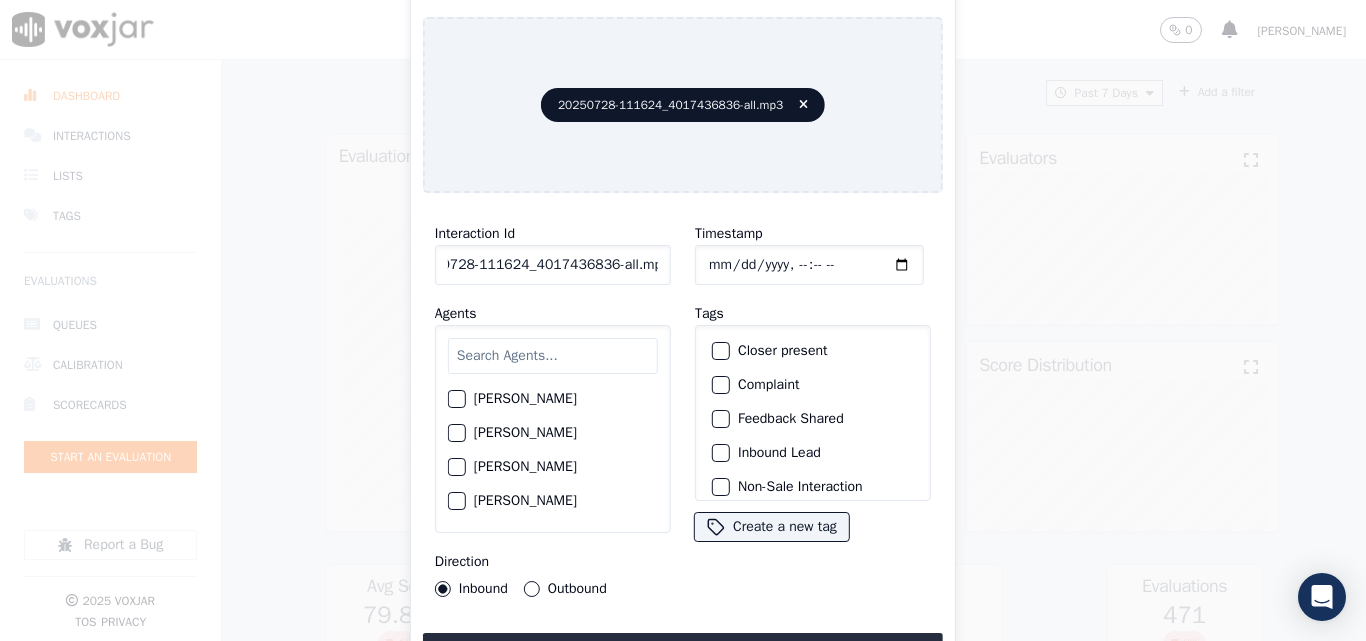 drag, startPoint x: 640, startPoint y: 257, endPoint x: 745, endPoint y: 275, distance: 106.531685 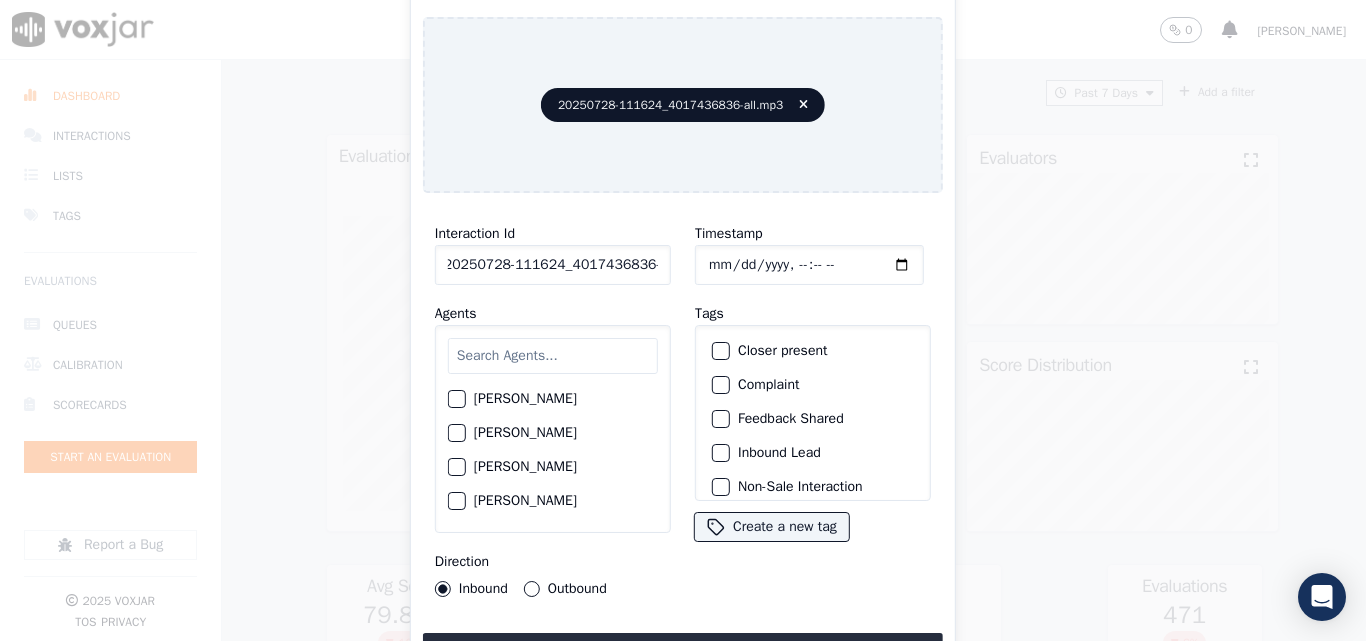 scroll, scrollTop: 0, scrollLeft: 11, axis: horizontal 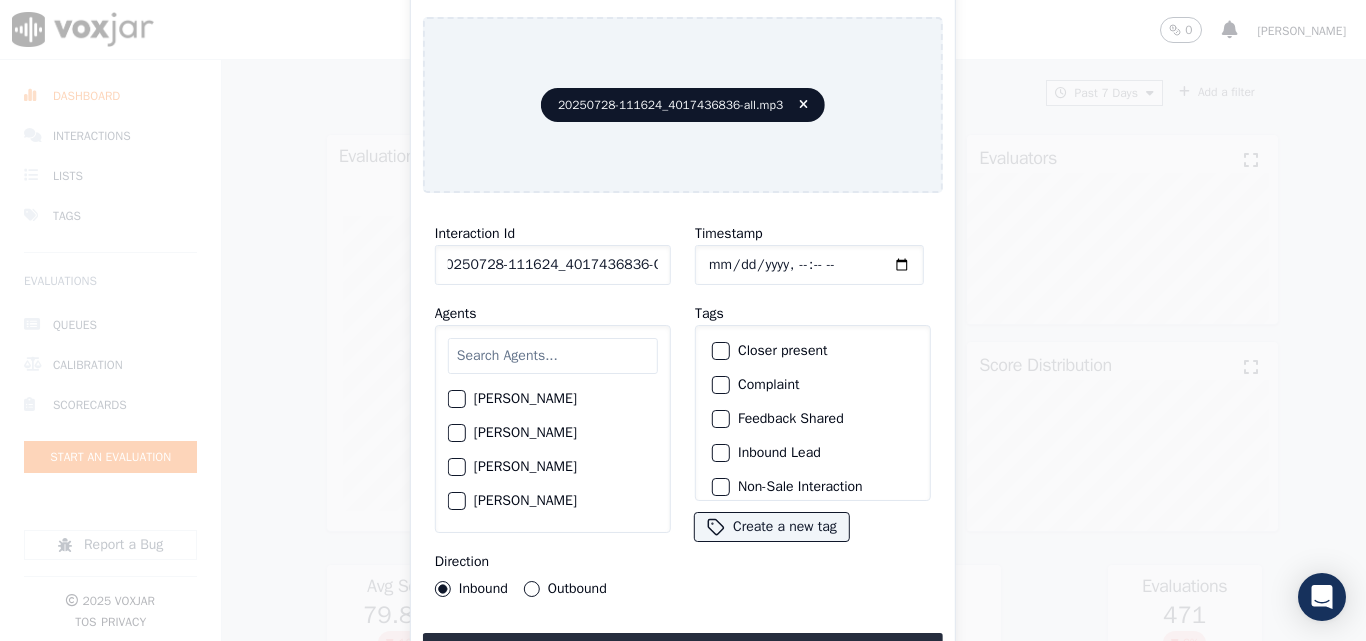 type on "20250728-111624_4017436836-C1" 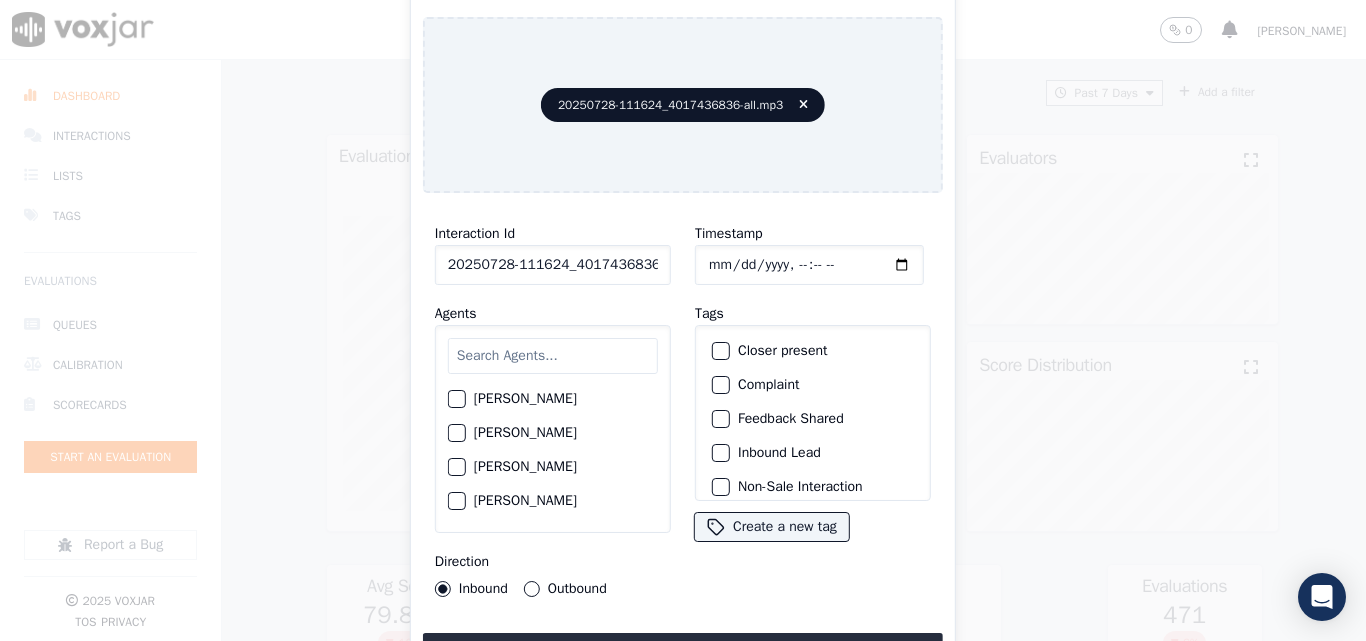 click on "Timestamp" 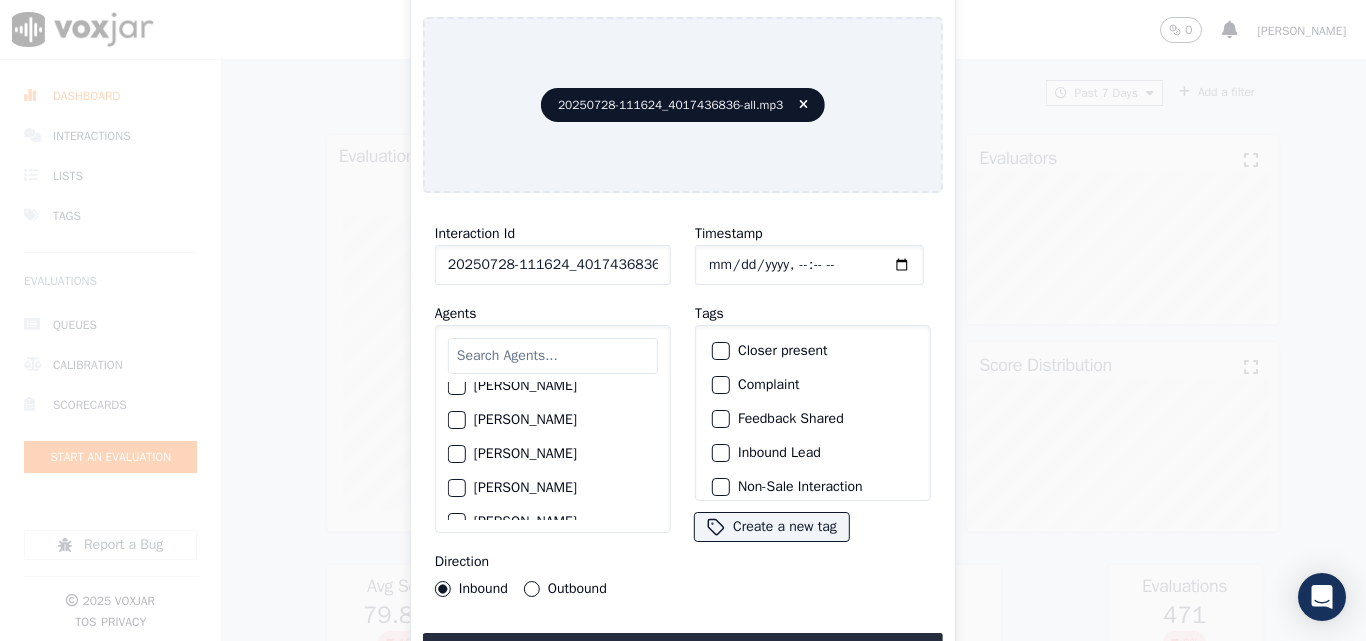 scroll, scrollTop: 1000, scrollLeft: 0, axis: vertical 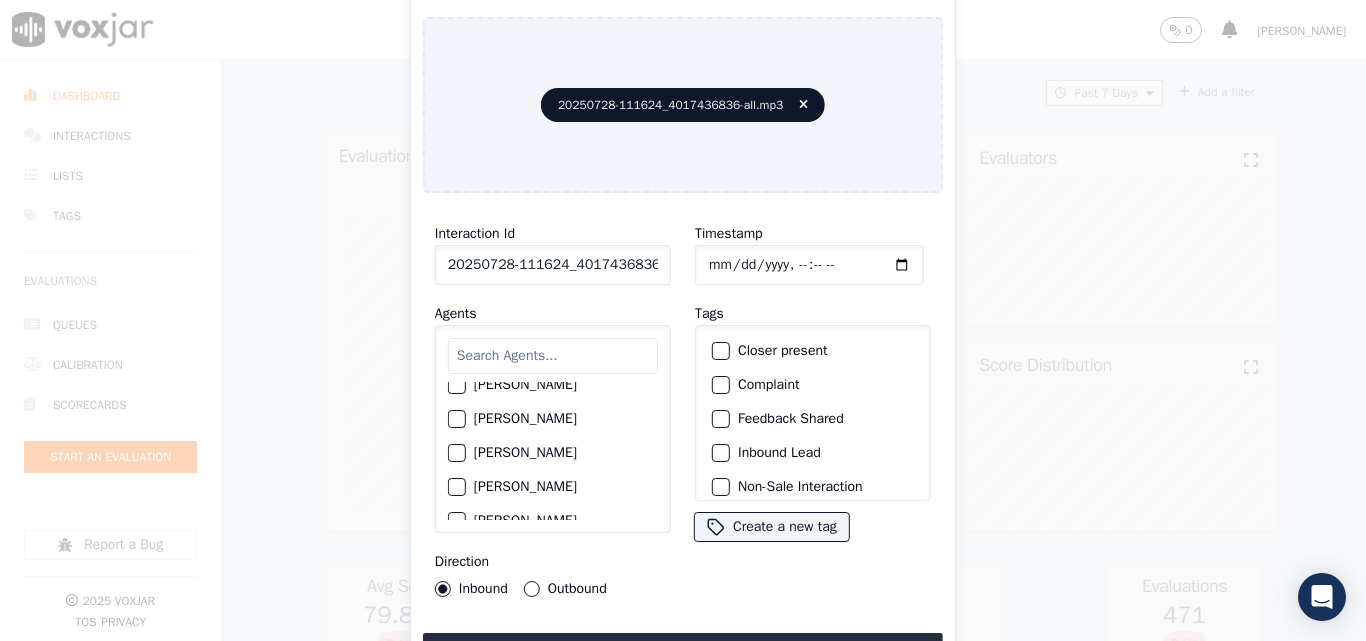 click on "[PERSON_NAME]" 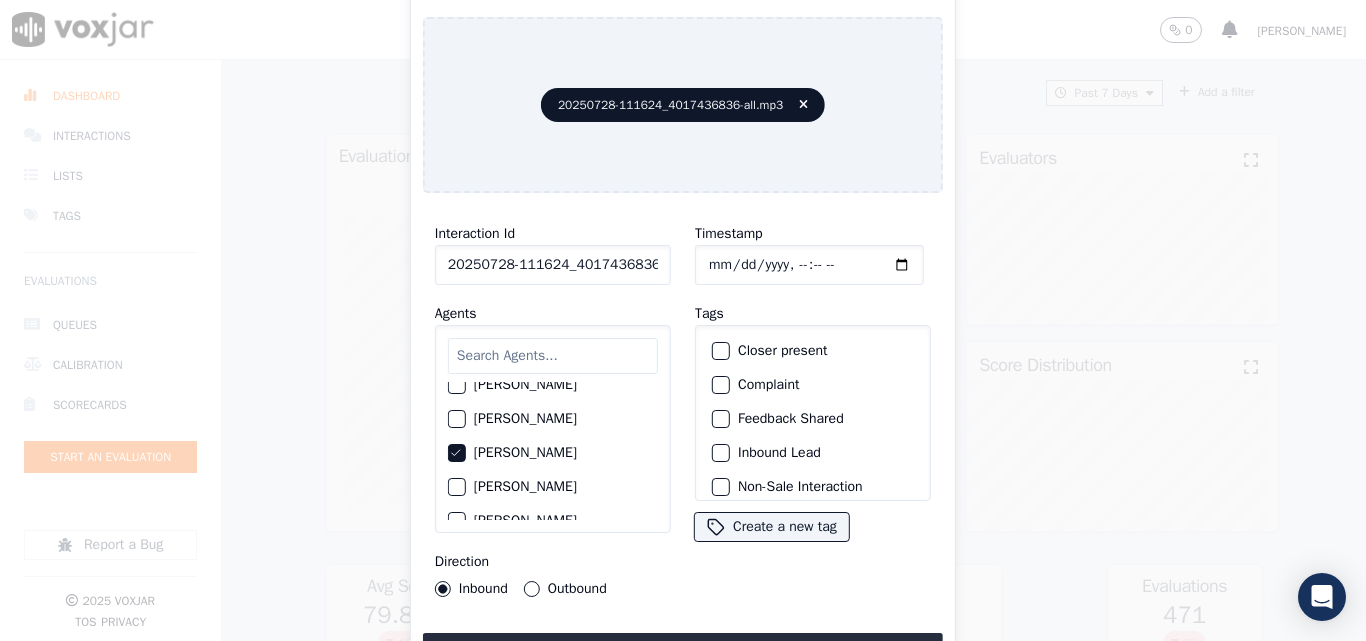 click on "Closer present" 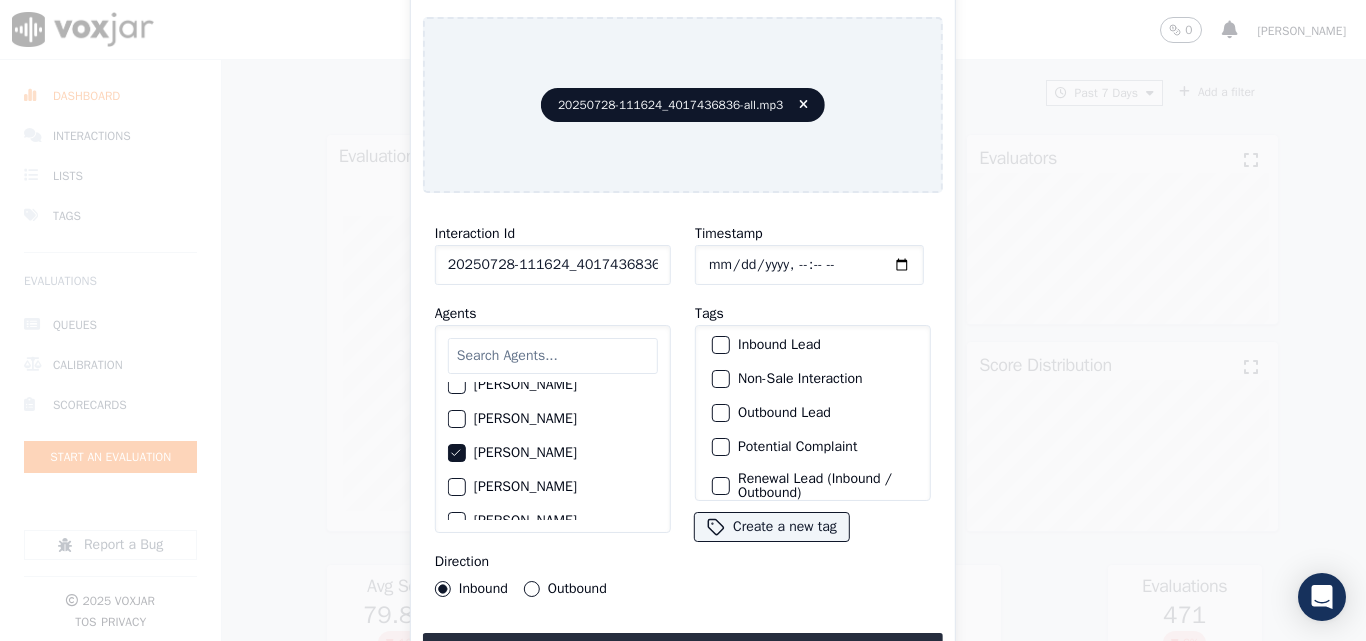 scroll, scrollTop: 73, scrollLeft: 0, axis: vertical 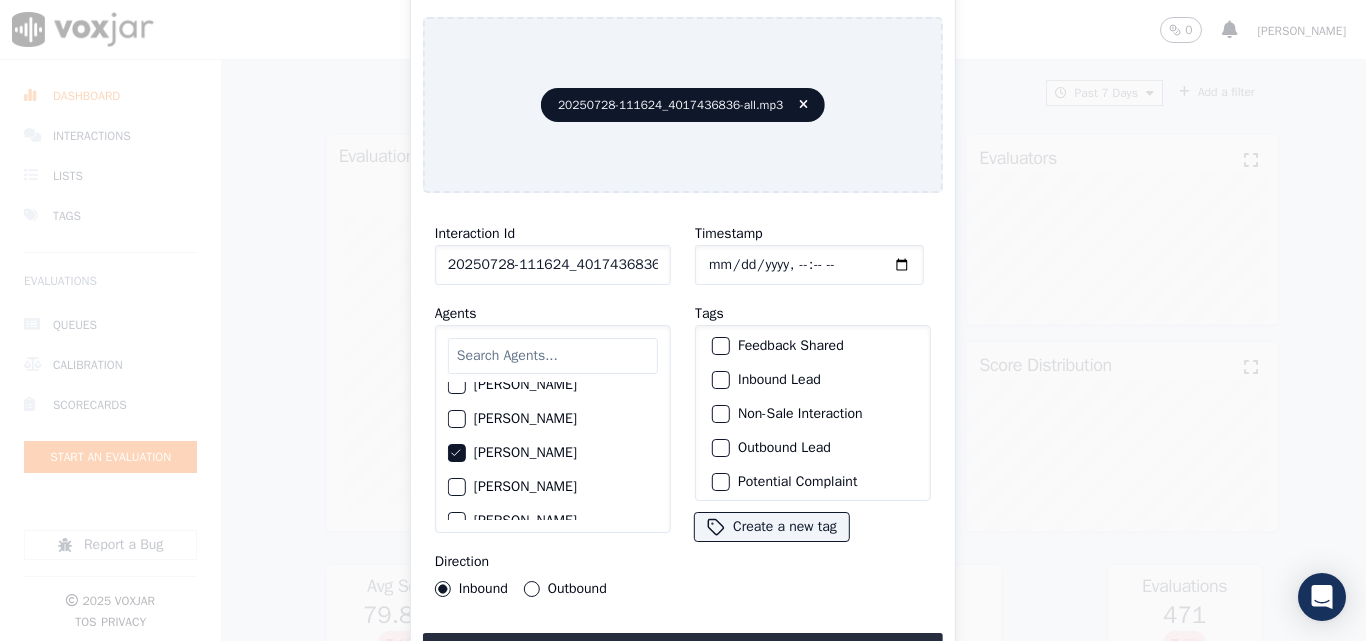 click at bounding box center [720, 380] 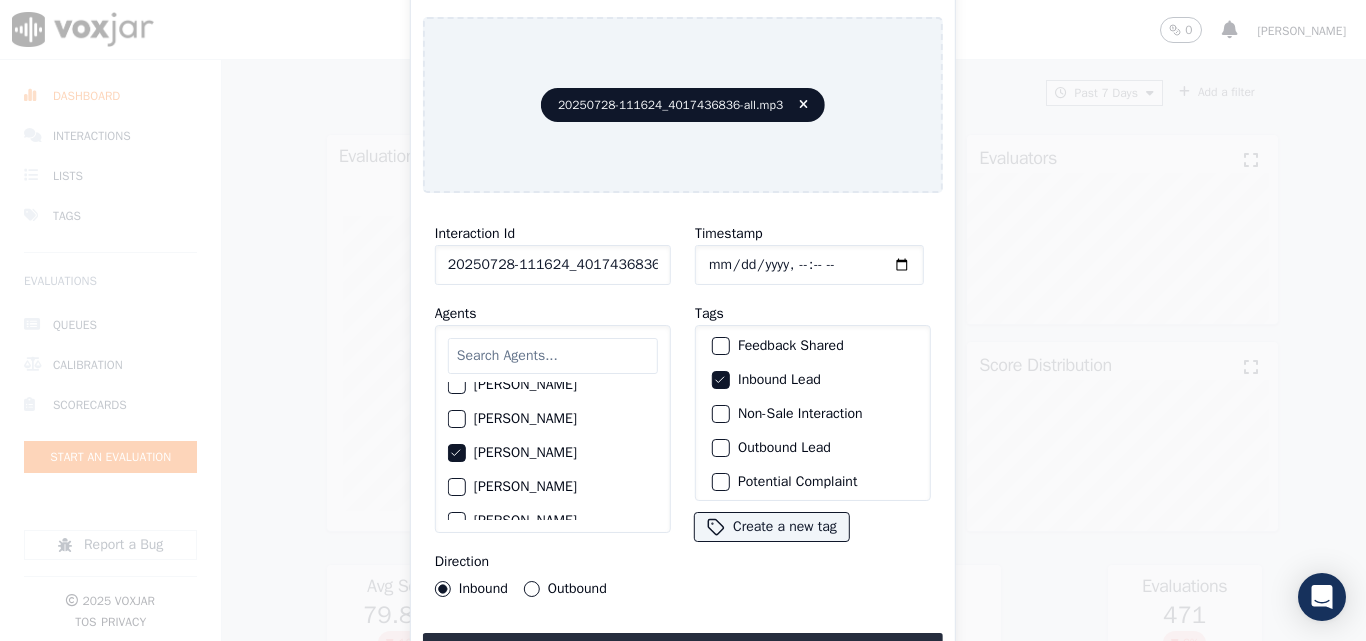 scroll, scrollTop: 173, scrollLeft: 0, axis: vertical 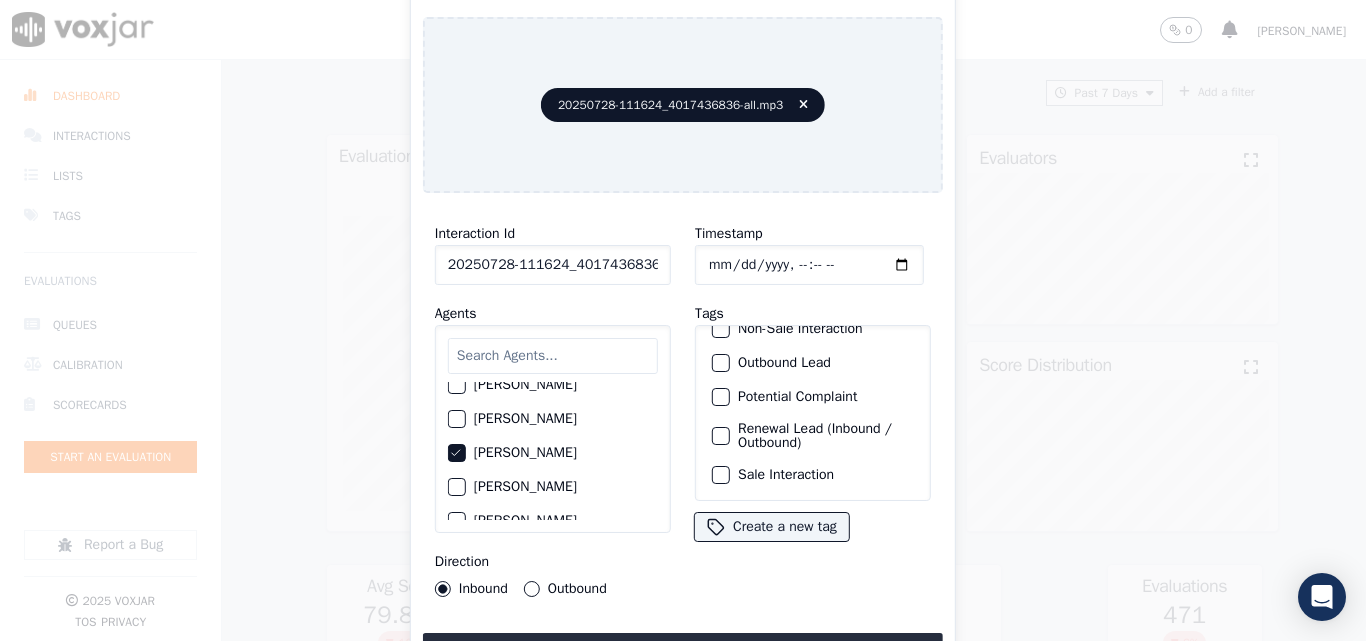 drag, startPoint x: 718, startPoint y: 447, endPoint x: 716, endPoint y: 508, distance: 61.03278 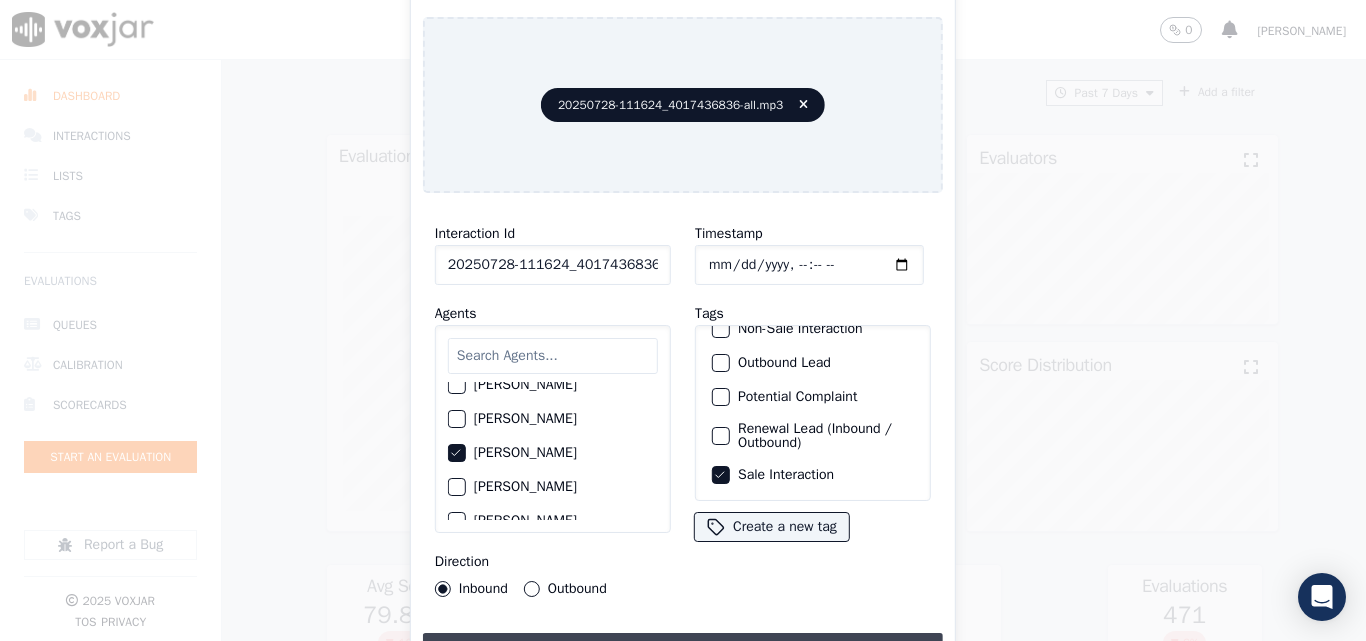 click on "Upload interaction to start evaluation" at bounding box center (683, 651) 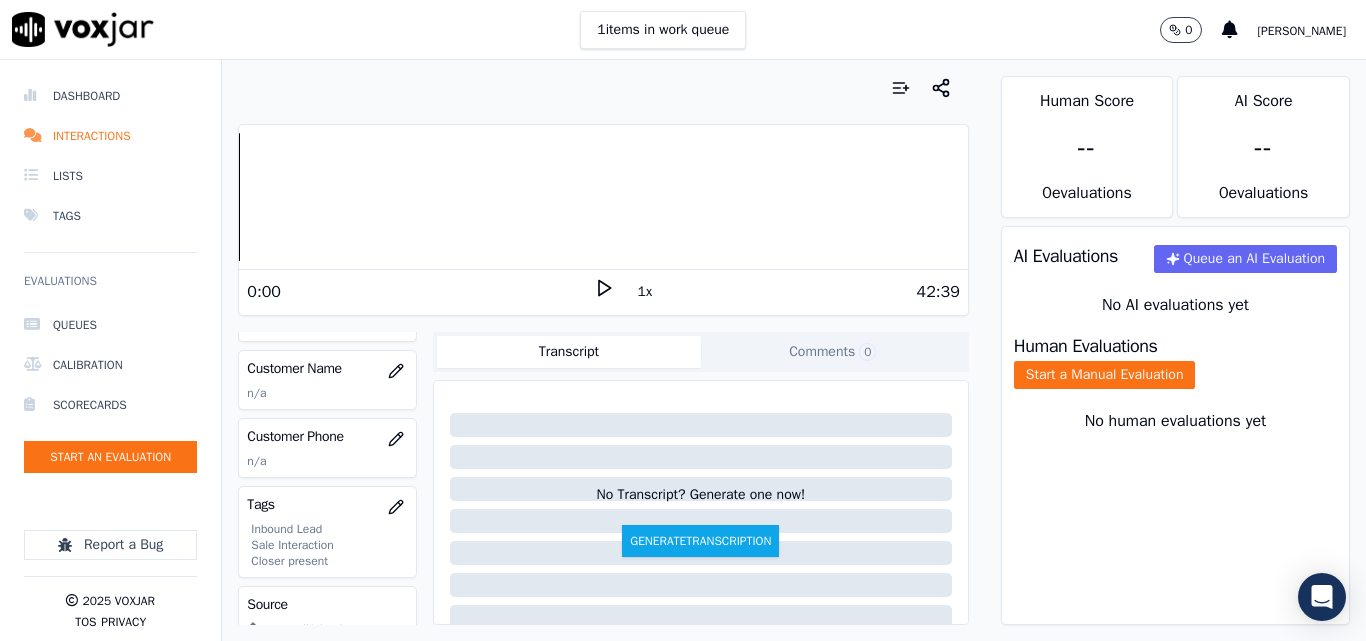 scroll, scrollTop: 300, scrollLeft: 0, axis: vertical 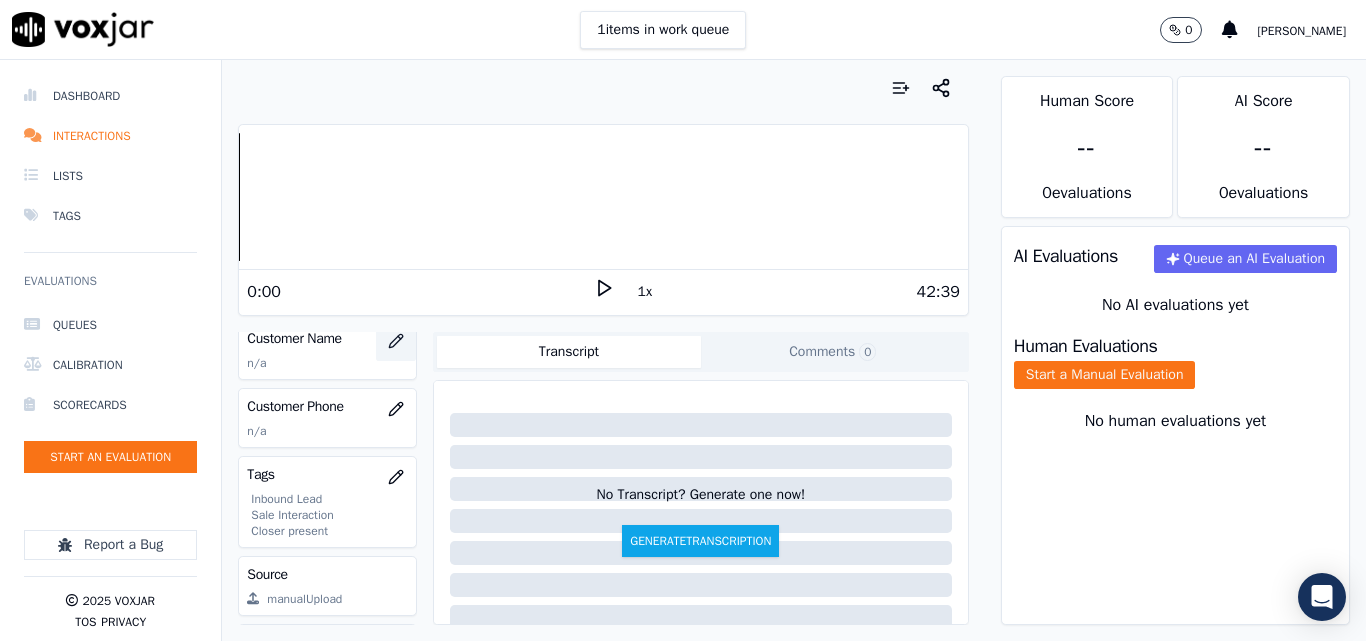 click 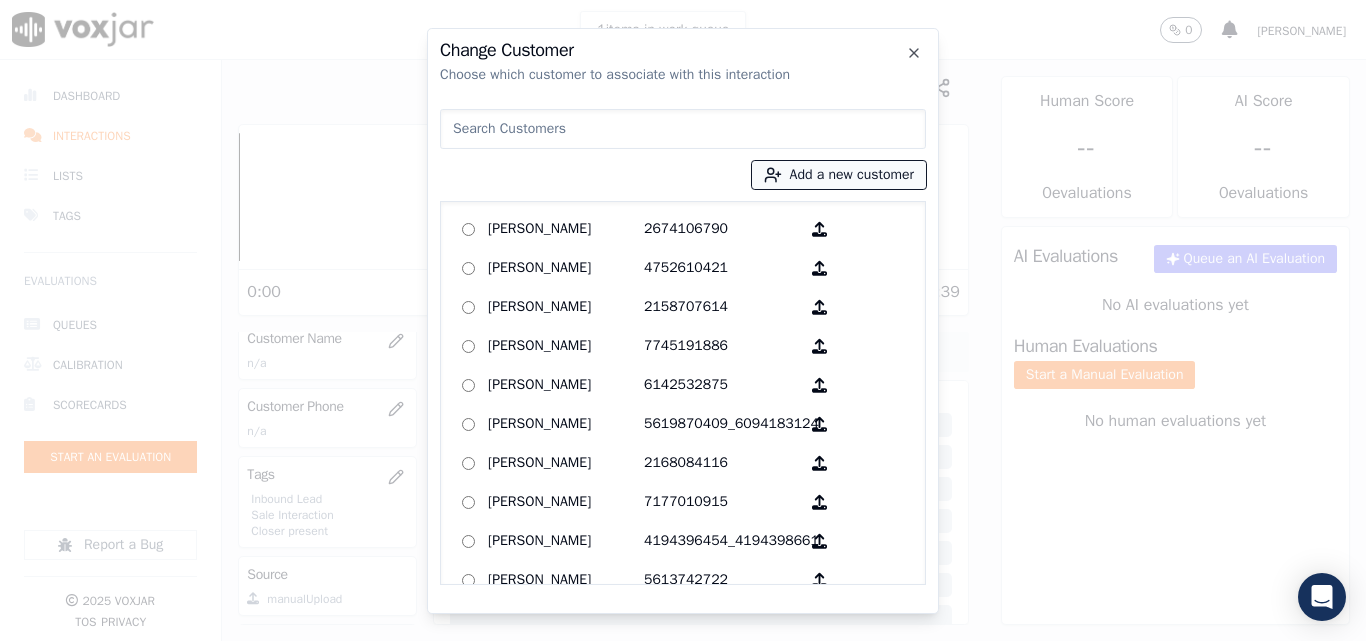 drag, startPoint x: 831, startPoint y: 166, endPoint x: 832, endPoint y: 186, distance: 20.024984 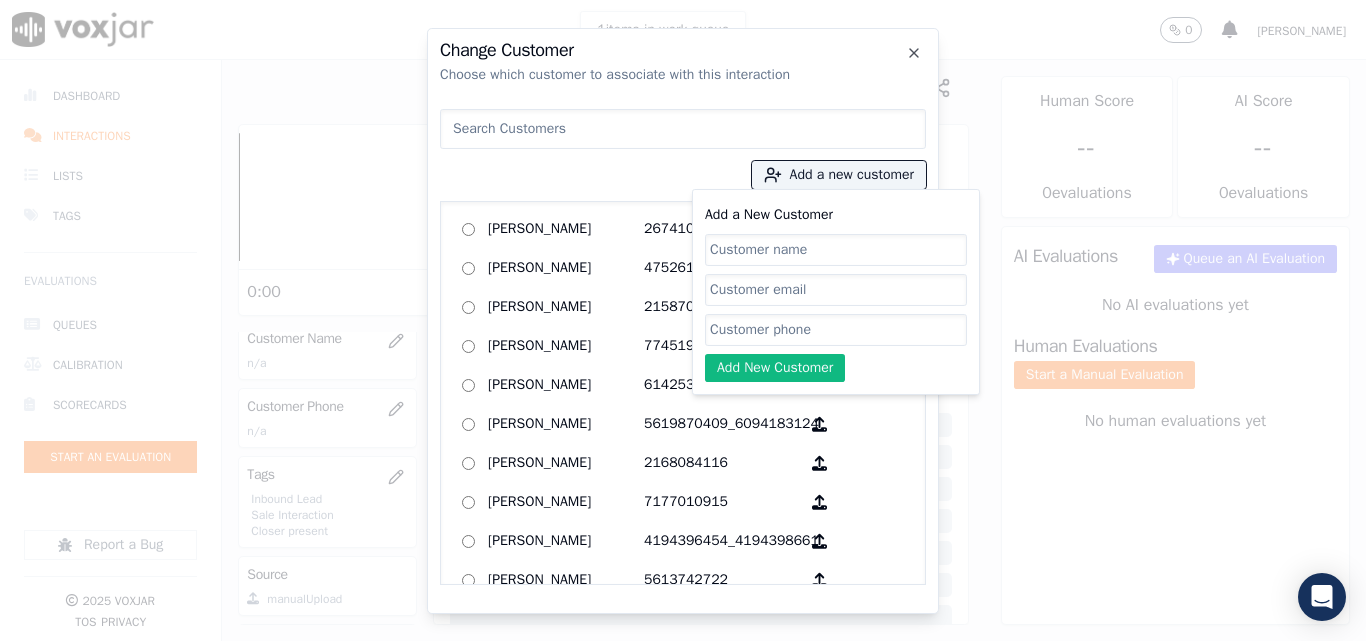 click on "Add a New Customer" 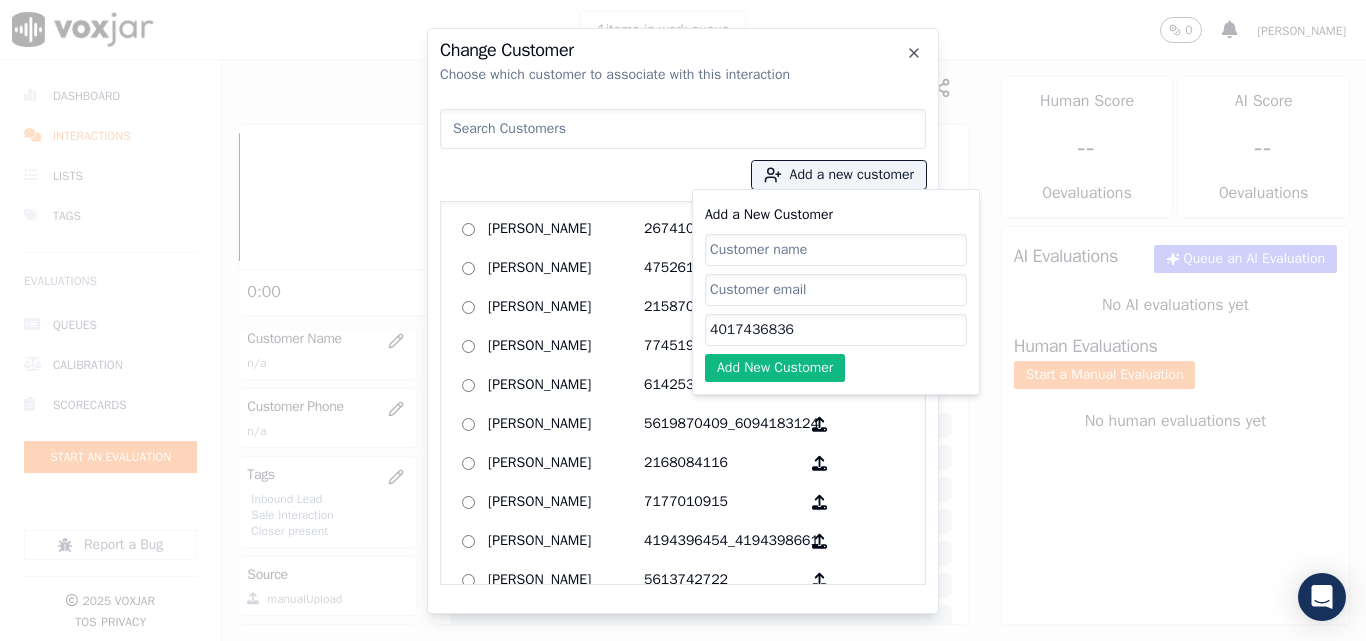 type on "4017436836" 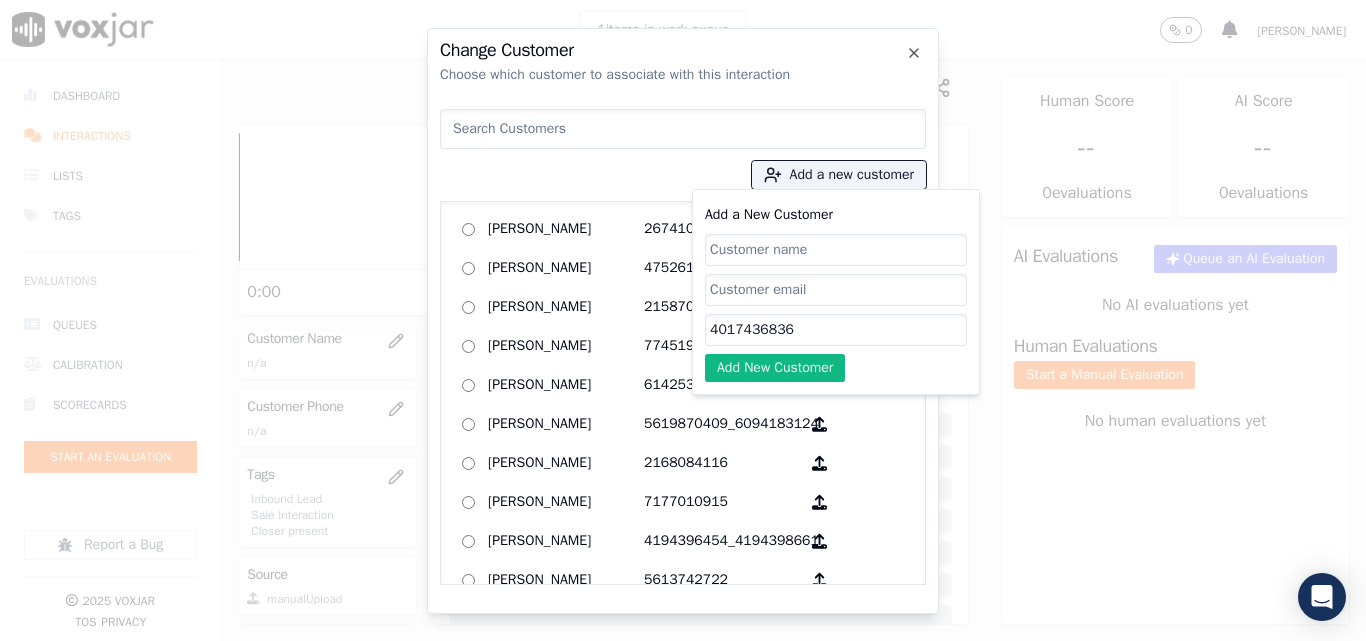 click on "Add a New Customer" 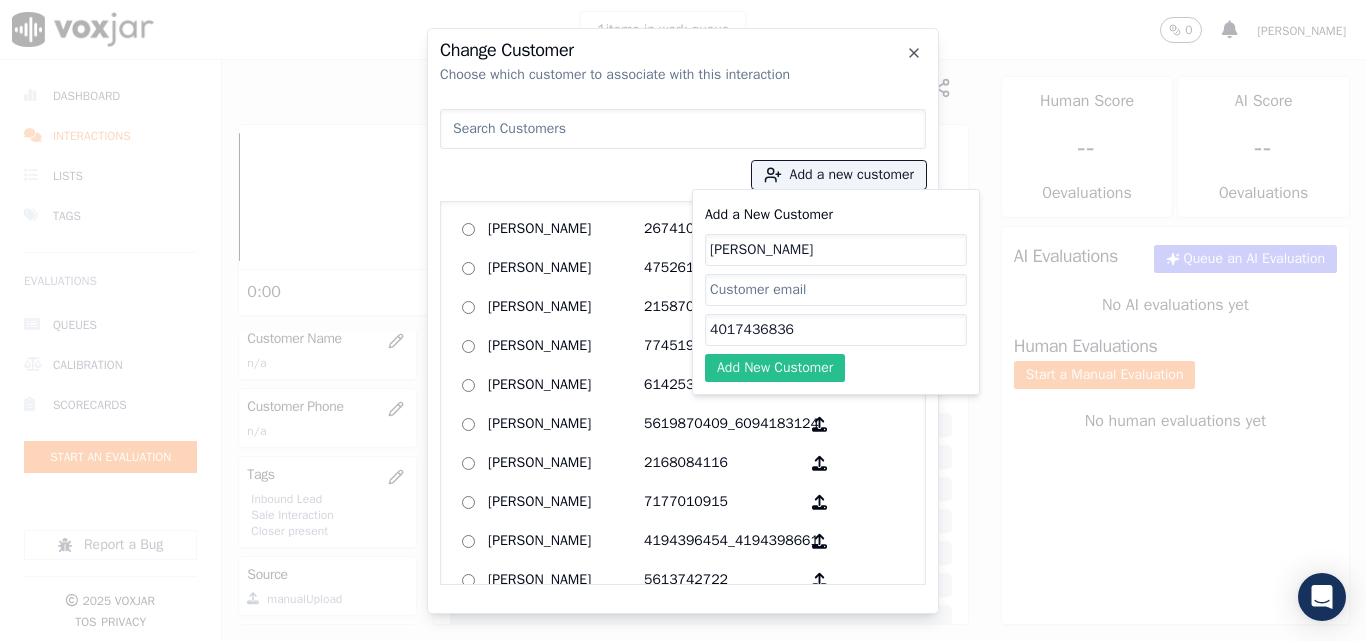type on "[PERSON_NAME]" 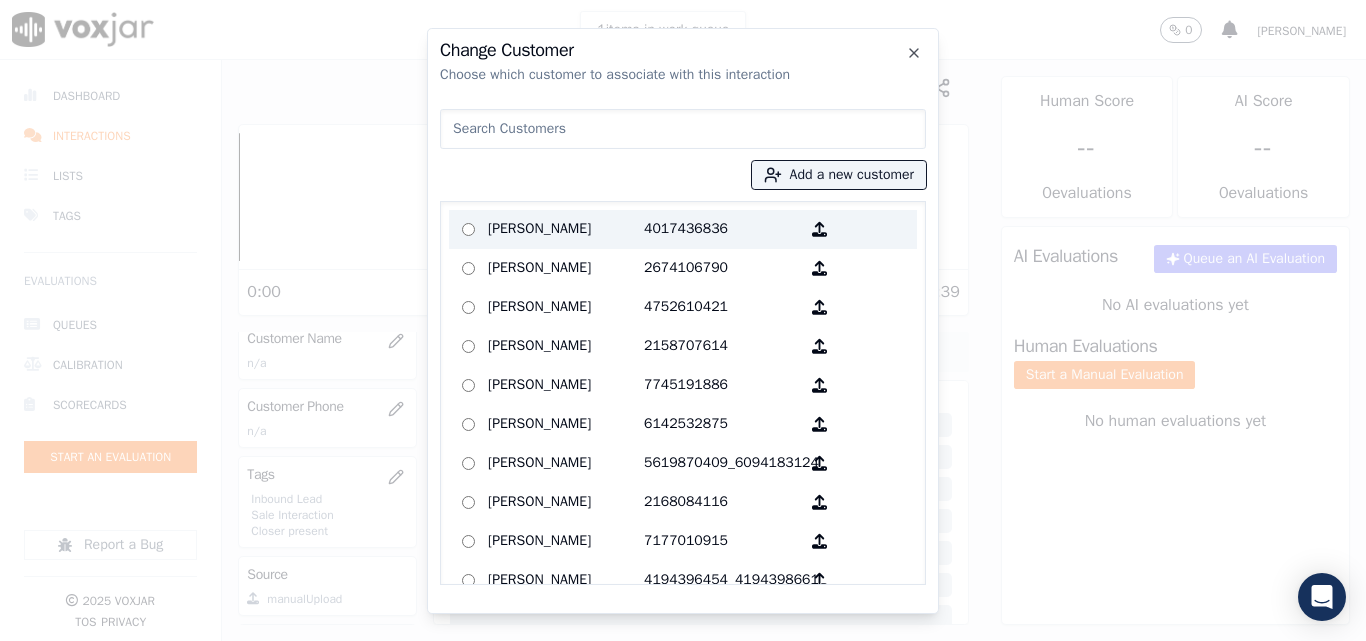 click on "[PERSON_NAME]" at bounding box center (566, 229) 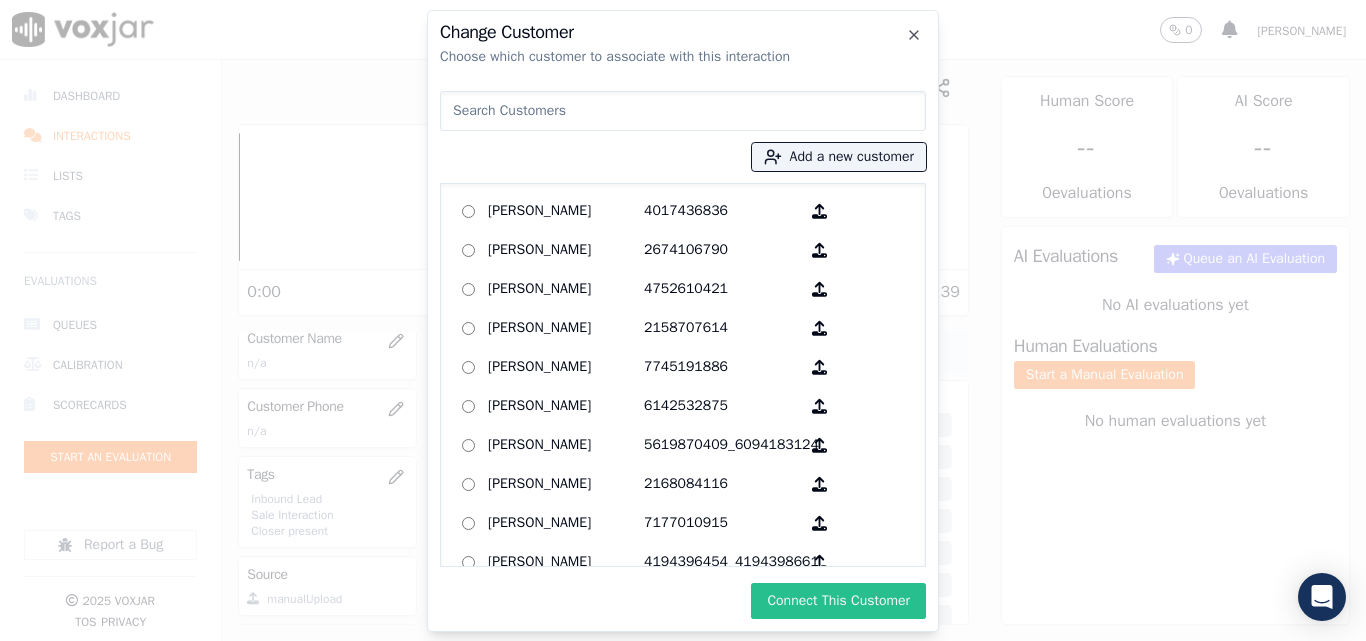 click on "Connect This Customer" at bounding box center [838, 601] 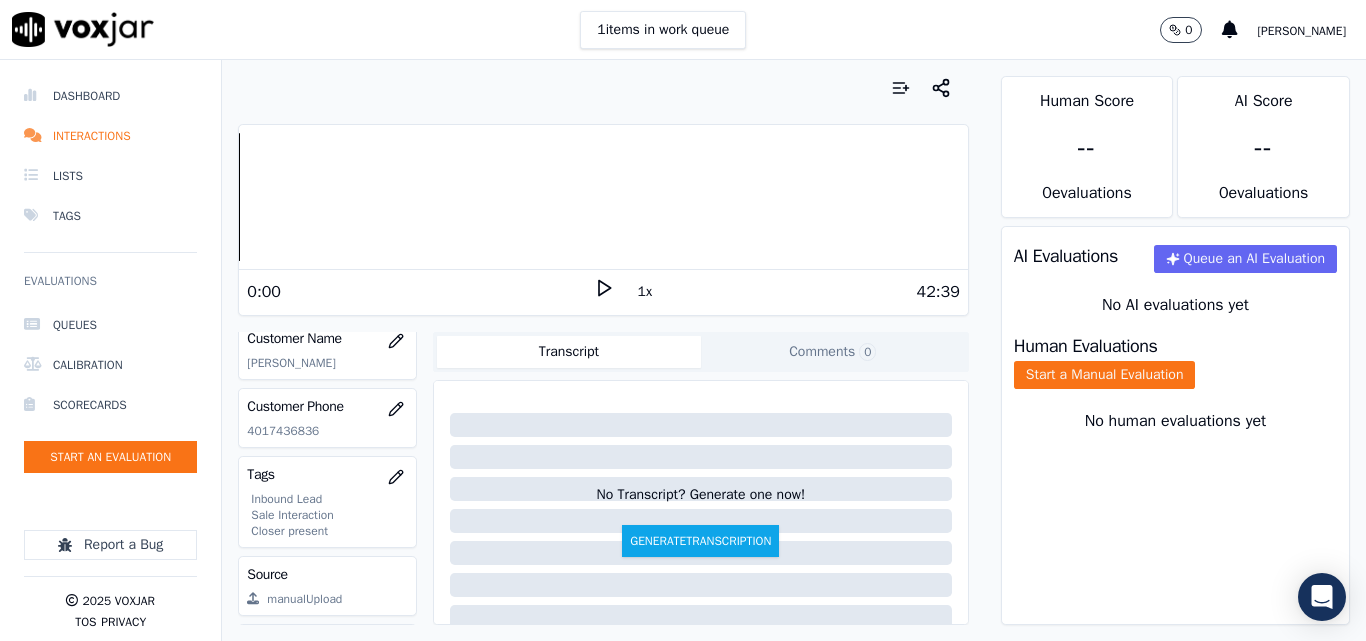 click at bounding box center (603, 88) 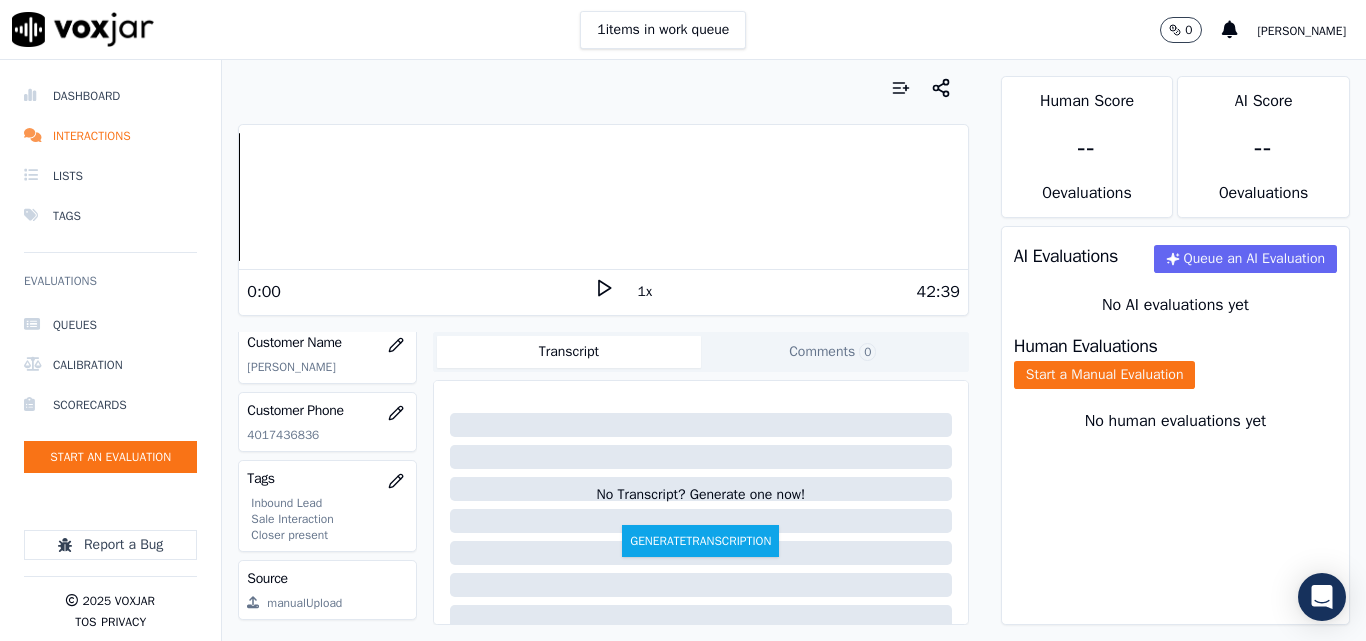 scroll, scrollTop: 200, scrollLeft: 0, axis: vertical 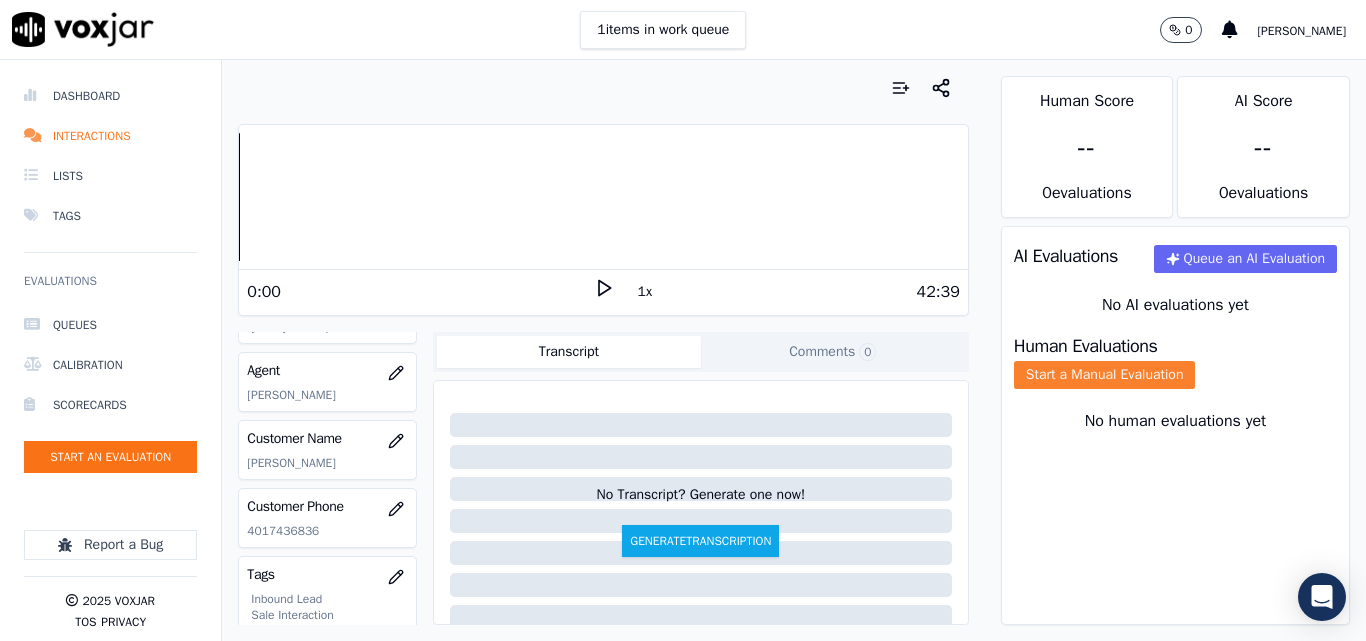 click on "Start a Manual Evaluation" 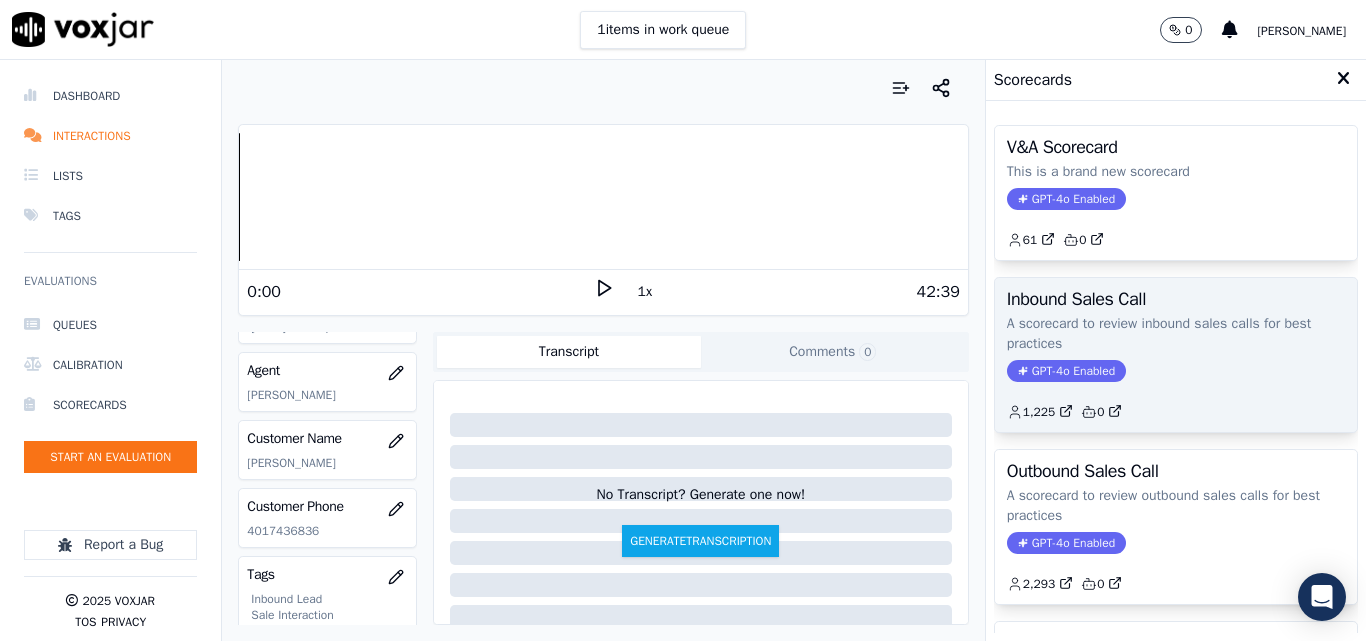 click on "GPT-4o Enabled" 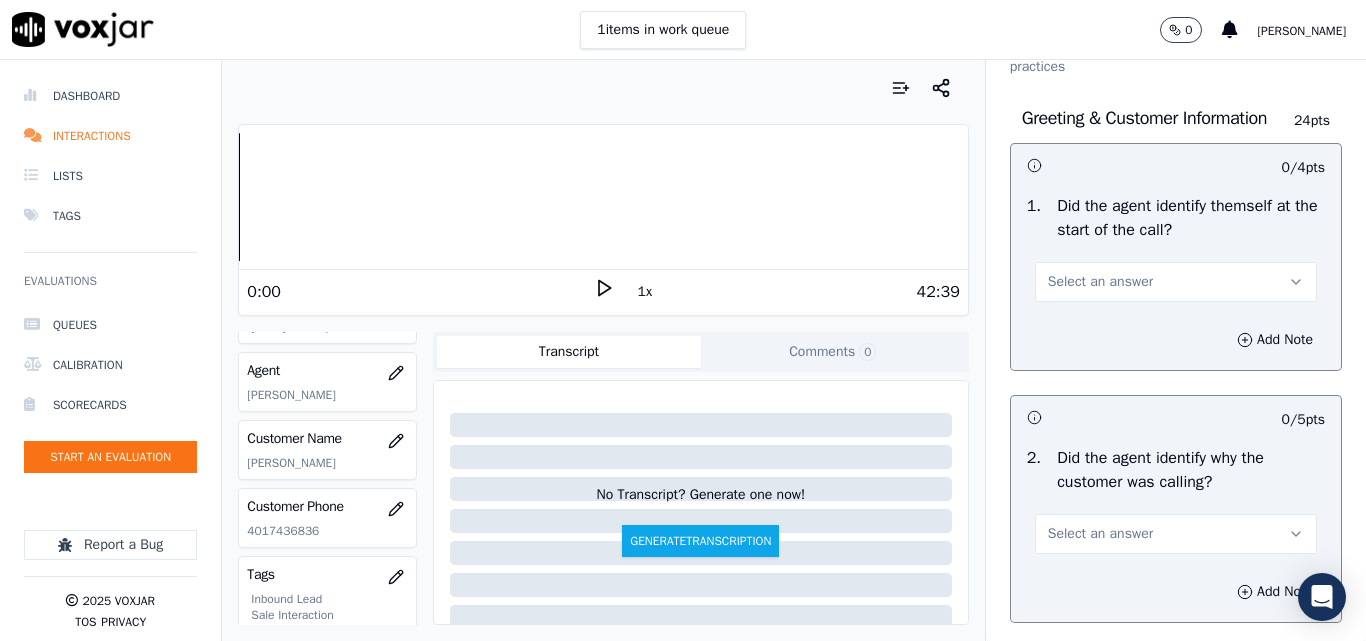 scroll, scrollTop: 200, scrollLeft: 0, axis: vertical 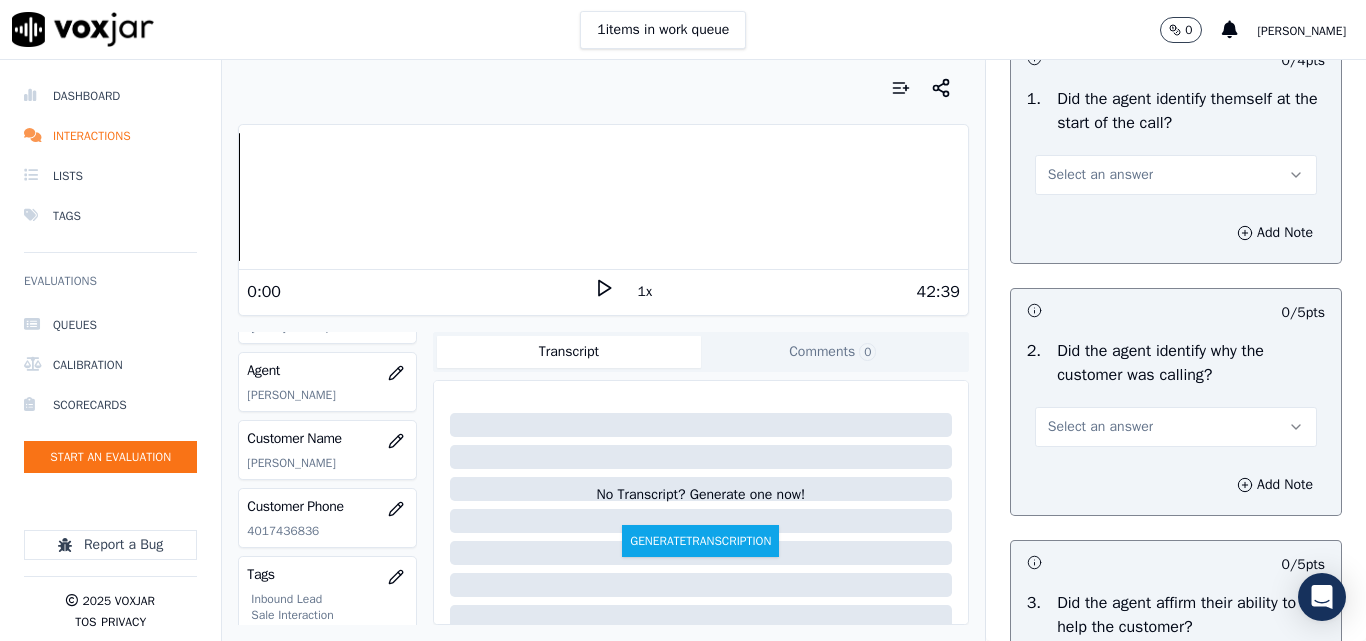 click on "Select an answer" at bounding box center (1100, 175) 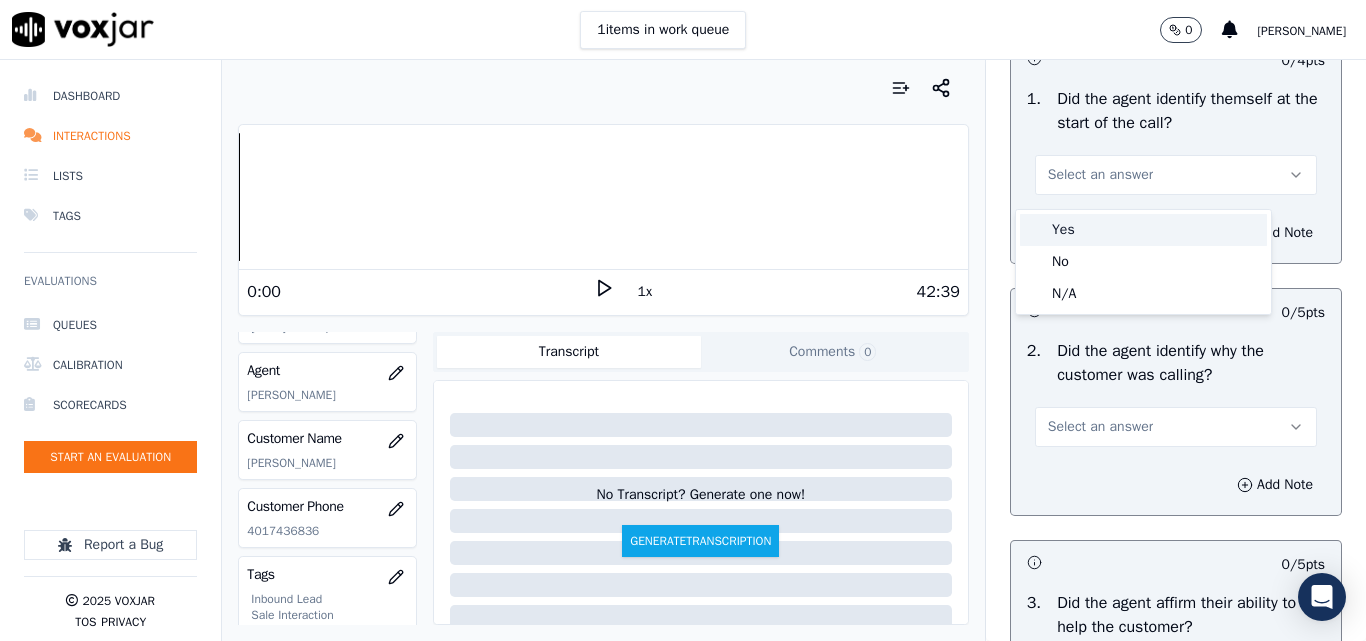 drag, startPoint x: 1076, startPoint y: 230, endPoint x: 1086, endPoint y: 232, distance: 10.198039 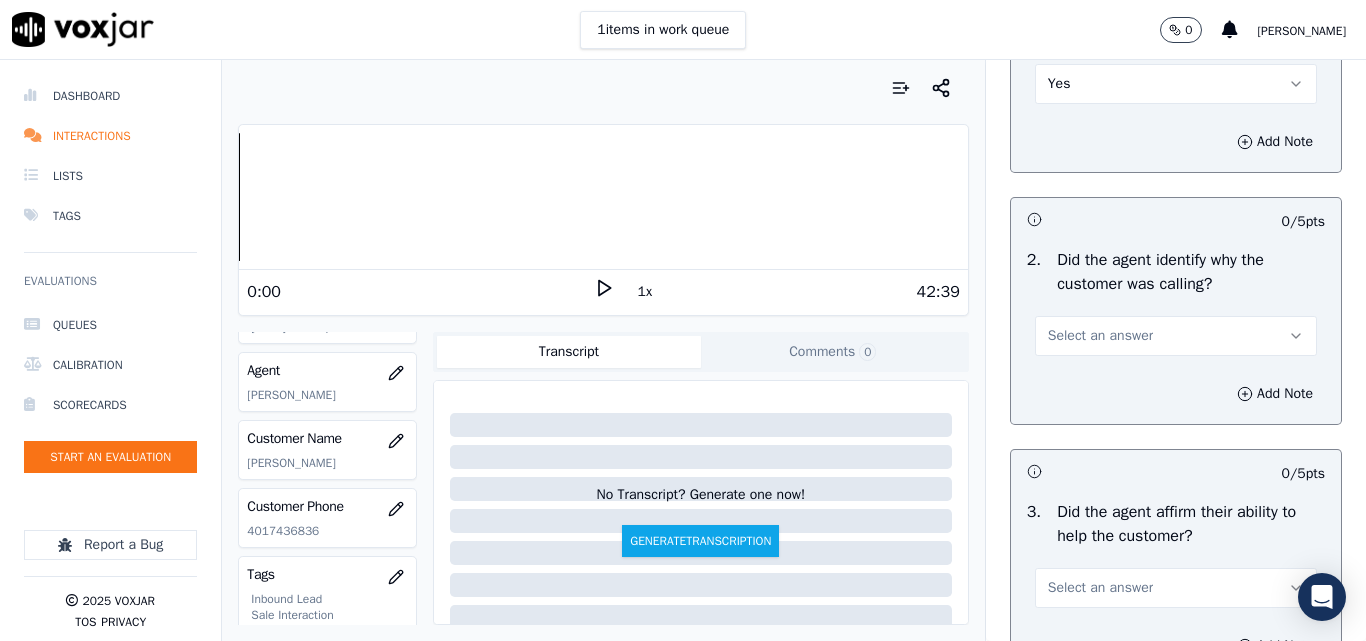 scroll, scrollTop: 400, scrollLeft: 0, axis: vertical 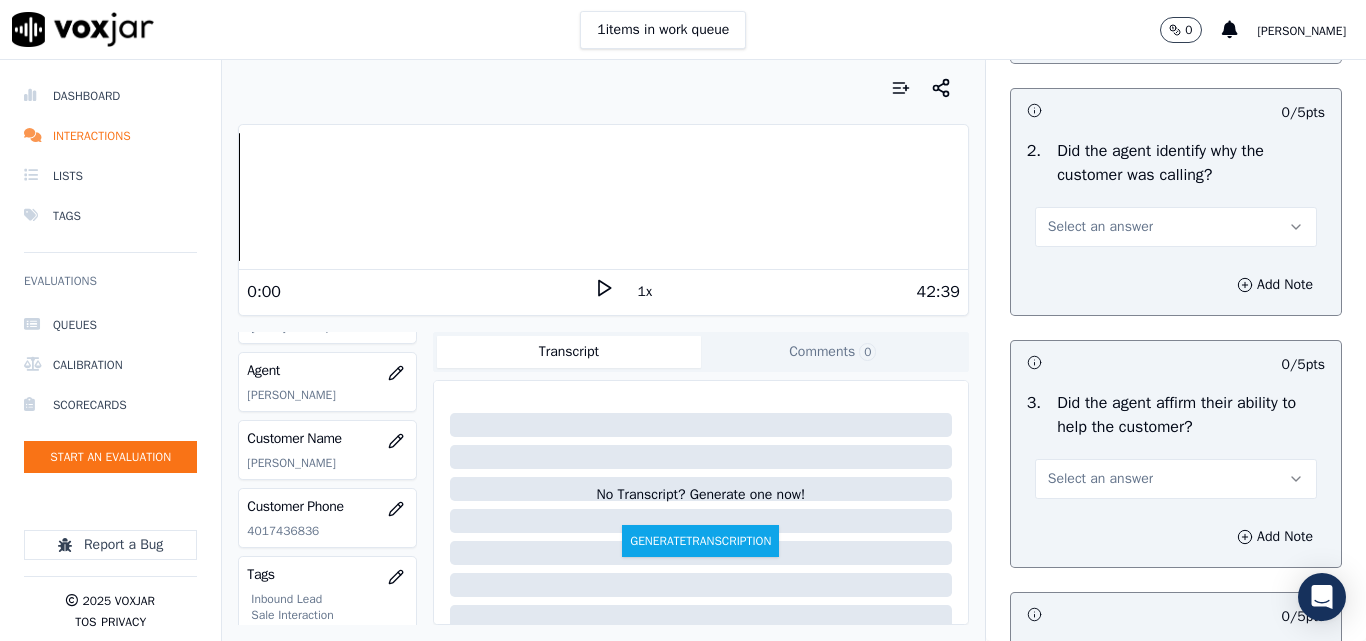 click on "Select an answer" at bounding box center (1100, 227) 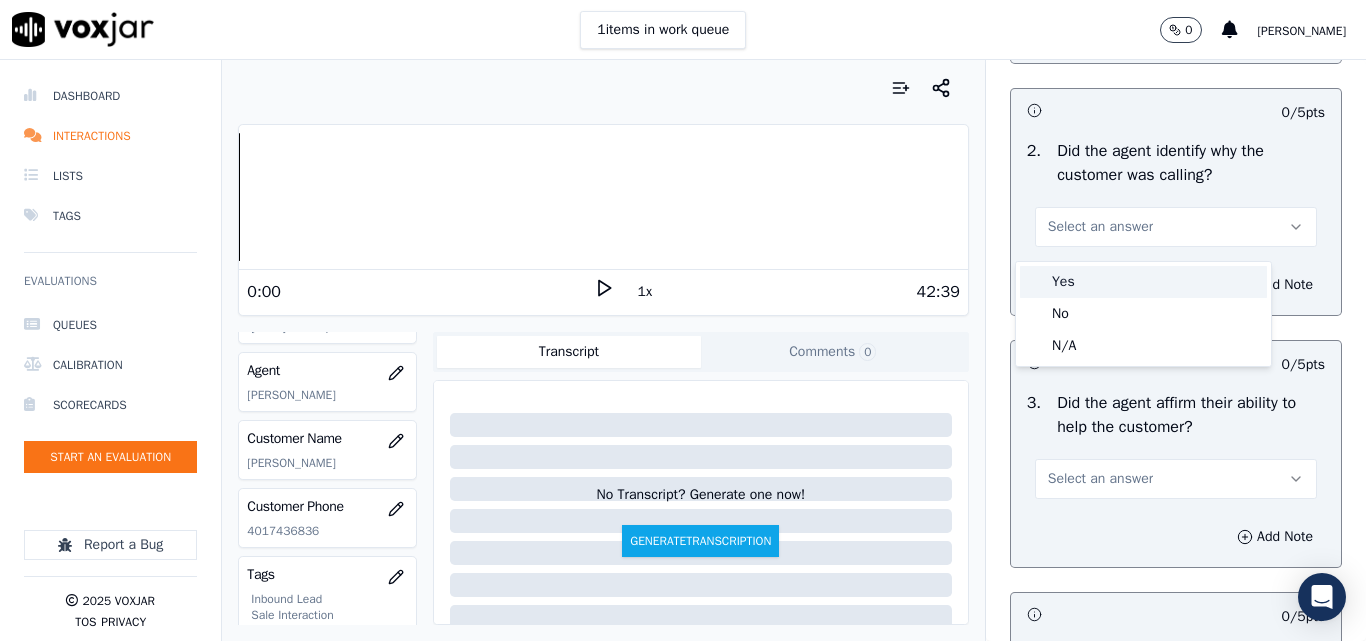 drag, startPoint x: 1075, startPoint y: 277, endPoint x: 1086, endPoint y: 264, distance: 17.029387 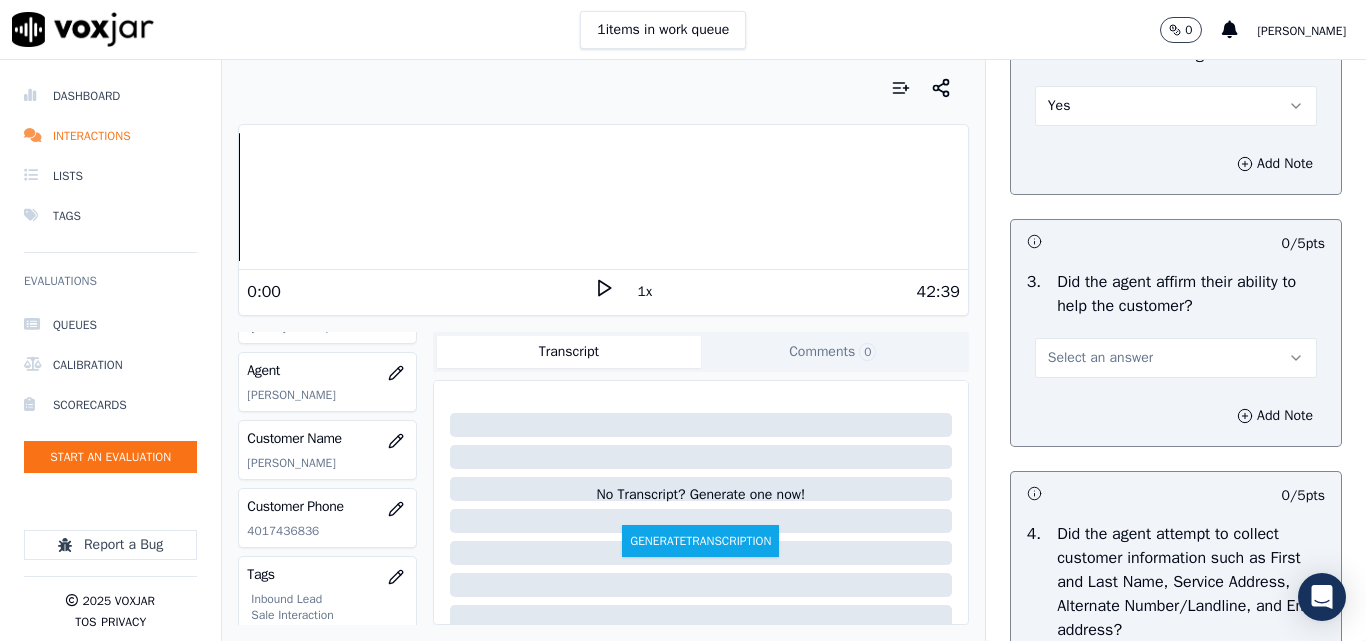 scroll, scrollTop: 600, scrollLeft: 0, axis: vertical 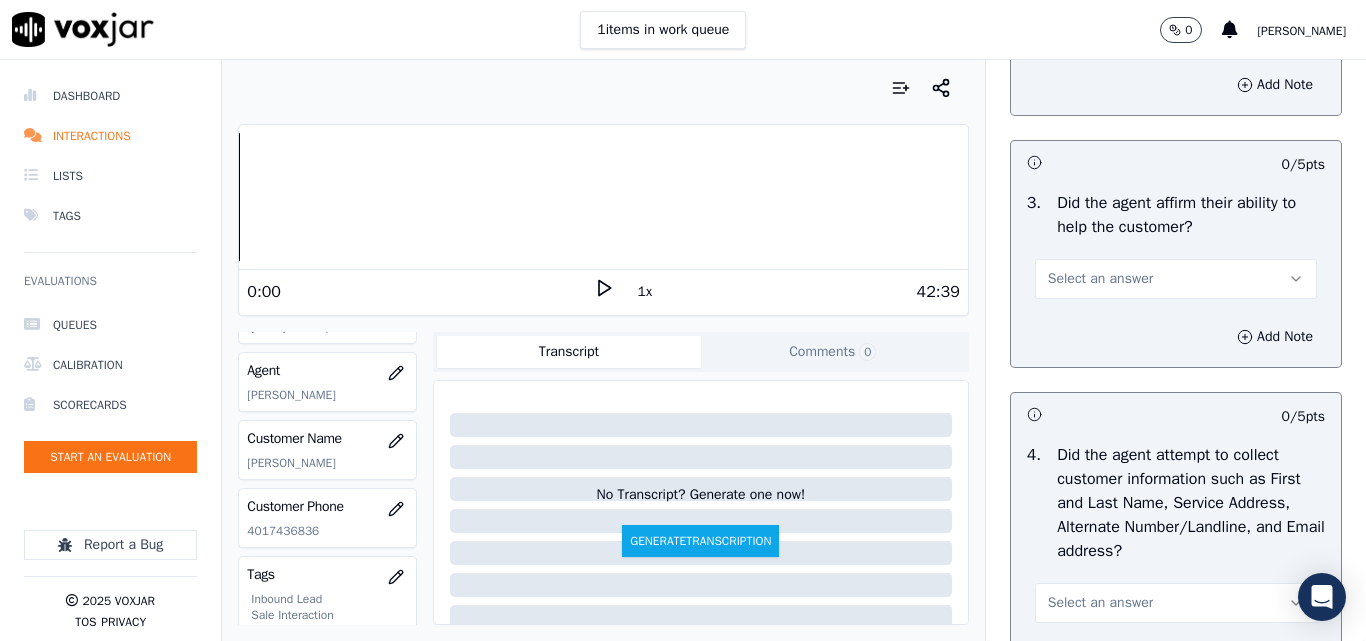 click on "Select an answer" at bounding box center (1100, 279) 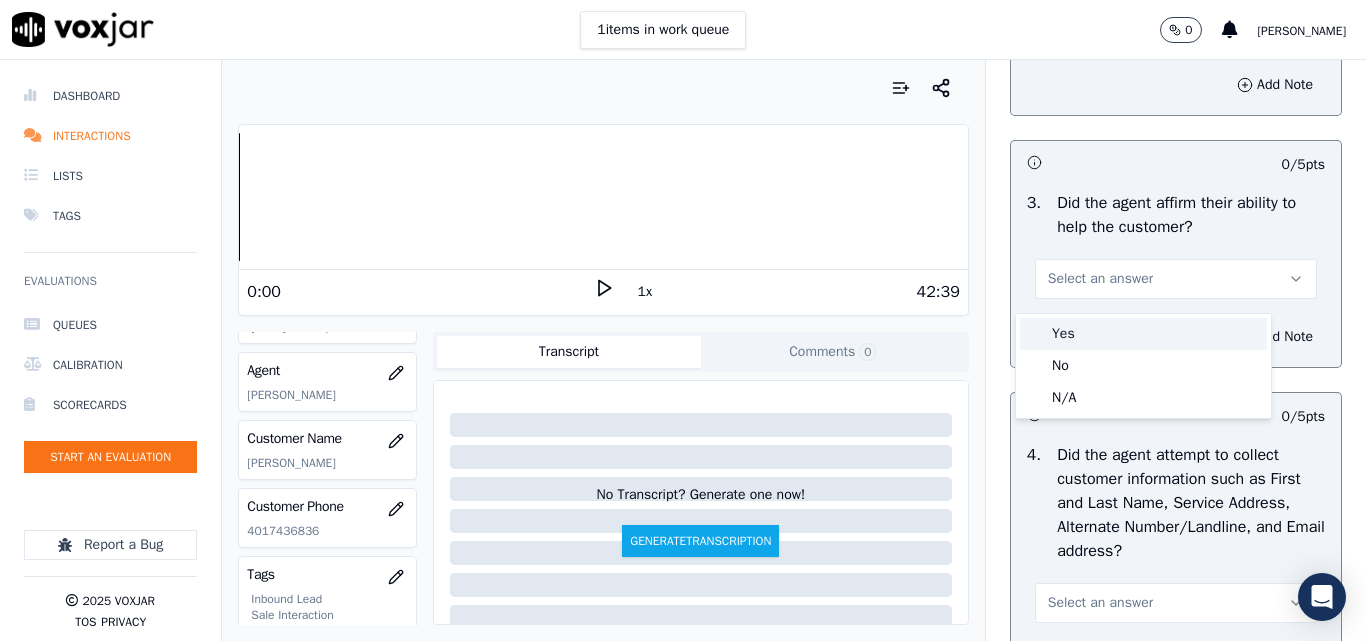 click on "Yes" at bounding box center (1143, 334) 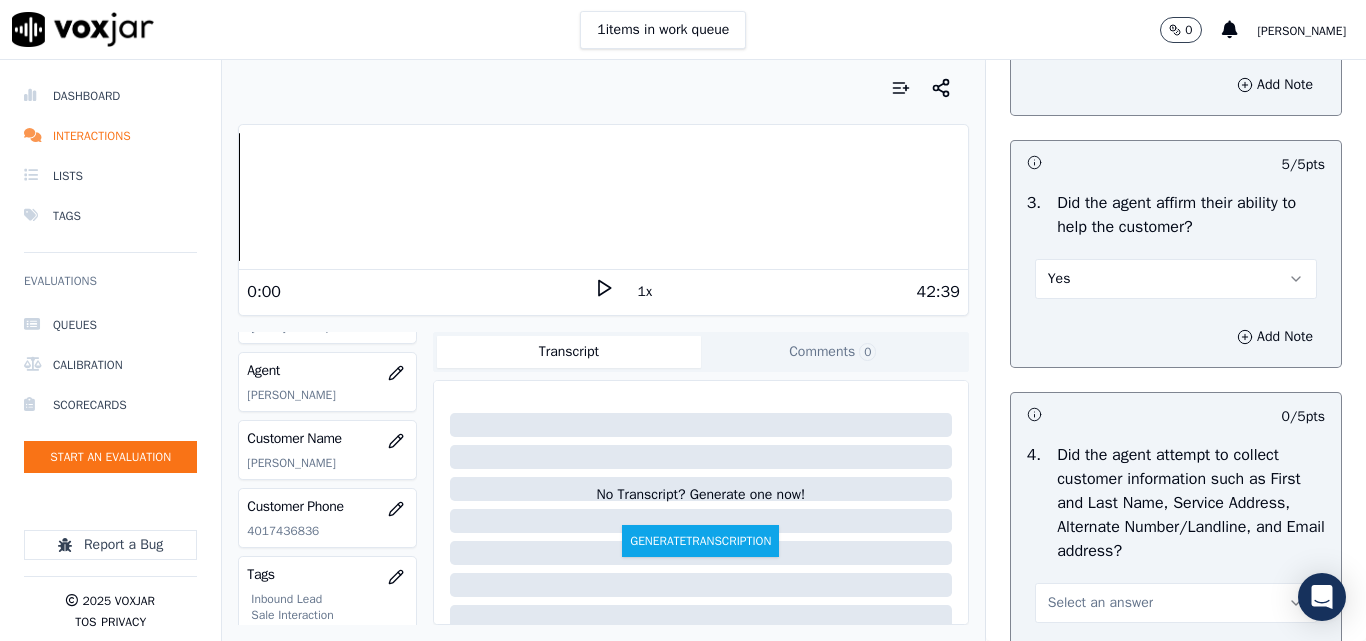 scroll, scrollTop: 800, scrollLeft: 0, axis: vertical 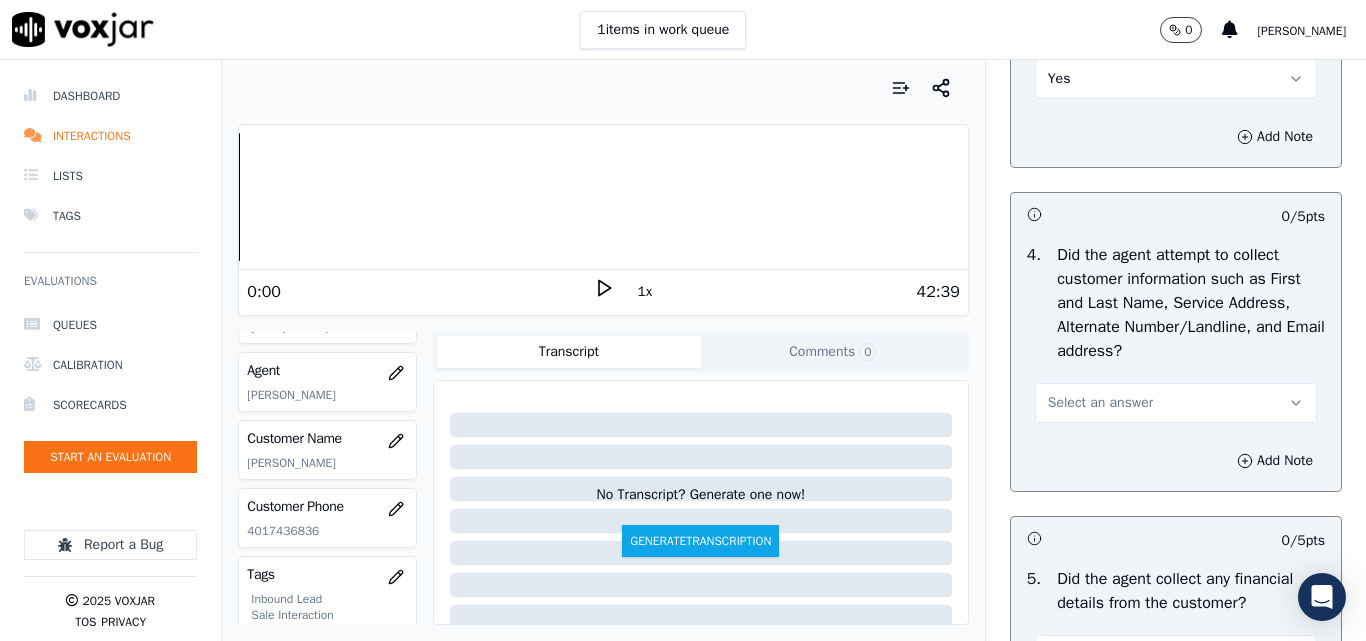 click on "Select an answer" at bounding box center [1100, 403] 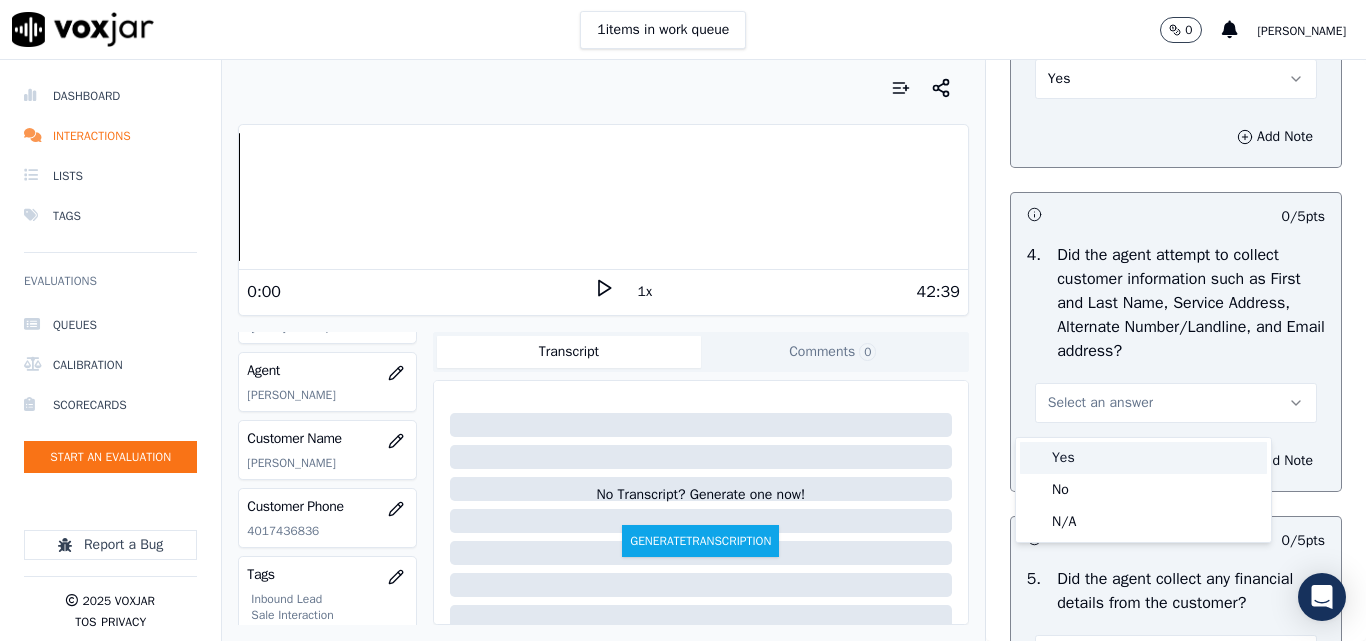 click on "Yes" at bounding box center [1143, 458] 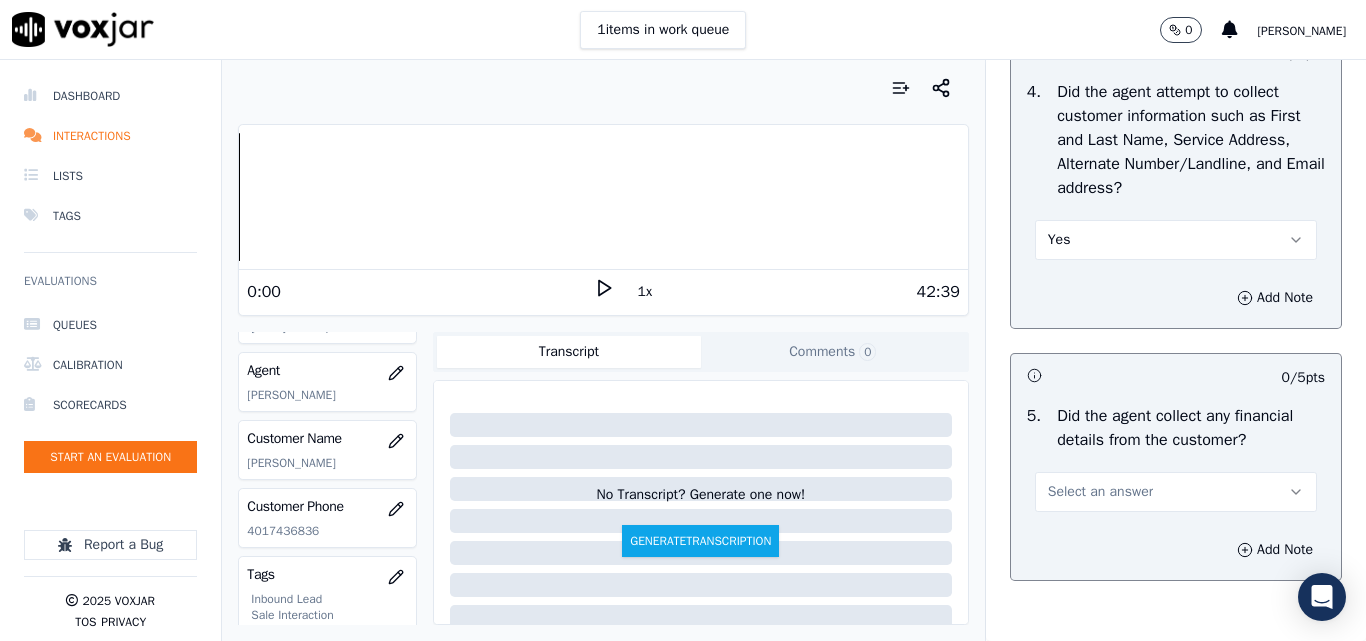 scroll, scrollTop: 1100, scrollLeft: 0, axis: vertical 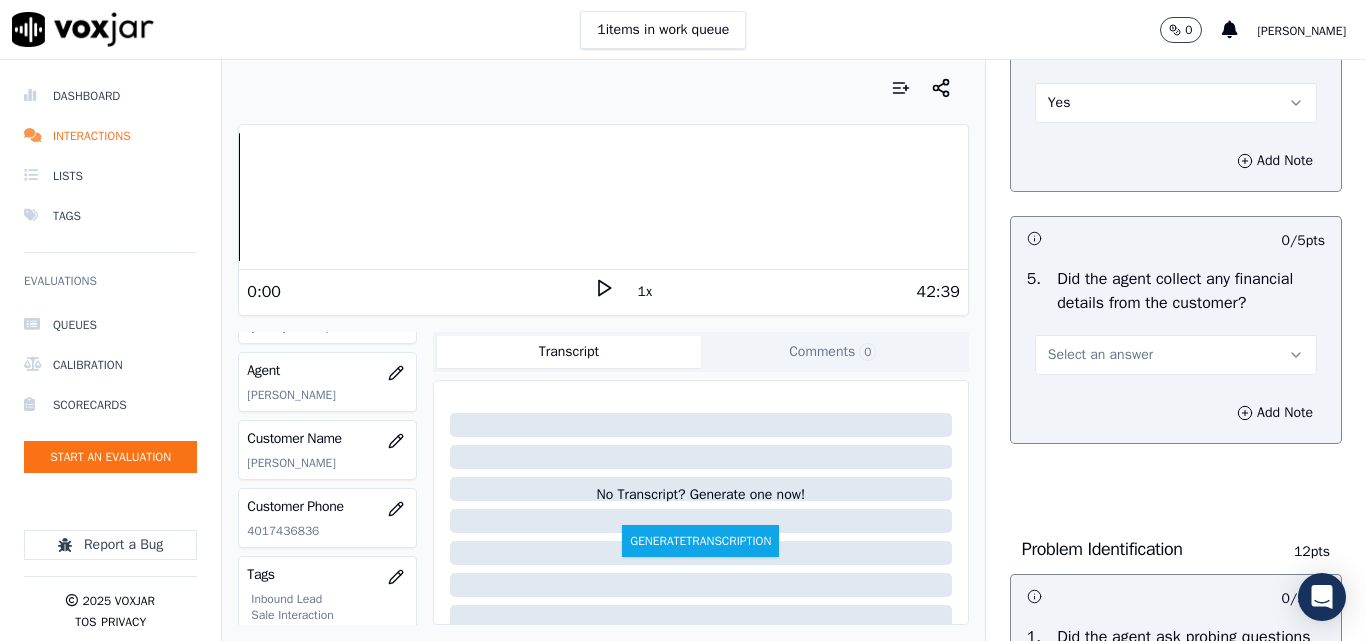 click on "Select an answer" at bounding box center [1100, 355] 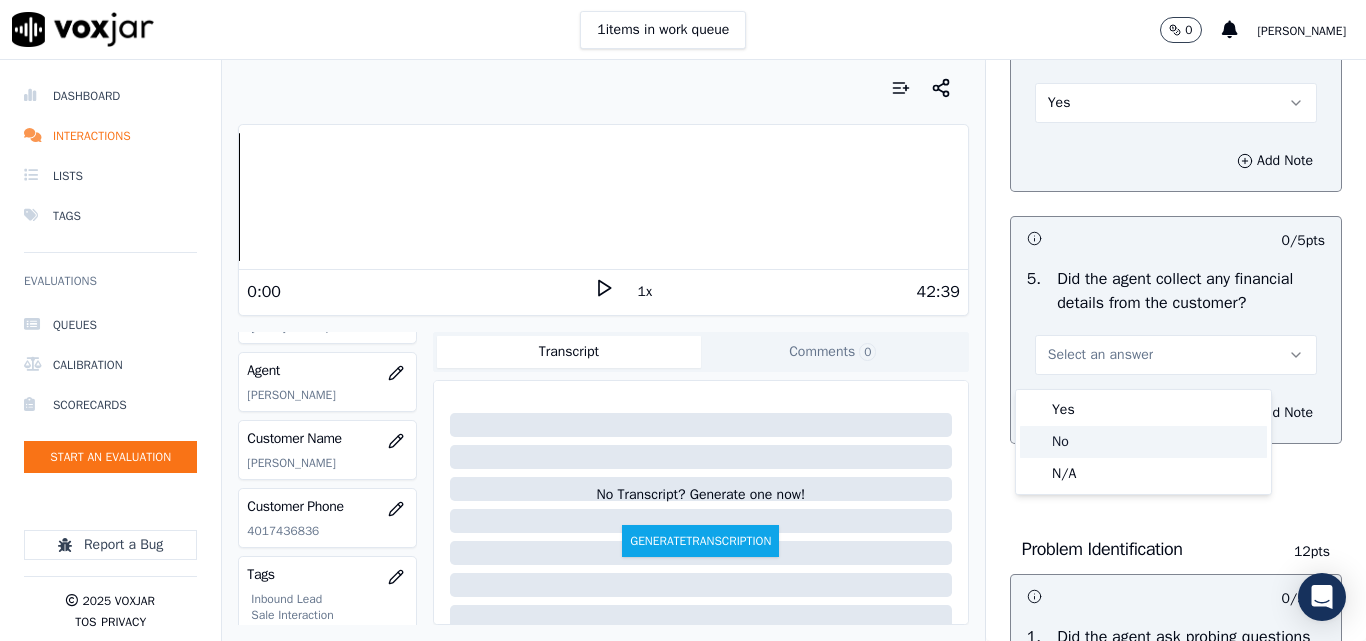 click on "No" 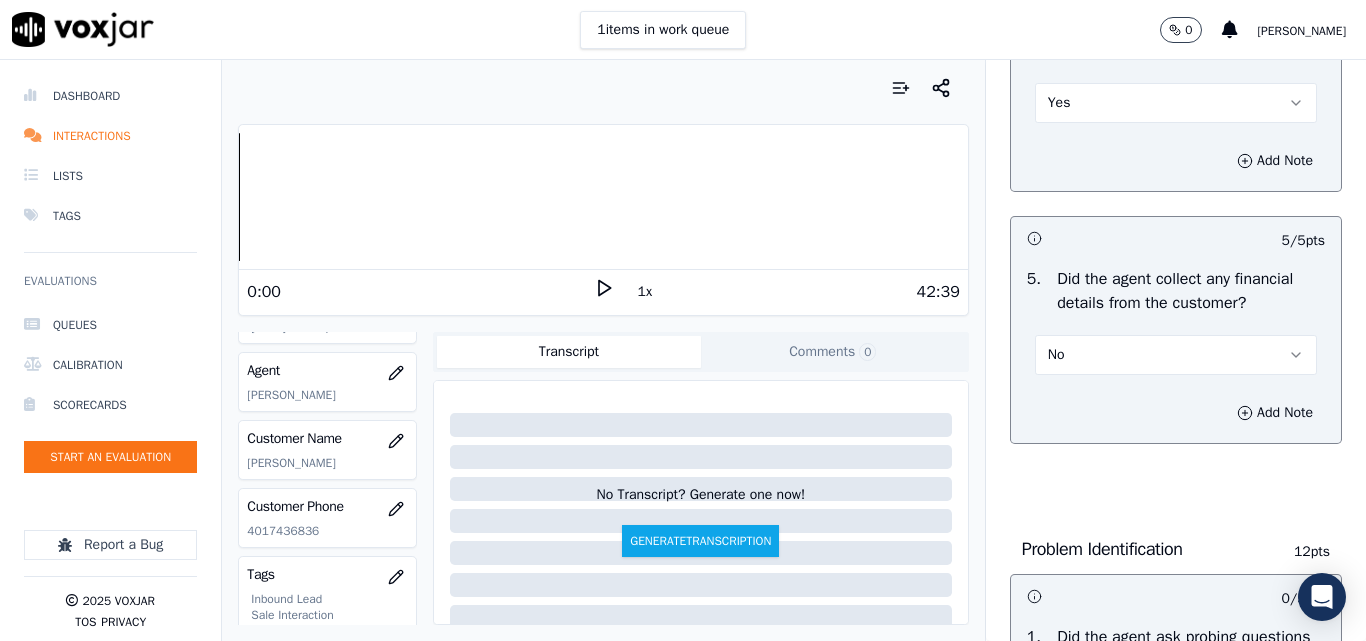 scroll, scrollTop: 1500, scrollLeft: 0, axis: vertical 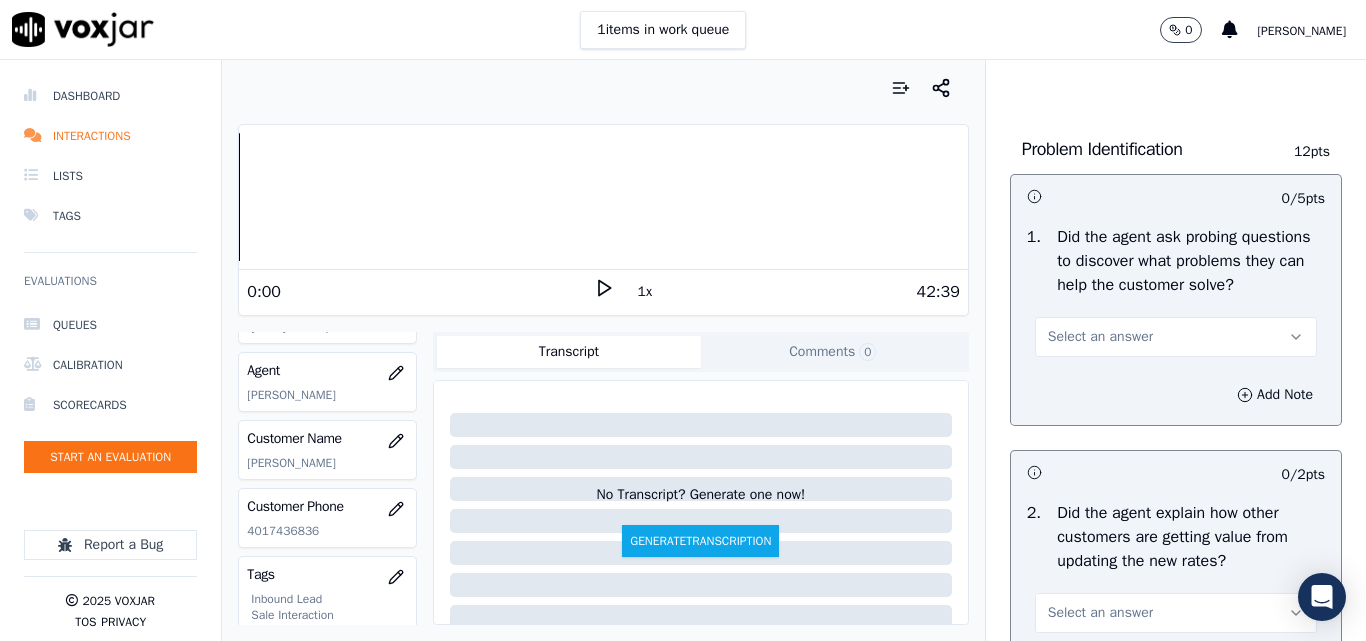 drag, startPoint x: 1075, startPoint y: 377, endPoint x: 1076, endPoint y: 387, distance: 10.049875 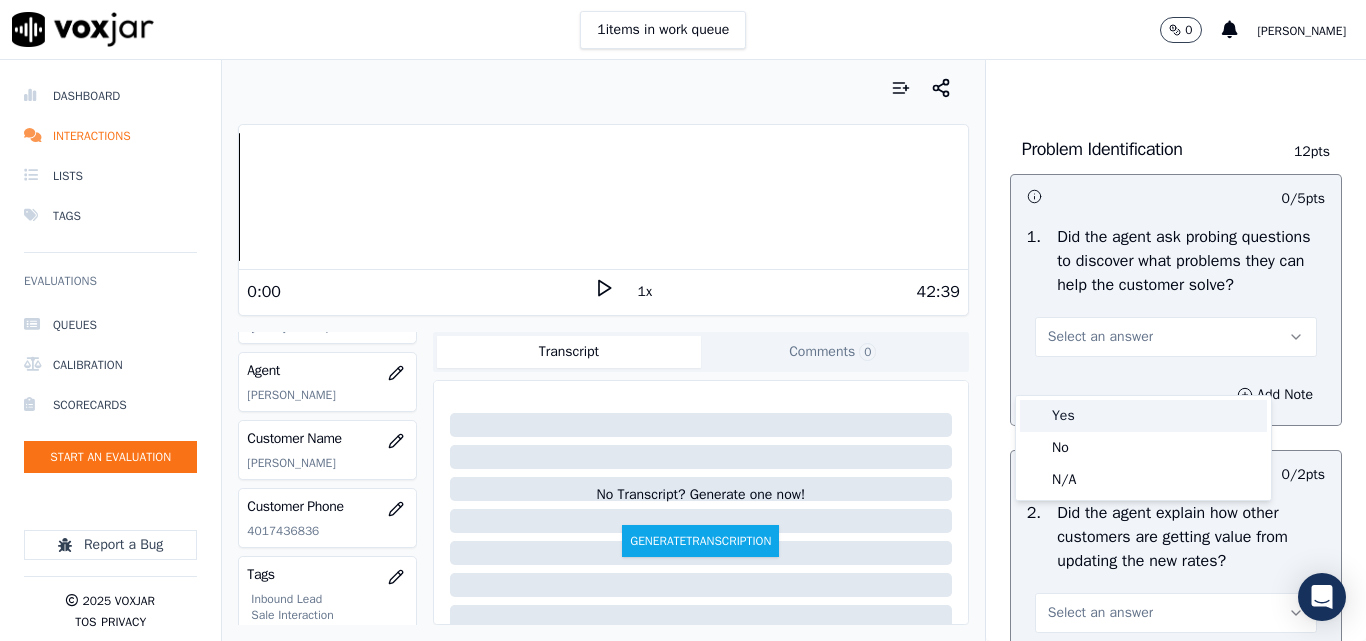 drag, startPoint x: 1067, startPoint y: 419, endPoint x: 1084, endPoint y: 398, distance: 27.018513 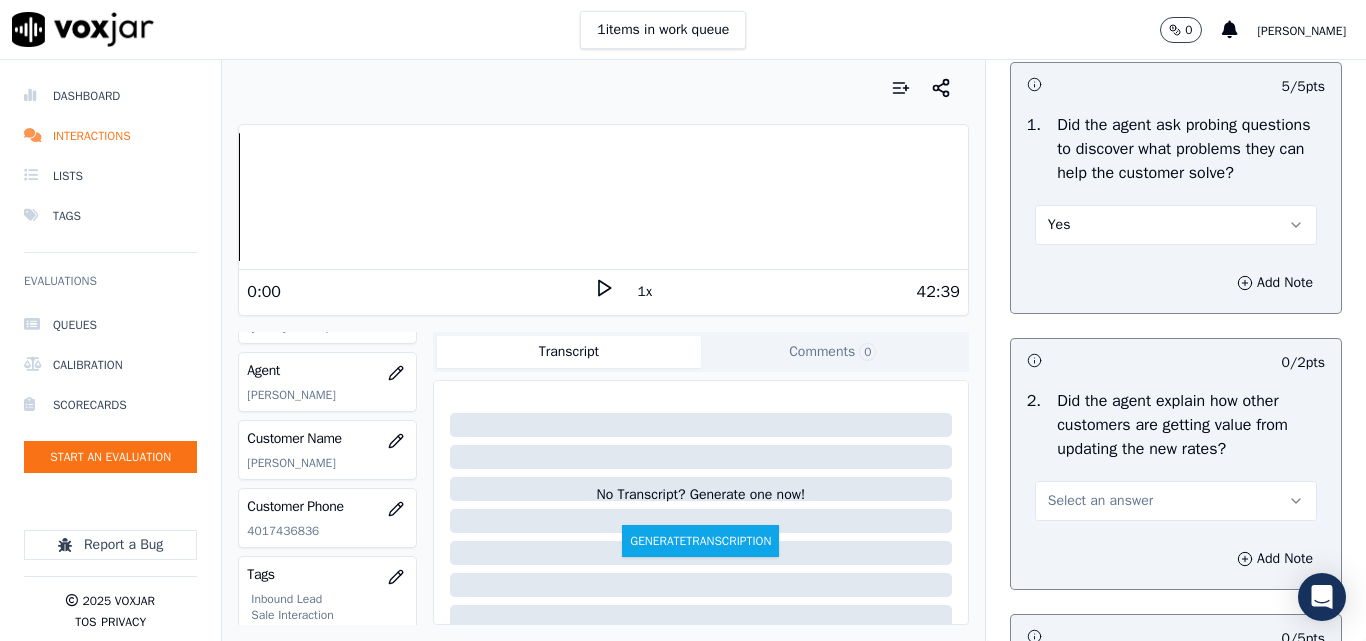 scroll, scrollTop: 1900, scrollLeft: 0, axis: vertical 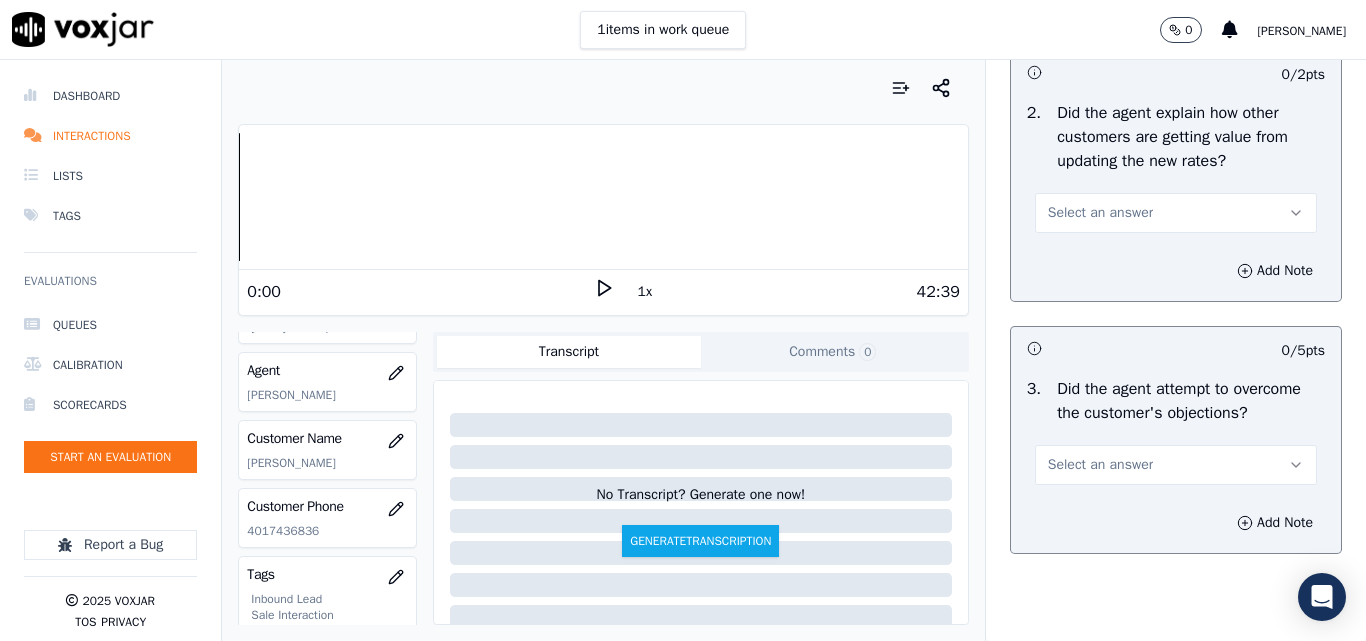 click on "Select an answer" at bounding box center (1100, 213) 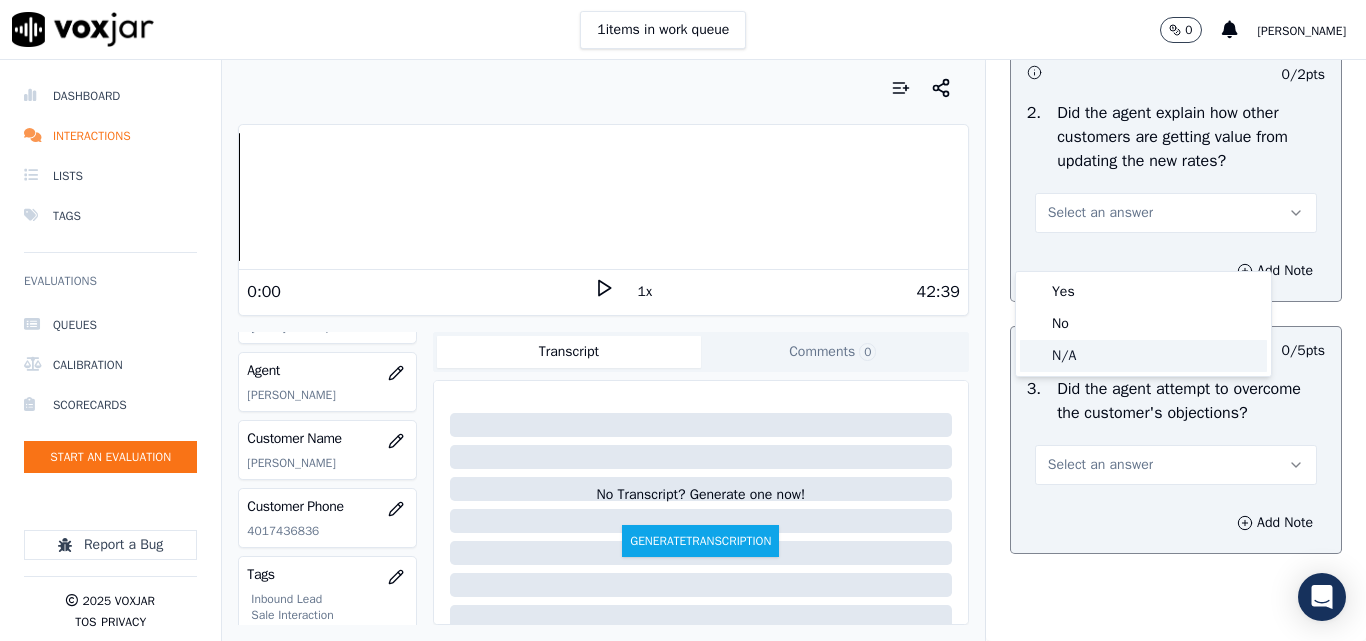 click on "N/A" 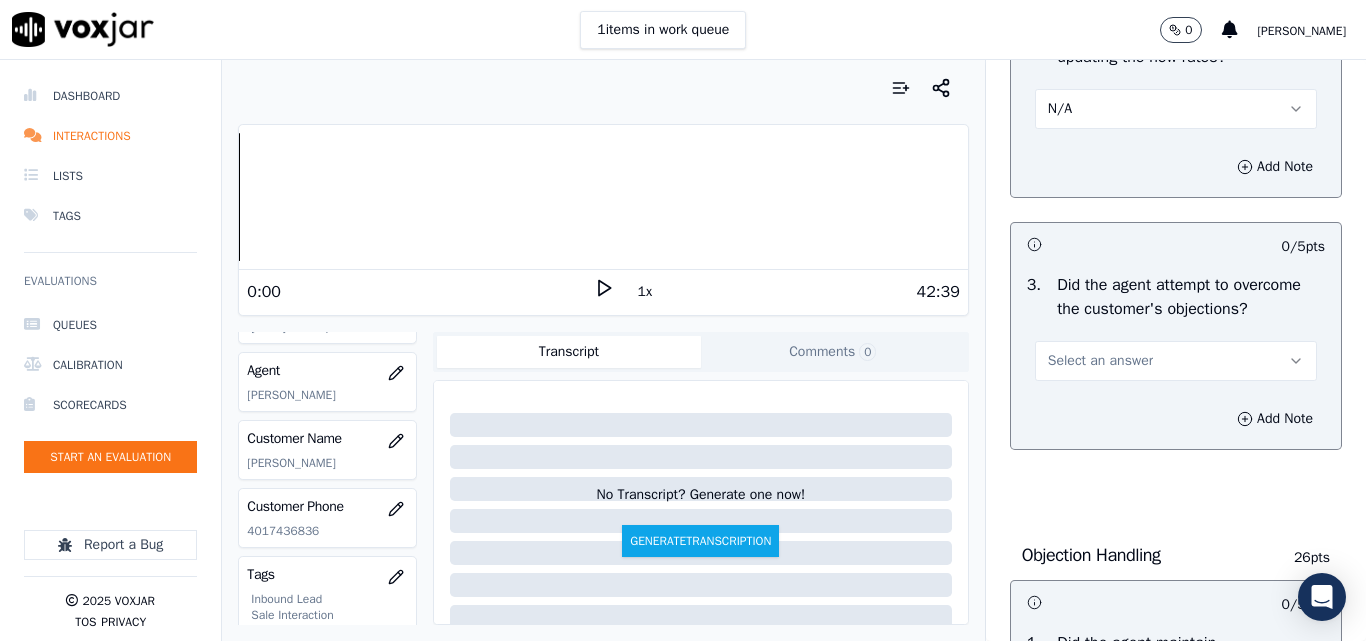 scroll, scrollTop: 2100, scrollLeft: 0, axis: vertical 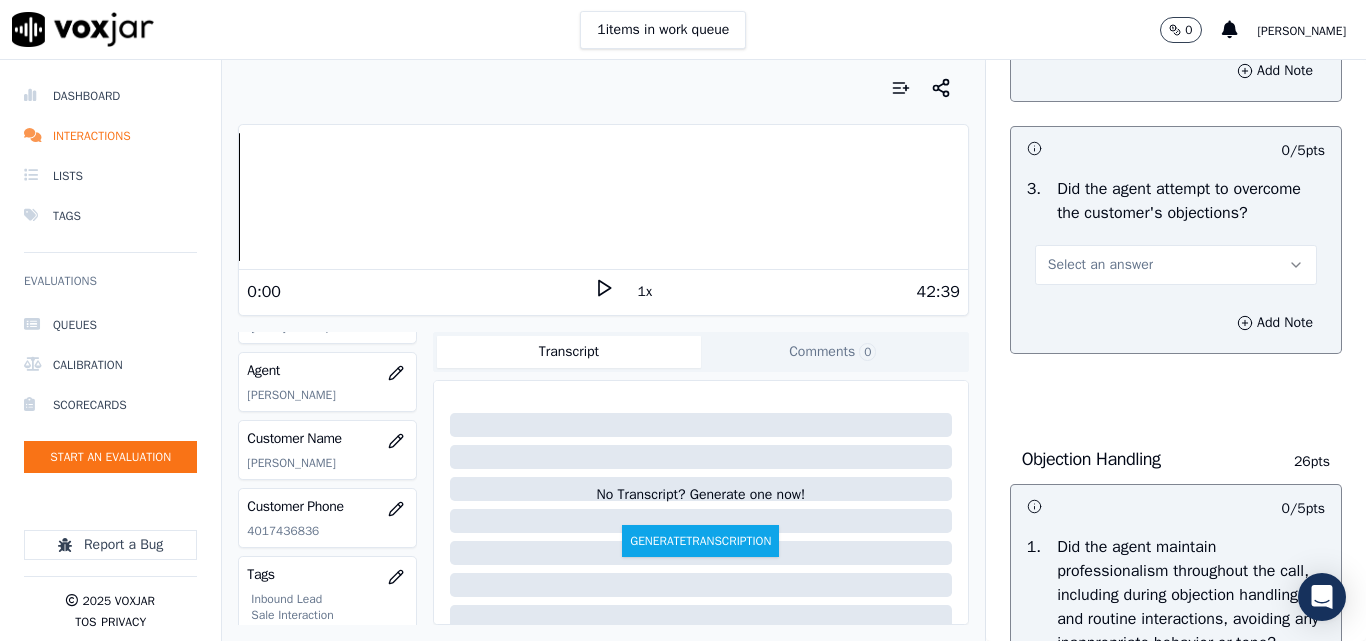 click on "Select an answer" at bounding box center [1100, 265] 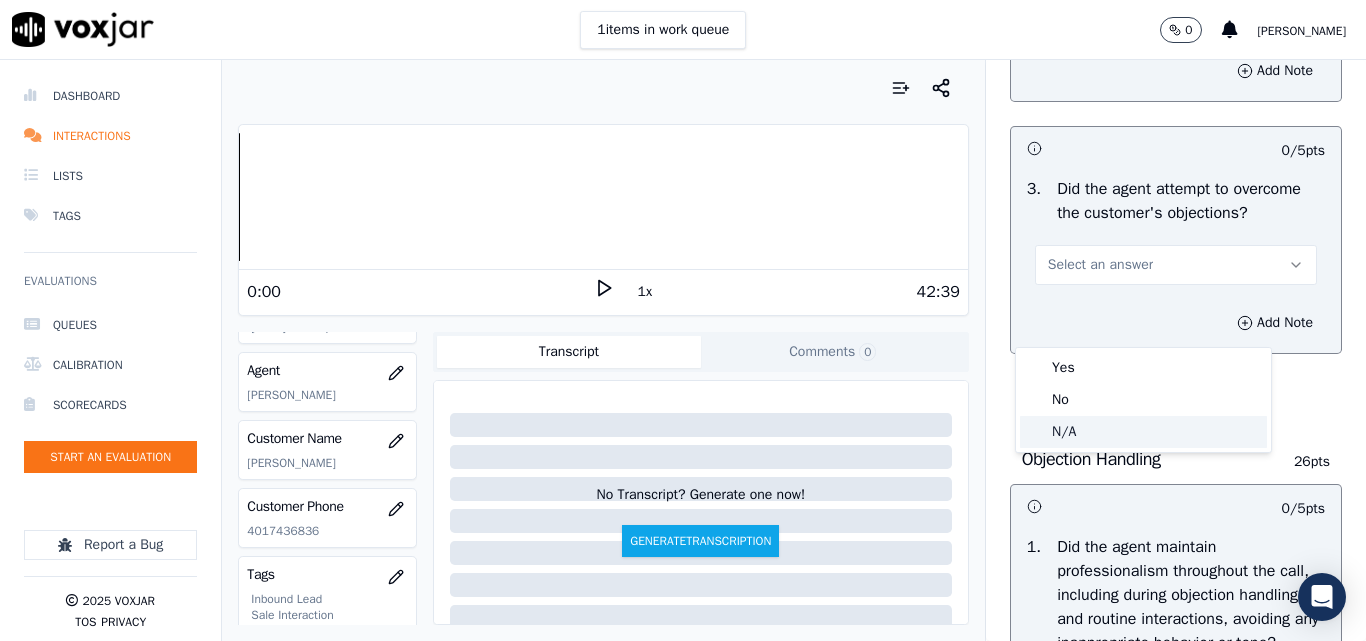 click on "N/A" 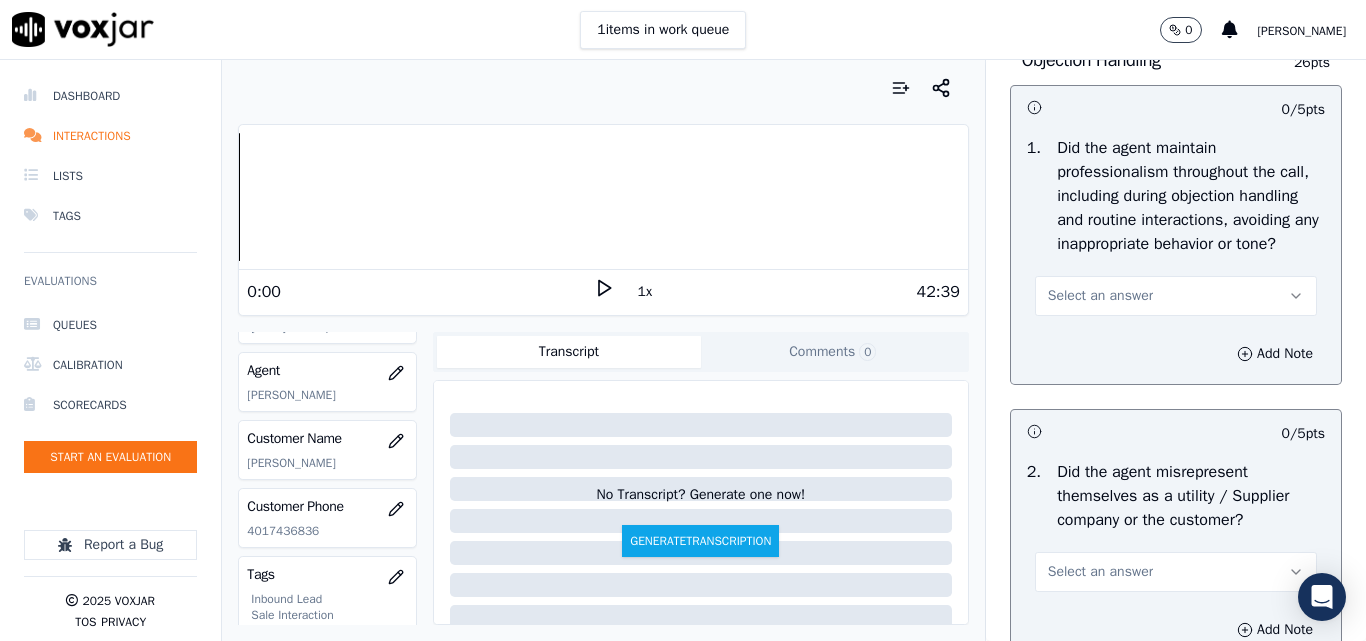 scroll, scrollTop: 2500, scrollLeft: 0, axis: vertical 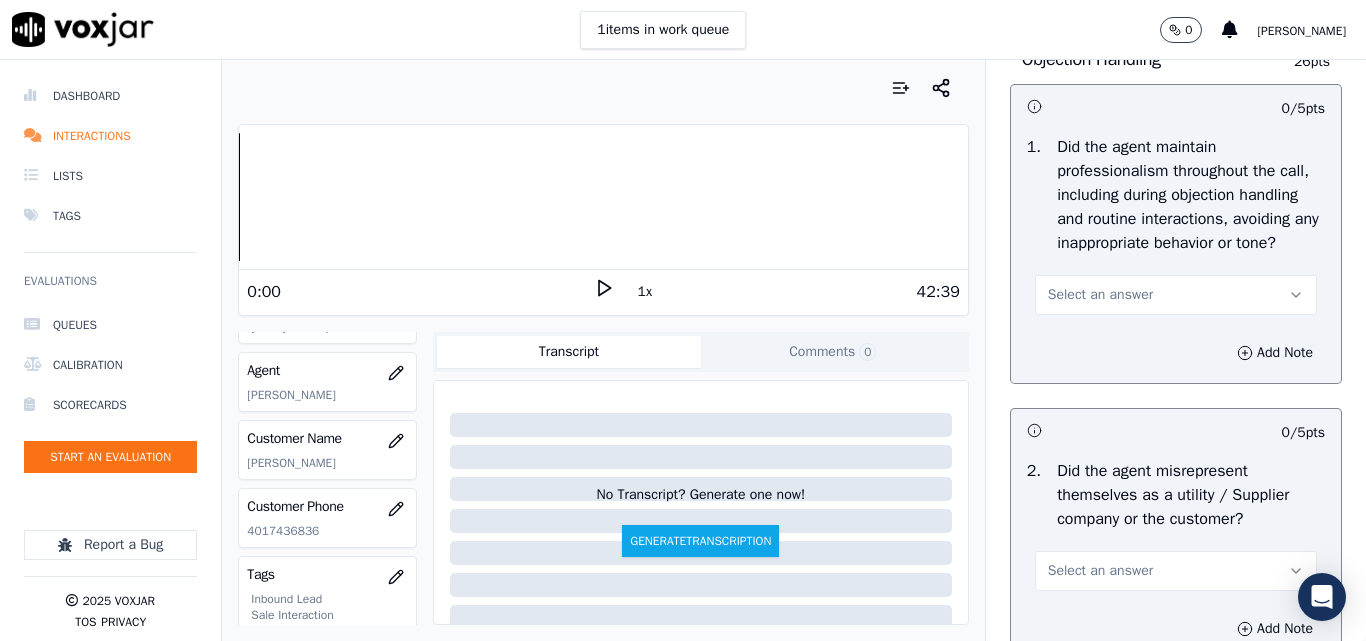click on "Select an answer" at bounding box center (1100, 295) 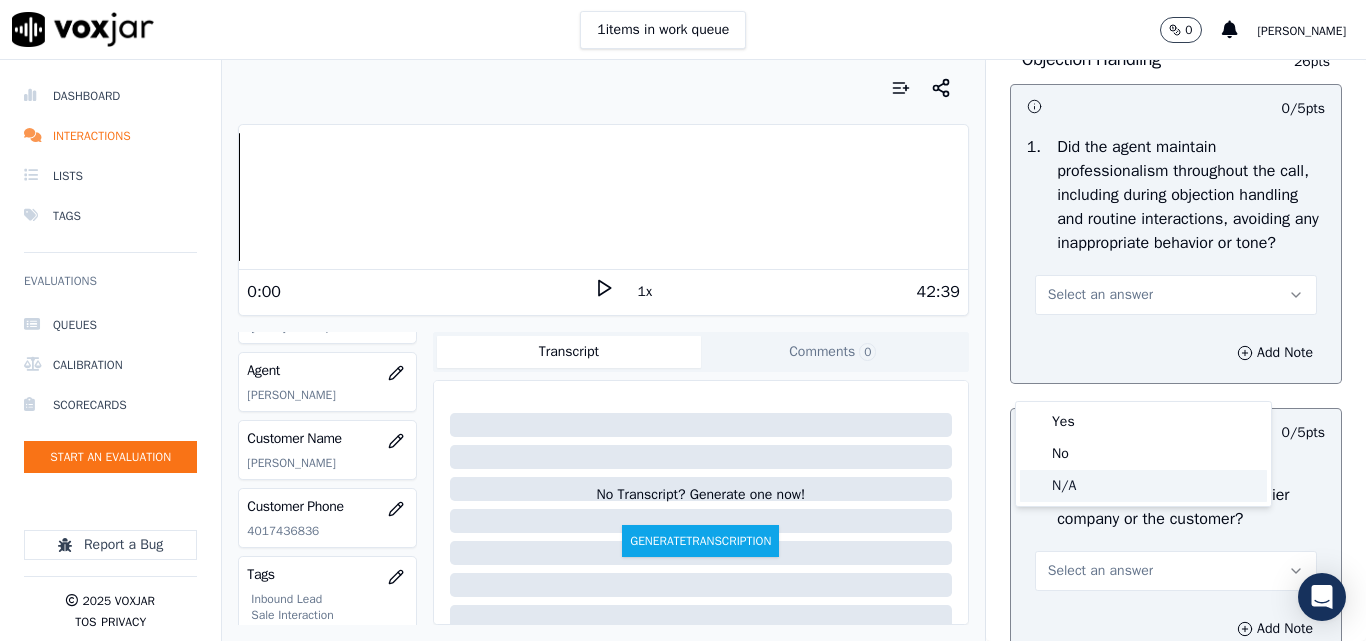 click on "N/A" 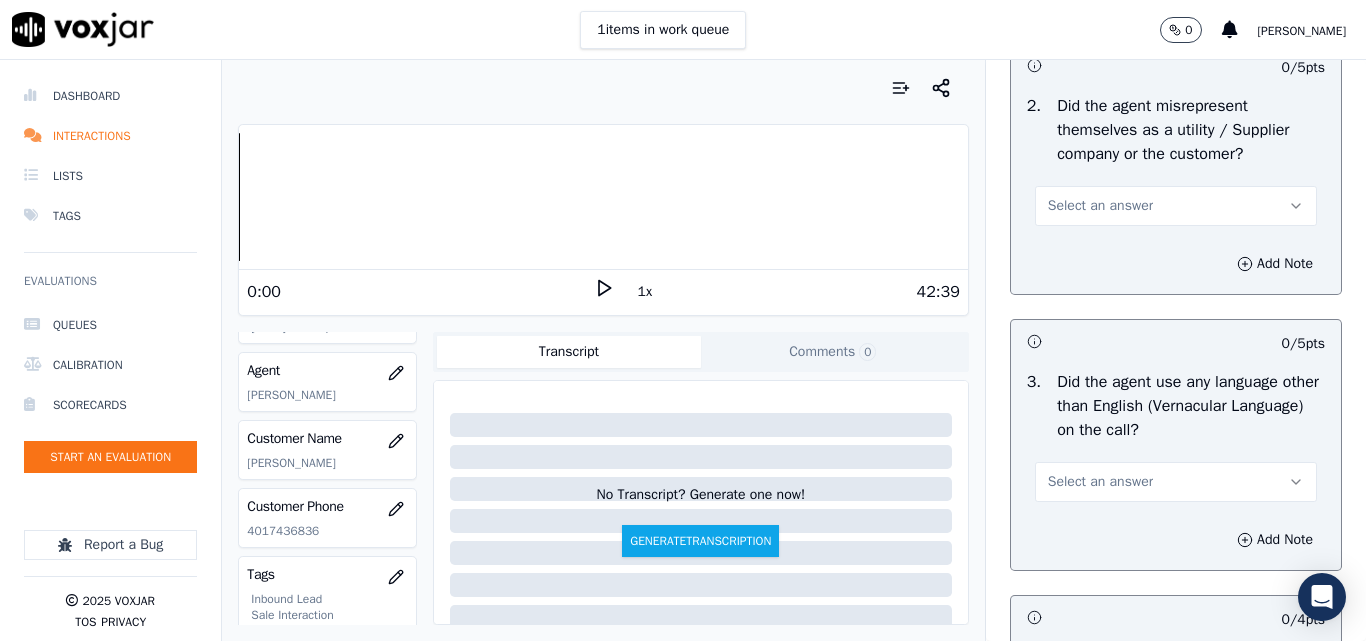 scroll, scrollTop: 2900, scrollLeft: 0, axis: vertical 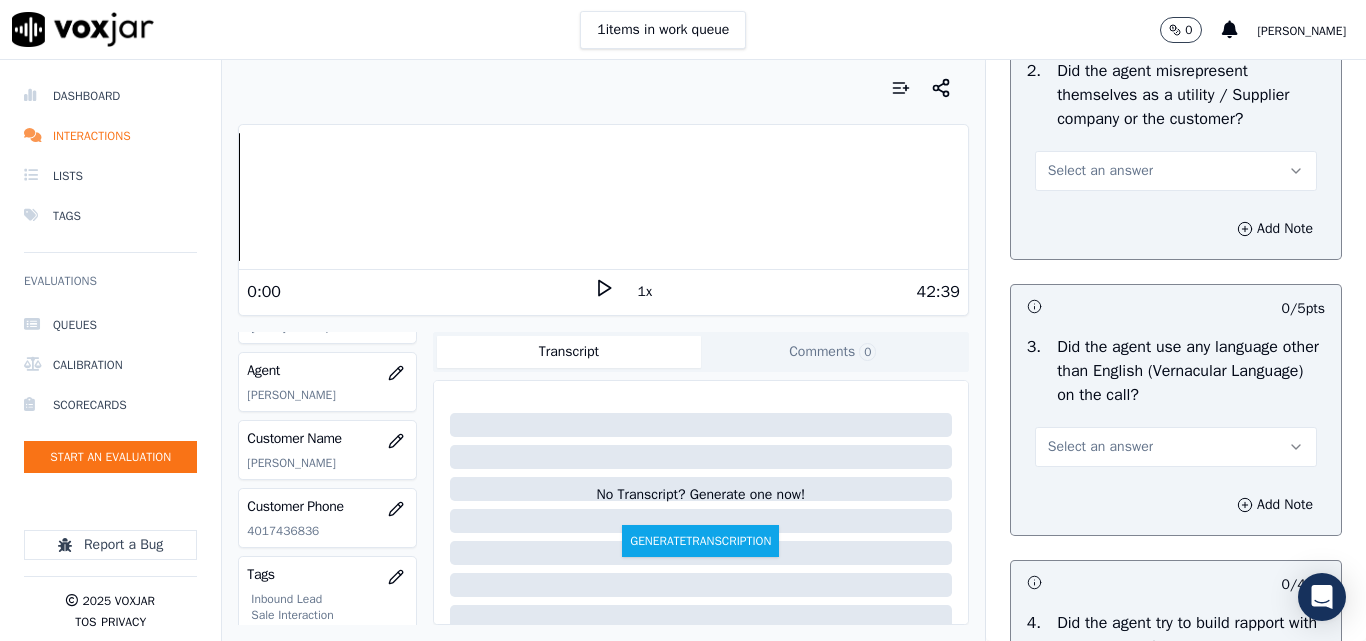 click on "Select an answer" at bounding box center (1176, 171) 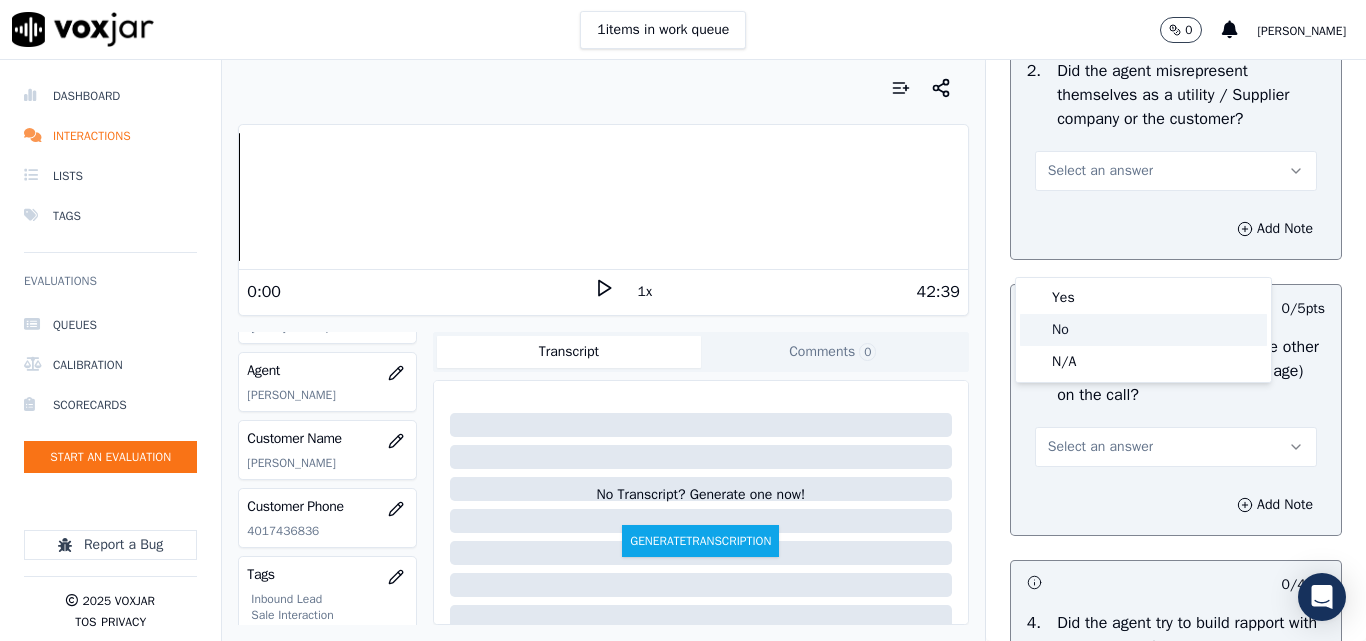 click on "No" 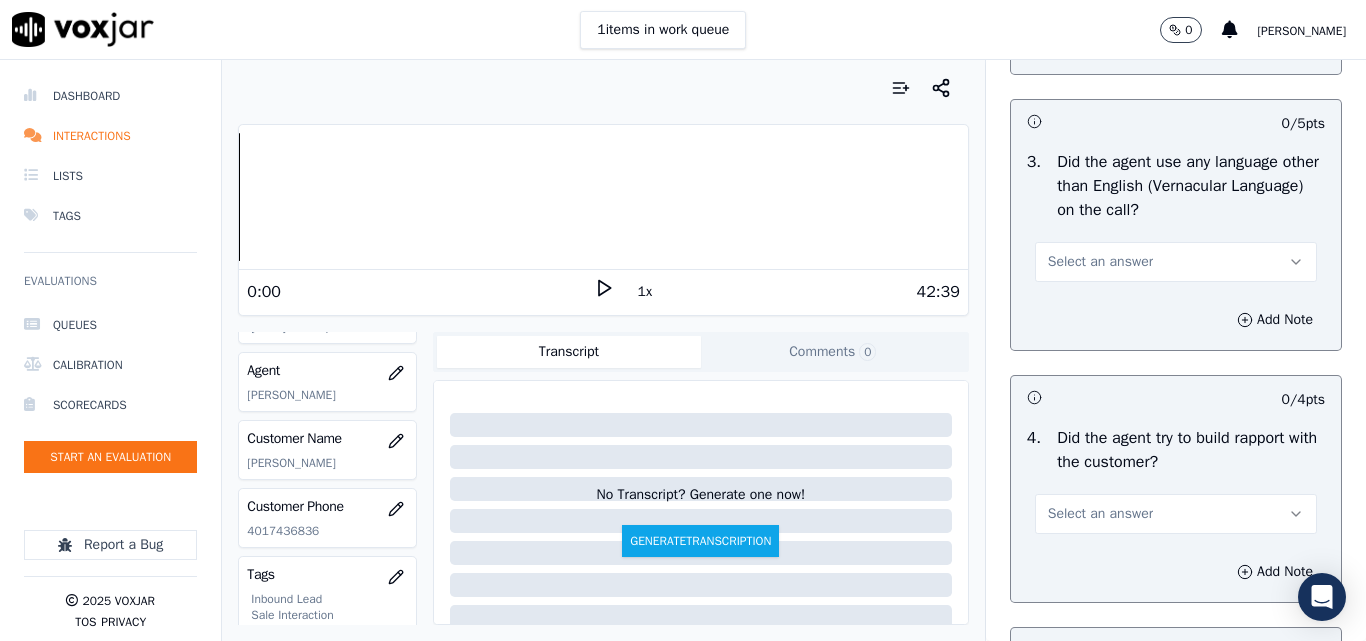 scroll, scrollTop: 3100, scrollLeft: 0, axis: vertical 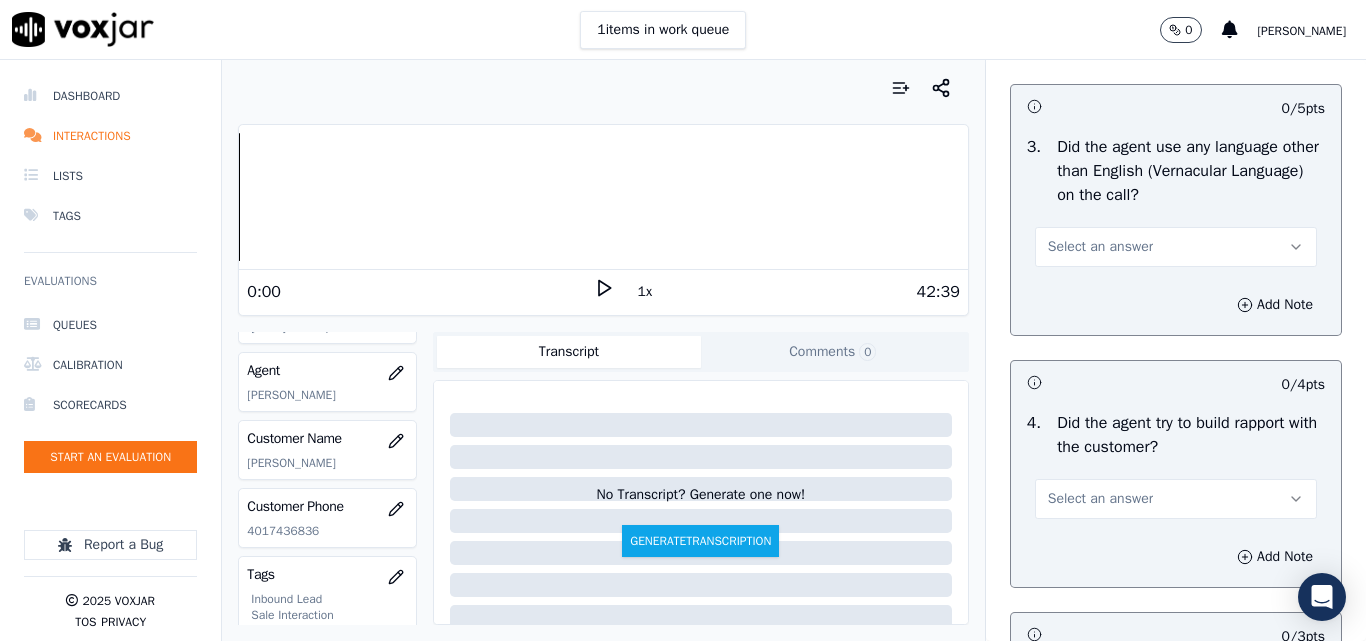 click on "Select an answer" at bounding box center (1100, 247) 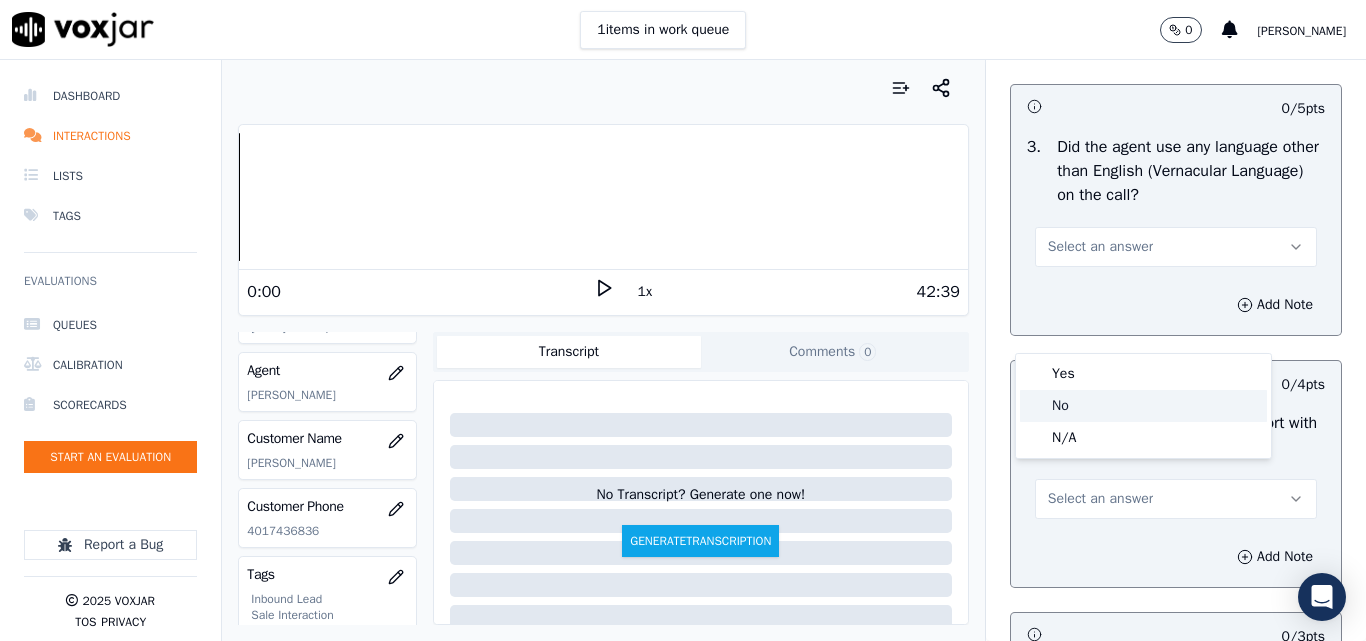 click on "No" 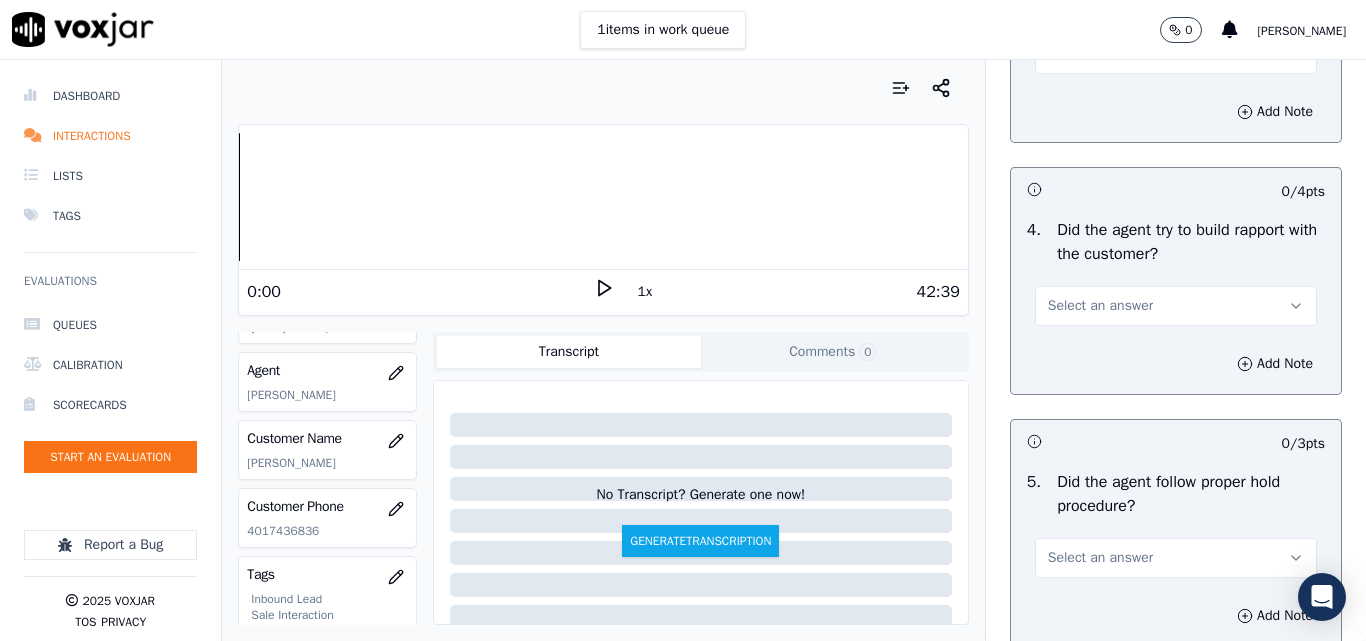 scroll, scrollTop: 3400, scrollLeft: 0, axis: vertical 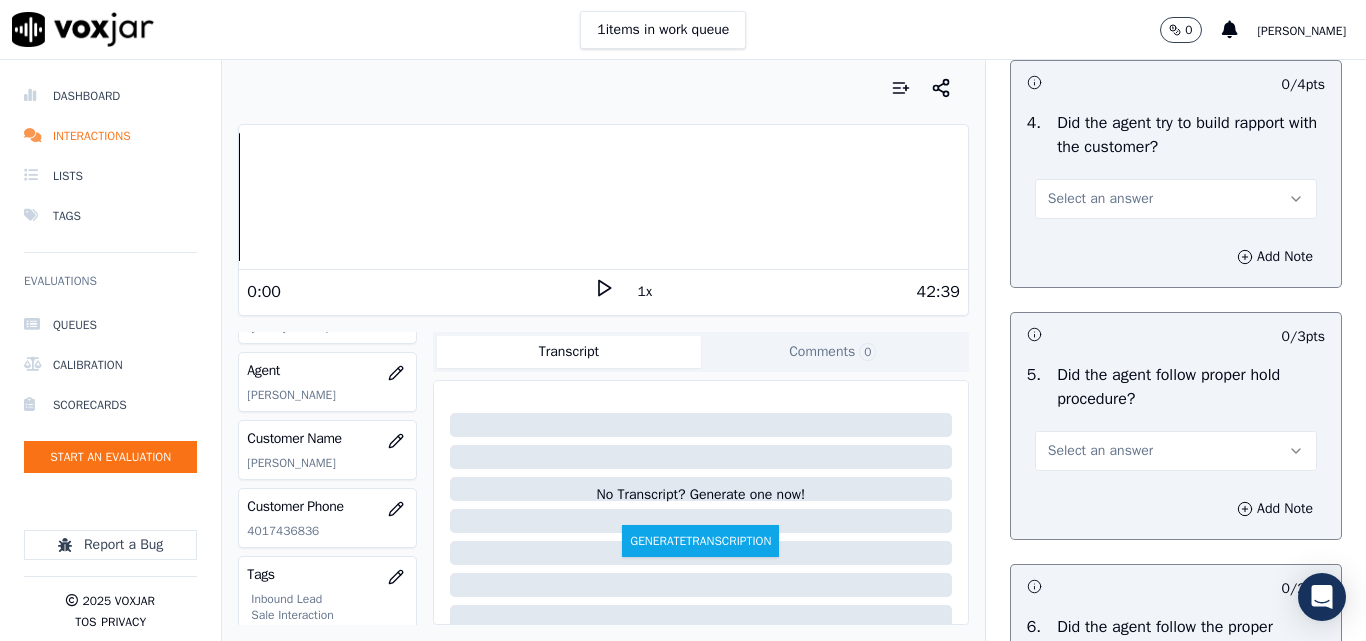 click on "Select an answer" at bounding box center (1100, 199) 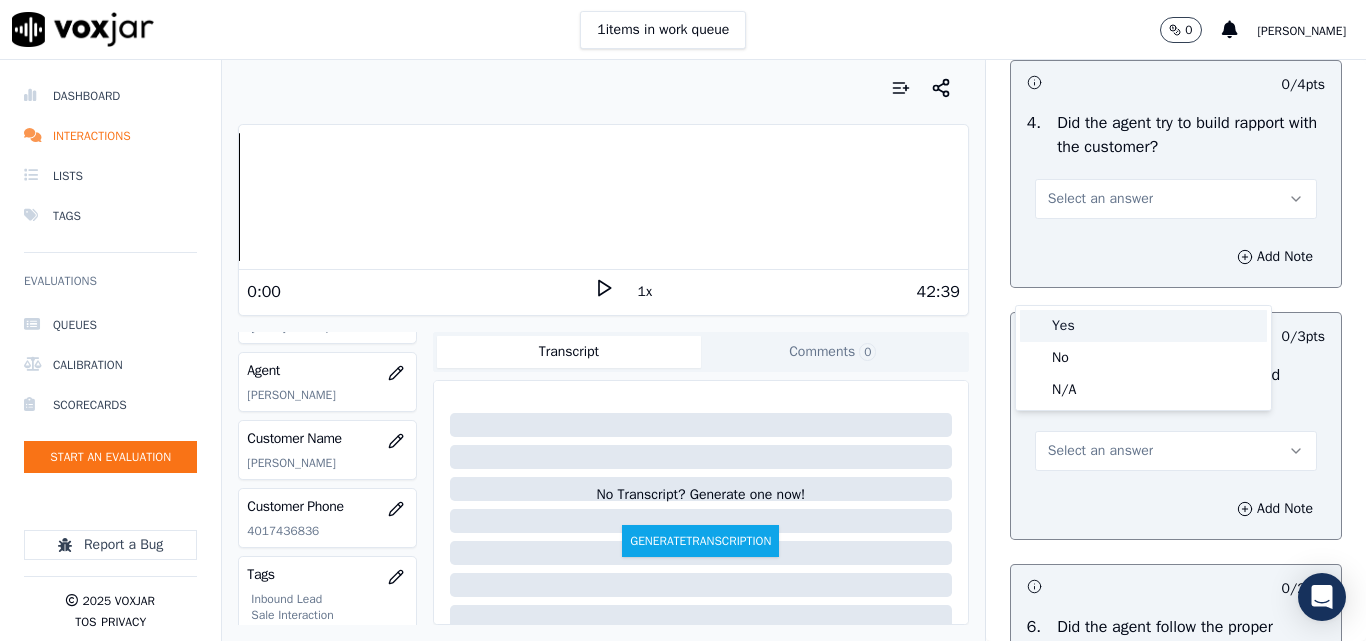 click on "Yes" at bounding box center (1143, 326) 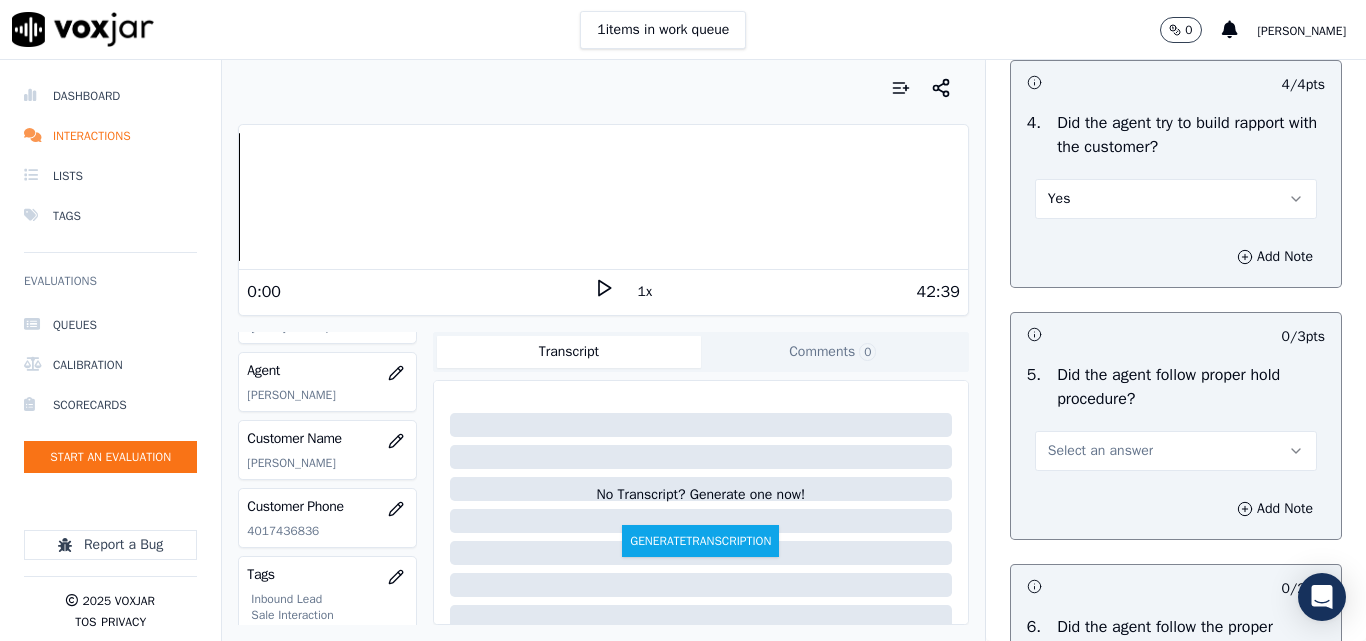 click on "Greeting & Customer Information     24  pts                 4 / 4  pts     1 .   Did the agent identify themself at the start of the call?   Yes          Add Note                           5 / 5  pts     2 .   Did the agent identify why the customer was calling?   Yes          Add Note                           5 / 5  pts     3 .   Did the agent affirm their ability to help the customer?   Yes          Add Note                           5 / 5  pts     4 .   Did the agent attempt to collect customer information such as First and Last Name, Service Address, Alternate Number/Landline, and Email address?   Yes          Add Note                           5 / 5  pts     5 .   Did the agent collect any financial details from the customer?    No          Add Note             Problem Identification     12  pts                 5 / 5  pts     1 .   Did the agent ask probing questions to discover what problems they can help the customer solve?   Yes          Add Note                           -- / 2  pts     2 .     N/A" at bounding box center [1176, 51] 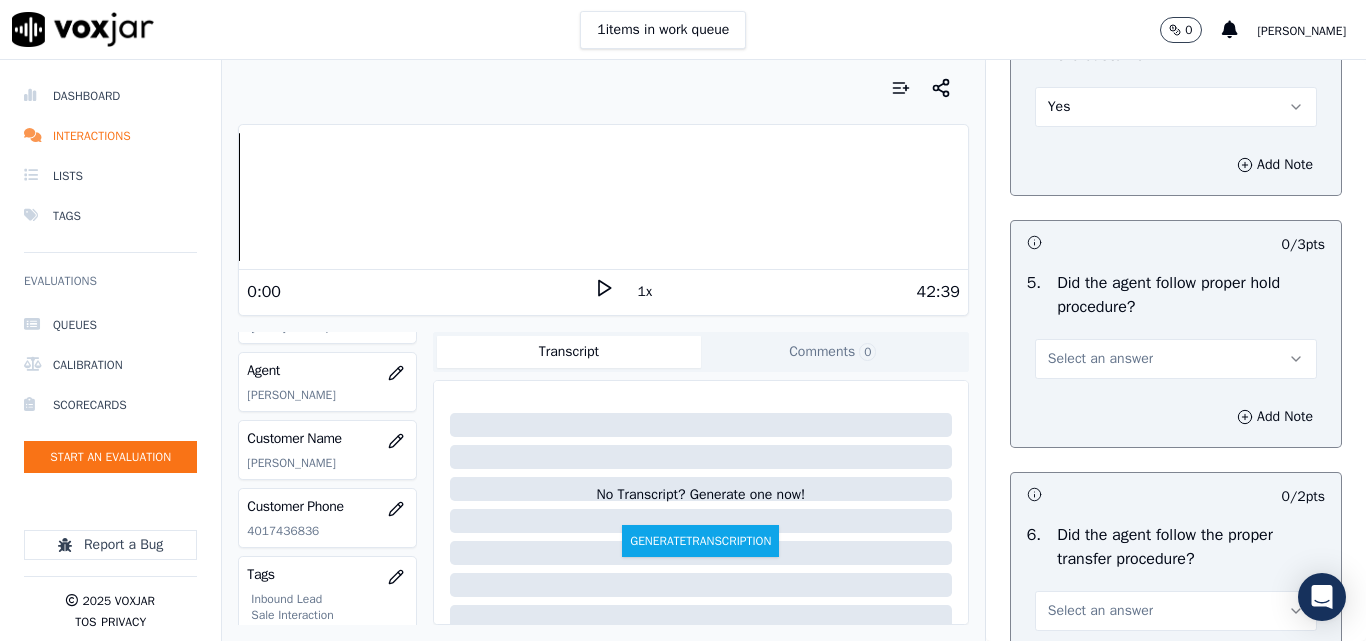 scroll, scrollTop: 3600, scrollLeft: 0, axis: vertical 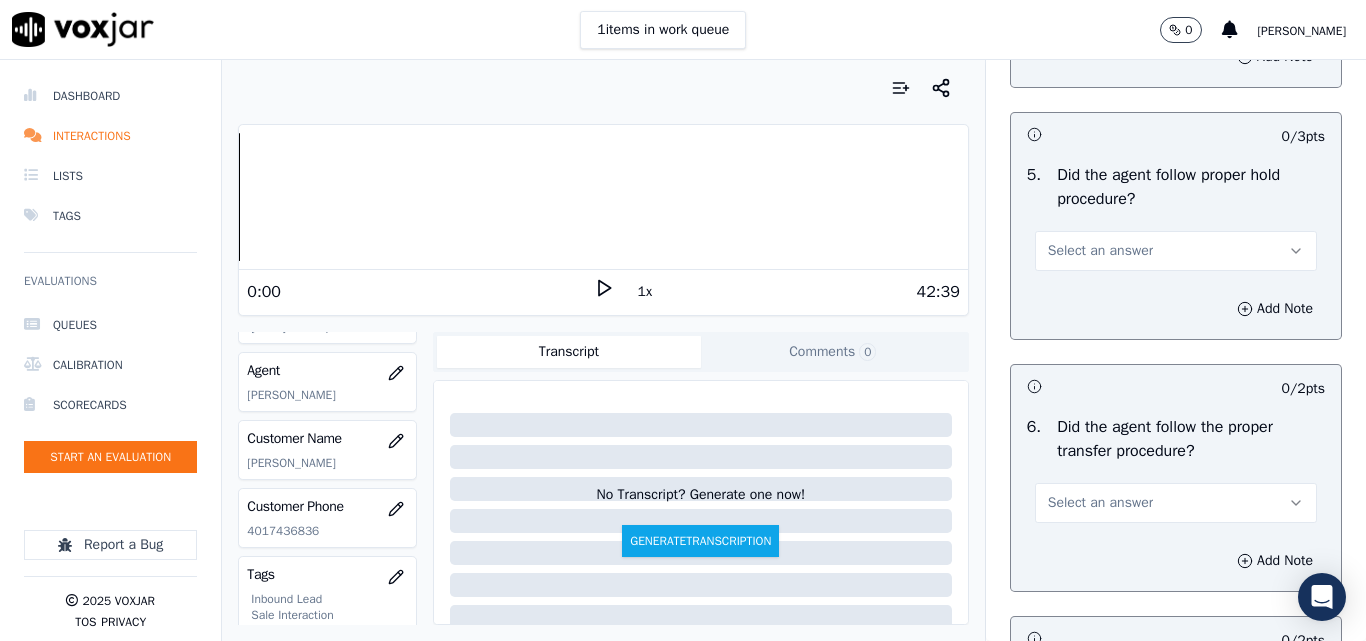 click on "Greeting & Customer Information     24  pts                 4 / 4  pts     1 .   Did the agent identify themself at the start of the call?   Yes          Add Note                           5 / 5  pts     2 .   Did the agent identify why the customer was calling?   Yes          Add Note                           5 / 5  pts     3 .   Did the agent affirm their ability to help the customer?   Yes          Add Note                           5 / 5  pts     4 .   Did the agent attempt to collect customer information such as First and Last Name, Service Address, Alternate Number/Landline, and Email address?   Yes          Add Note                           5 / 5  pts     5 .   Did the agent collect any financial details from the customer?    No          Add Note             Problem Identification     12  pts                 5 / 5  pts     1 .   Did the agent ask probing questions to discover what problems they can help the customer solve?   Yes          Add Note                           -- / 2  pts     2 .     N/A" at bounding box center [1176, -149] 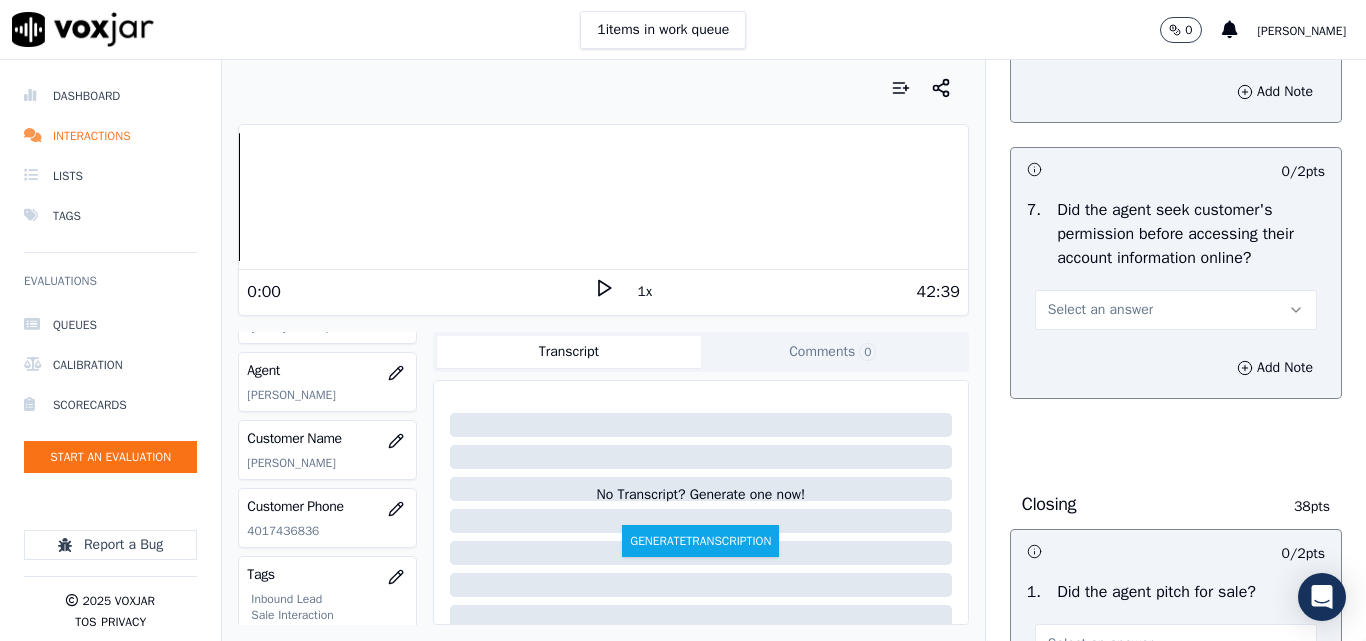 click on "Objection Handling     26  pts                 -- / 5  pts     1 .   Did the agent maintain professionalism throughout the call, including during objection handling and routine interactions, avoiding any inappropriate behavior or tone?   N/A          Add Note                           5 / 5  pts     2 .   Did the agent misrepresent themselves as a utility / Supplier company or the customer?   No          Add Note                           5 / 5  pts     3 .   Did the agent use any language other than English (Vernacular Language) on the call?   No          Add Note                           4 / 4  pts     4 .   Did the agent try to build rapport with the customer?   Yes          Add Note                           0 / 3  pts     5 .   Did the agent follow proper hold procedure?   Select an answer          Add Note                           0 / 2  pts     6 .   Did the agent follow the proper transfer procedure?   Select an answer          Add Note                           0 / 2  pts     7 ." at bounding box center (1176, -556) 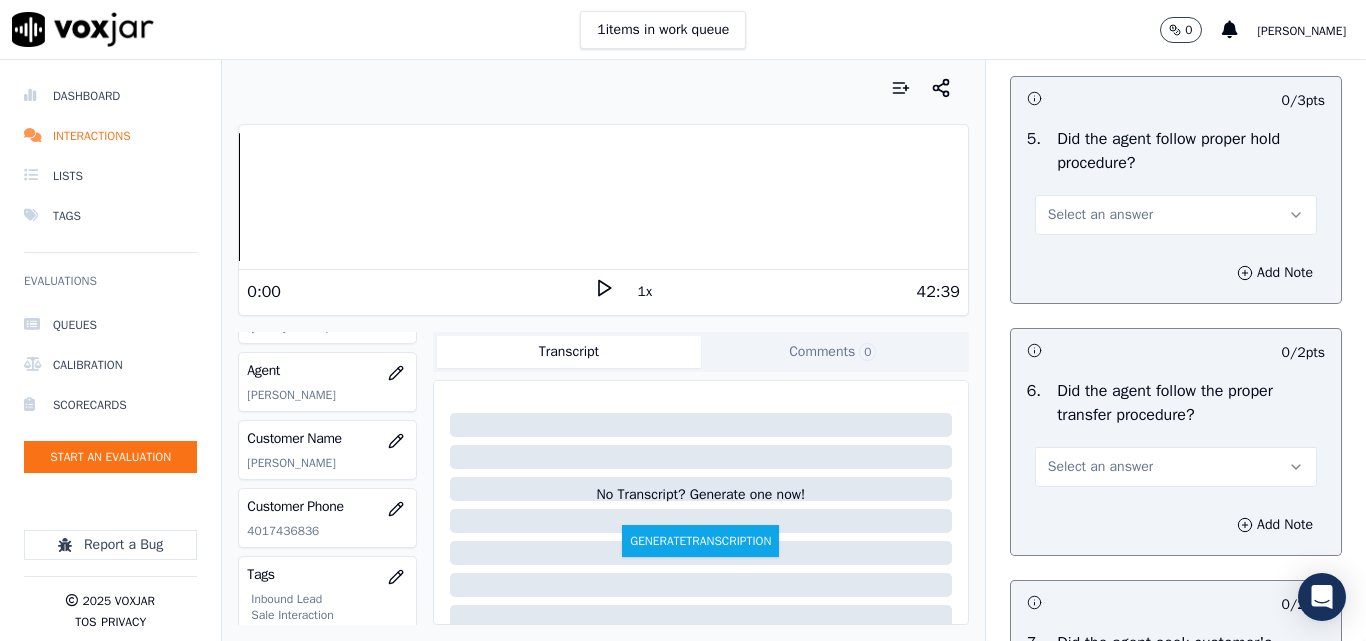 scroll, scrollTop: 3669, scrollLeft: 0, axis: vertical 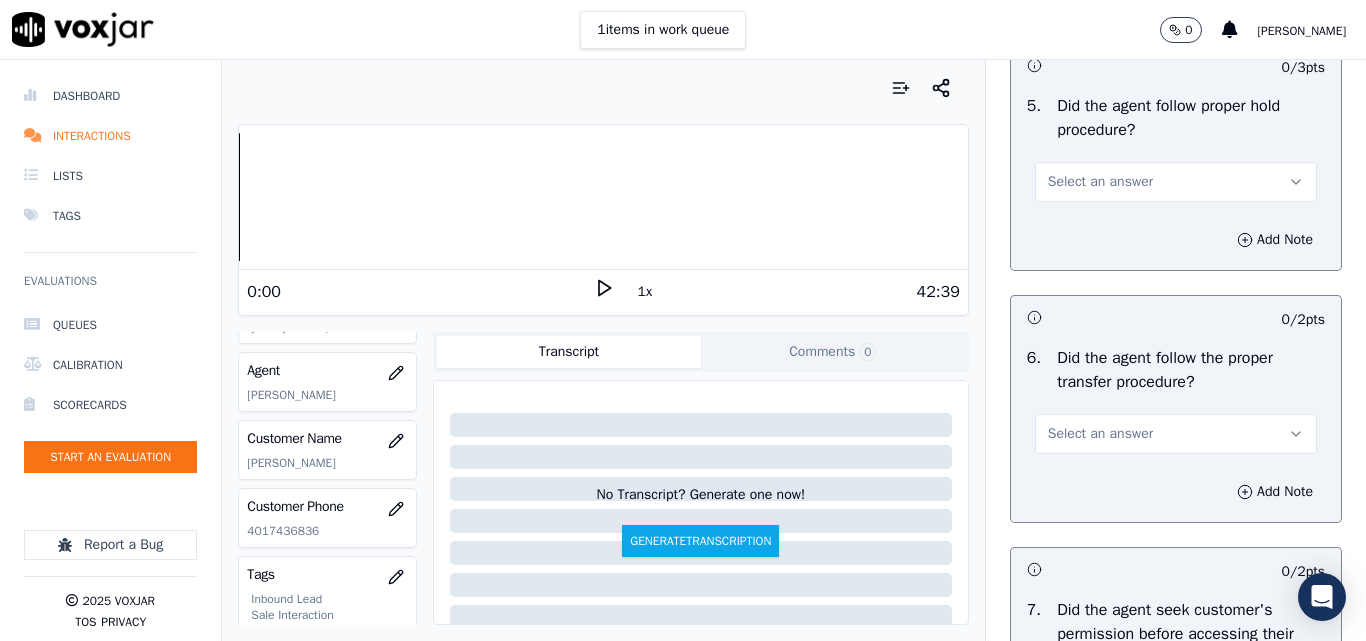 click on "Select an answer" at bounding box center (1100, 182) 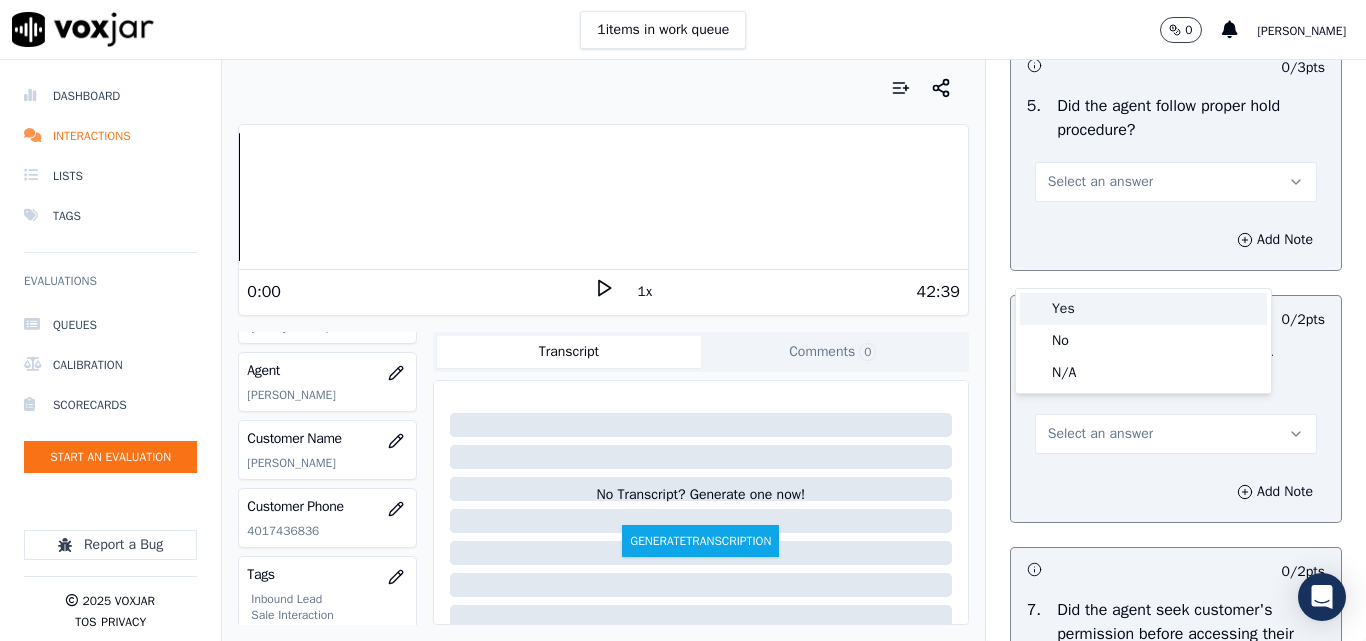 click on "Yes" at bounding box center [1143, 309] 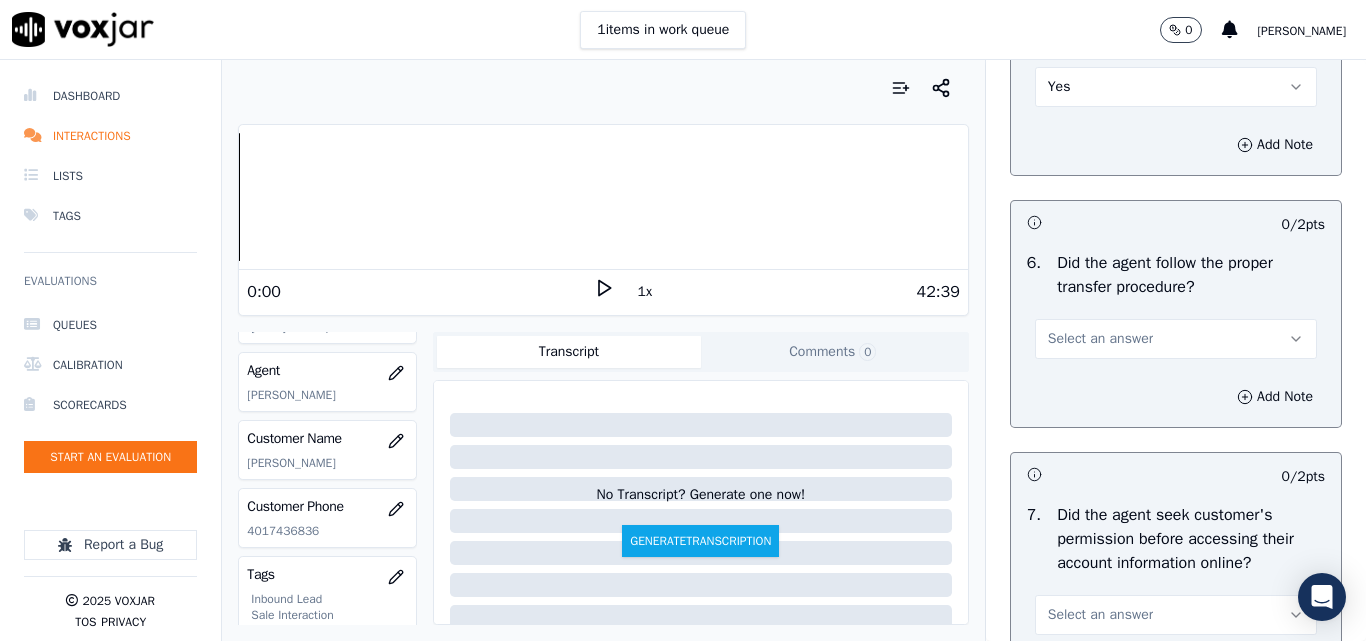 scroll, scrollTop: 3869, scrollLeft: 0, axis: vertical 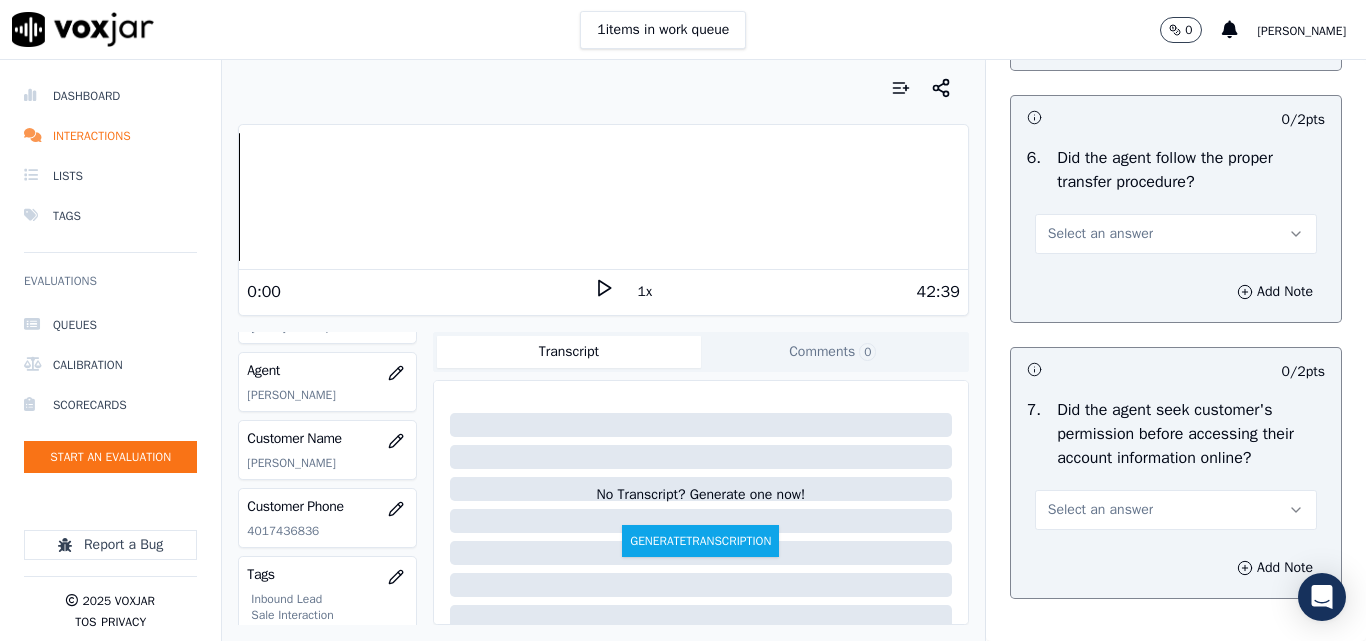 click on "Select an answer" at bounding box center [1176, 234] 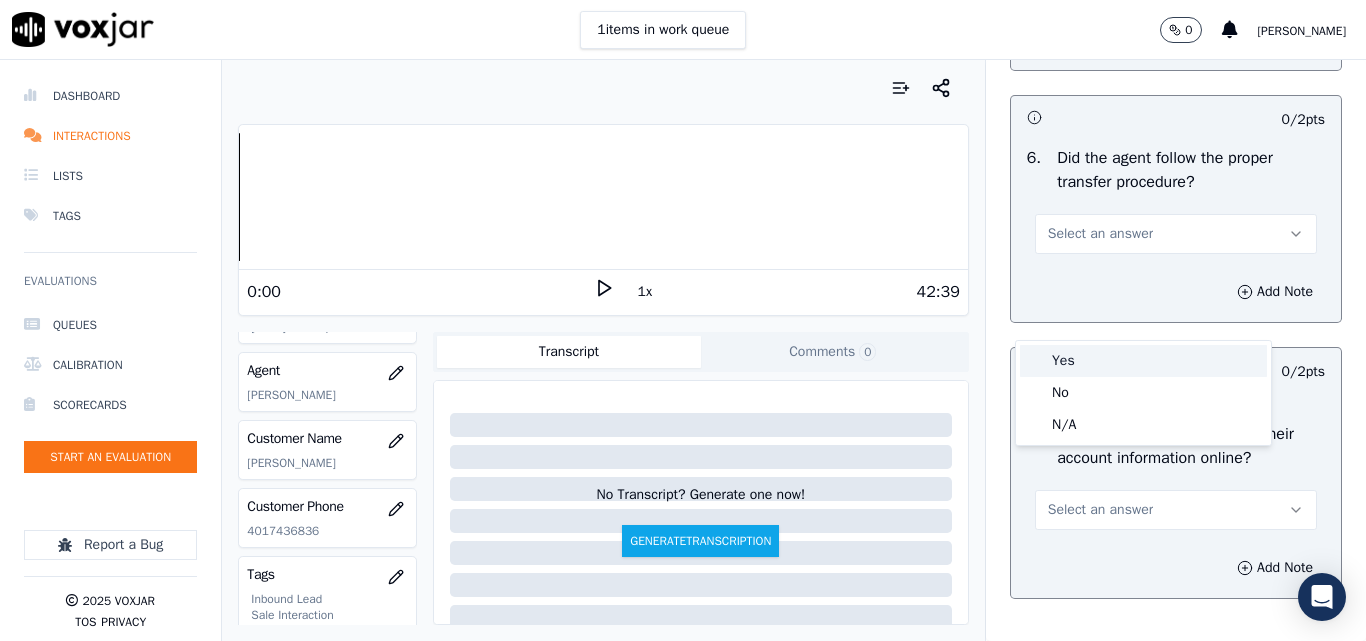 click on "Yes" at bounding box center (1143, 361) 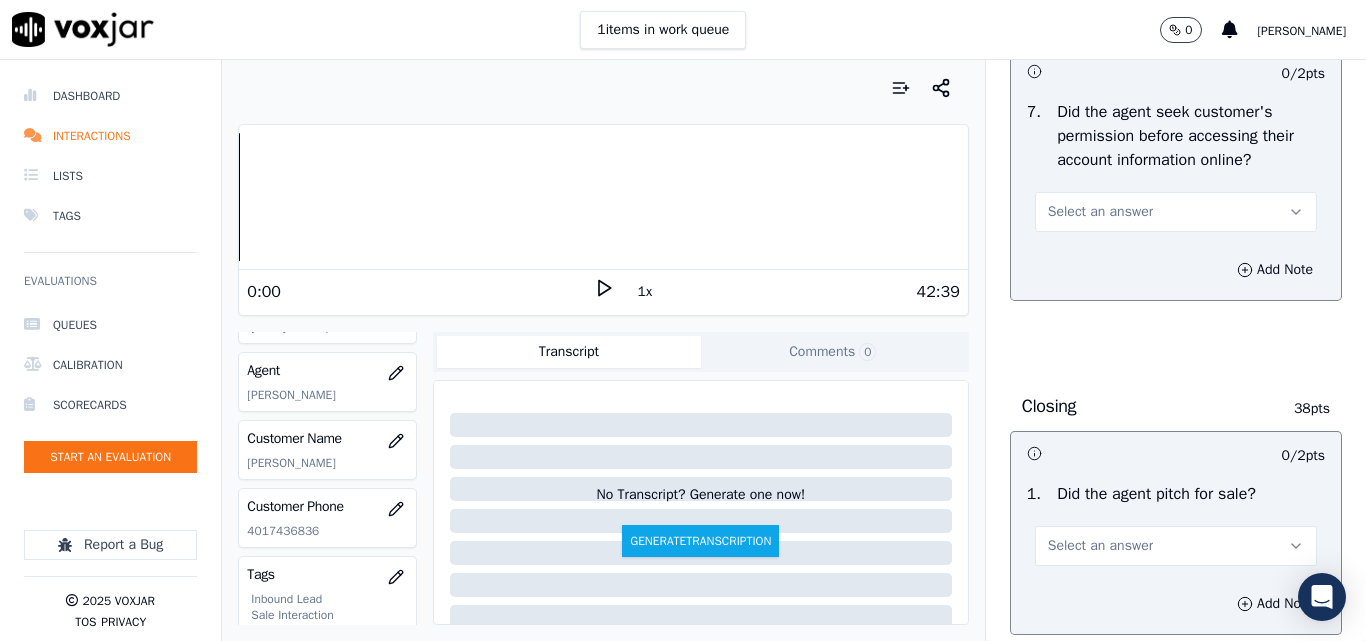 scroll, scrollTop: 4169, scrollLeft: 0, axis: vertical 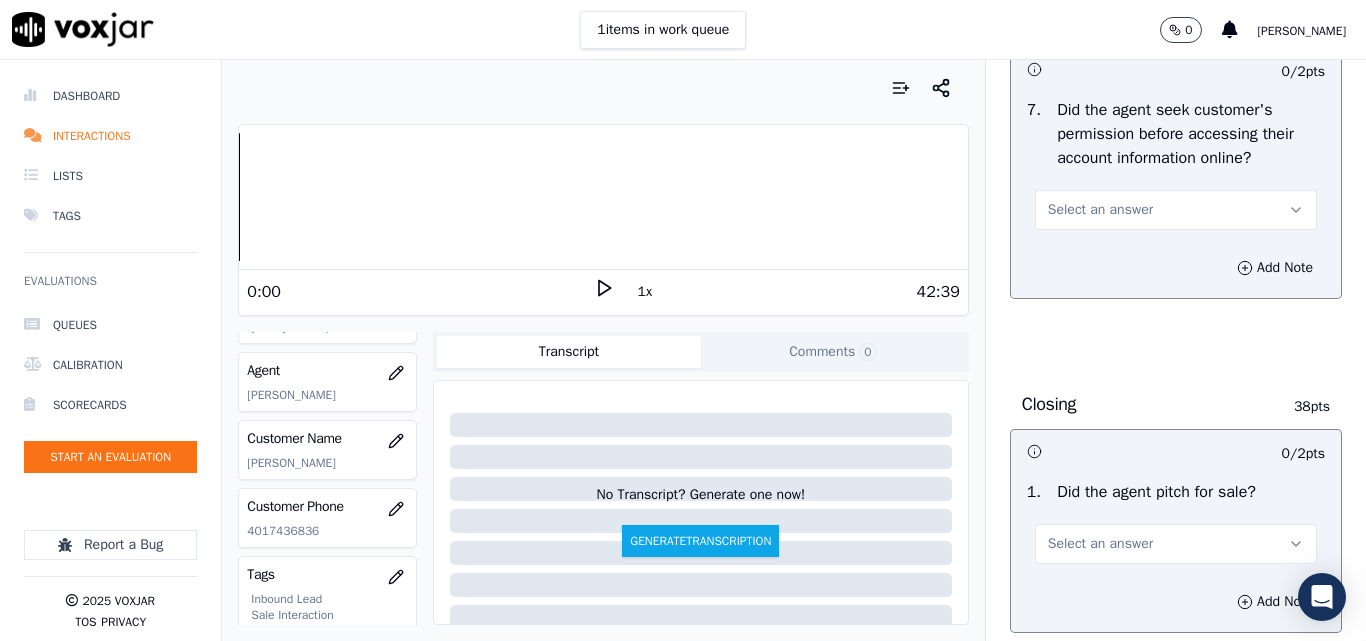 click on "Select an answer" at bounding box center [1100, 210] 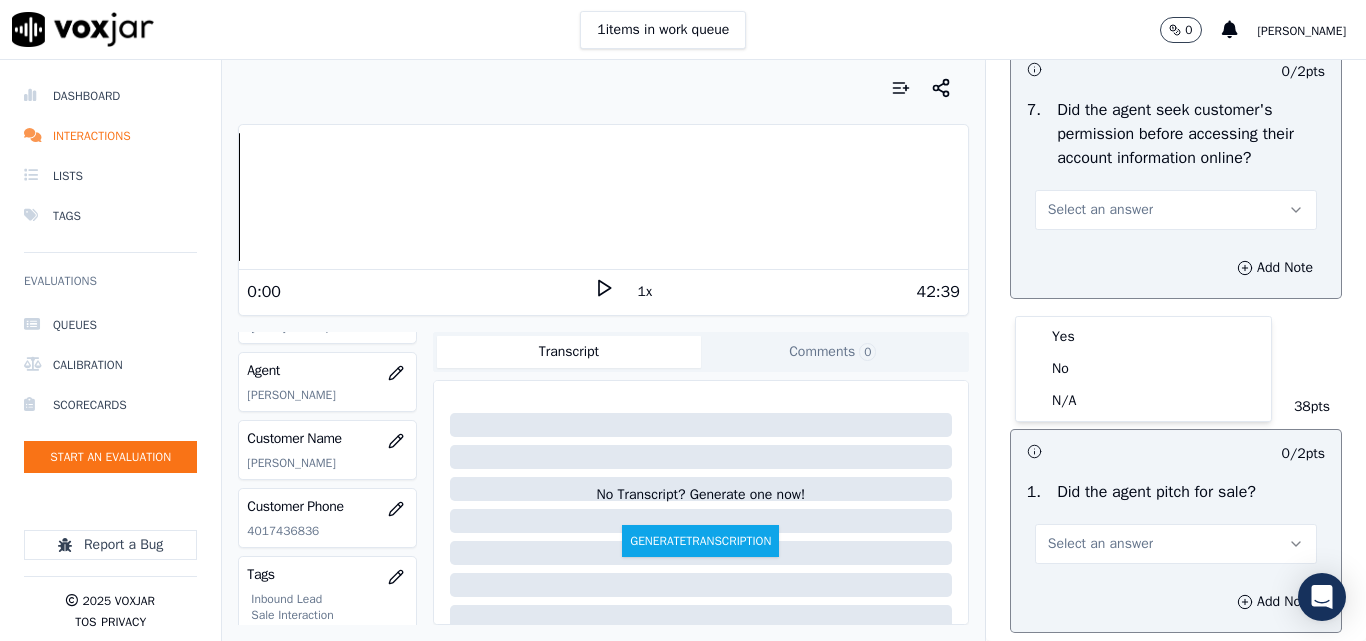 click on "Add Note" at bounding box center [1176, 268] 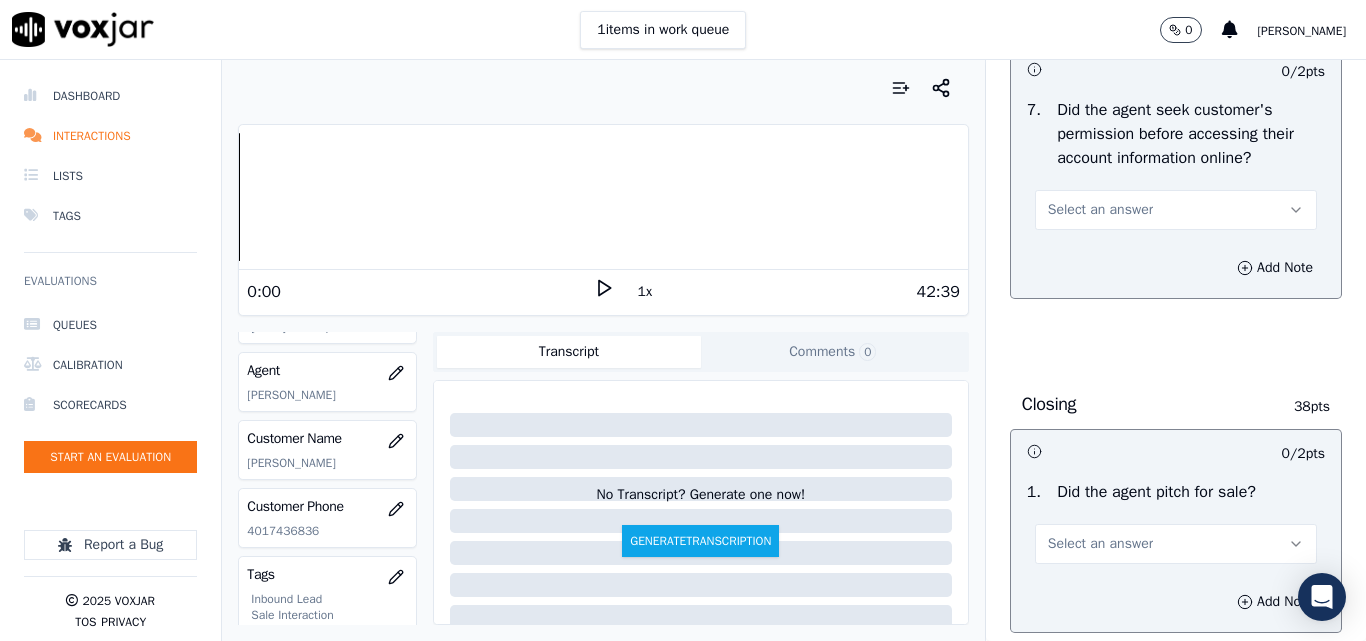 click on "Select an answer" at bounding box center (1100, 210) 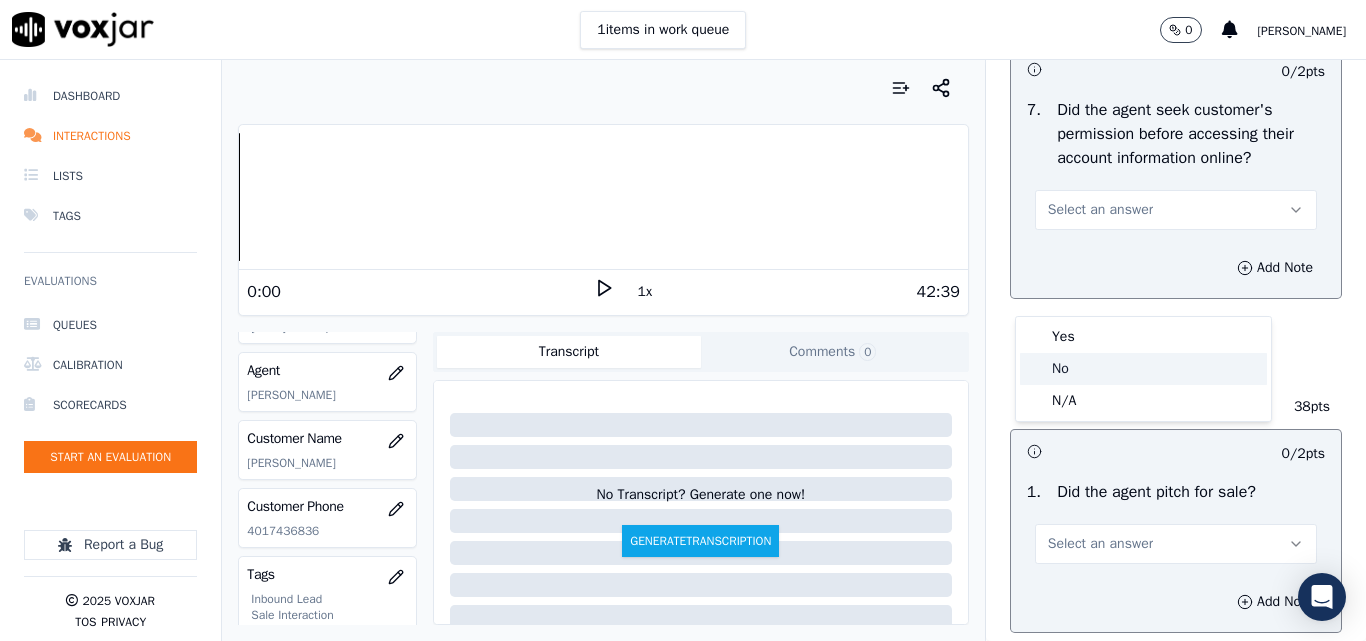 click on "No" 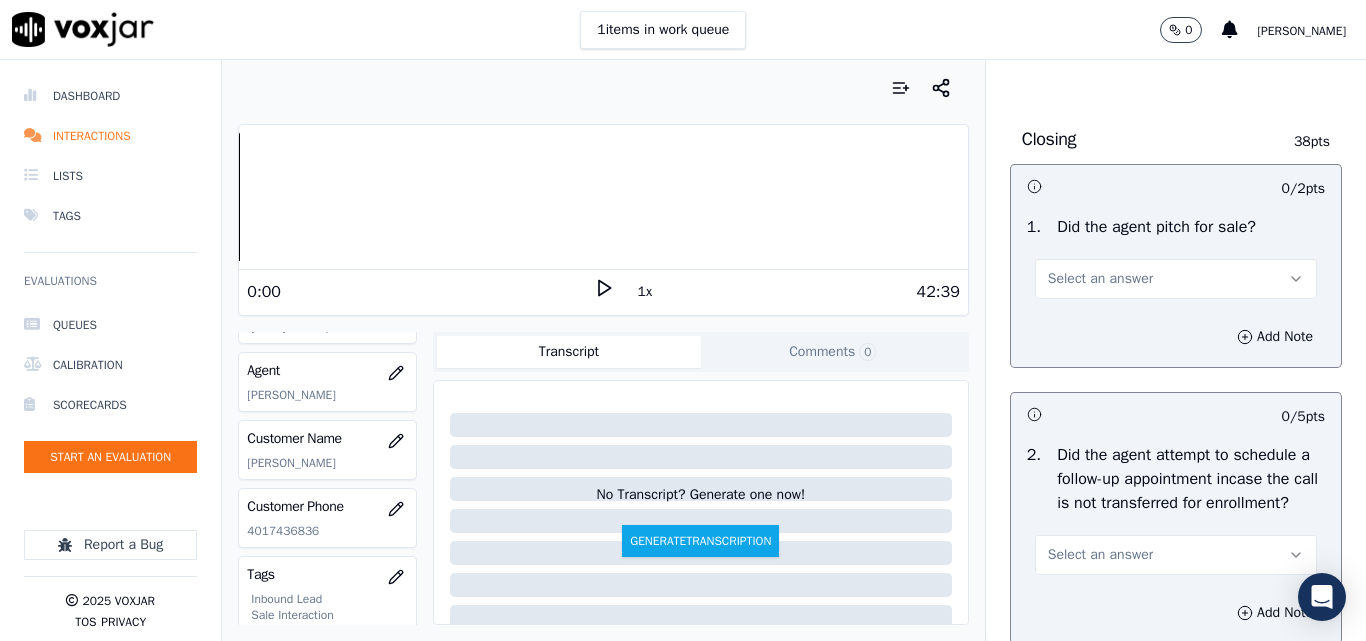 scroll, scrollTop: 4469, scrollLeft: 0, axis: vertical 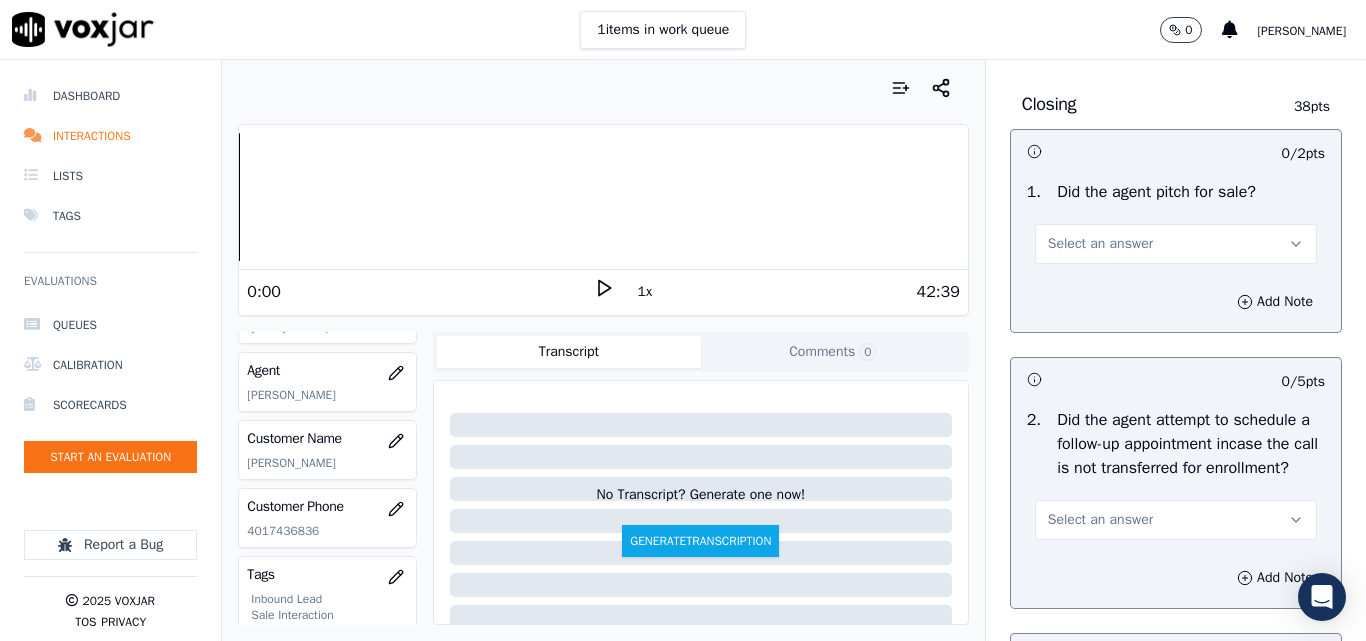 click on "Select an answer" at bounding box center [1100, 244] 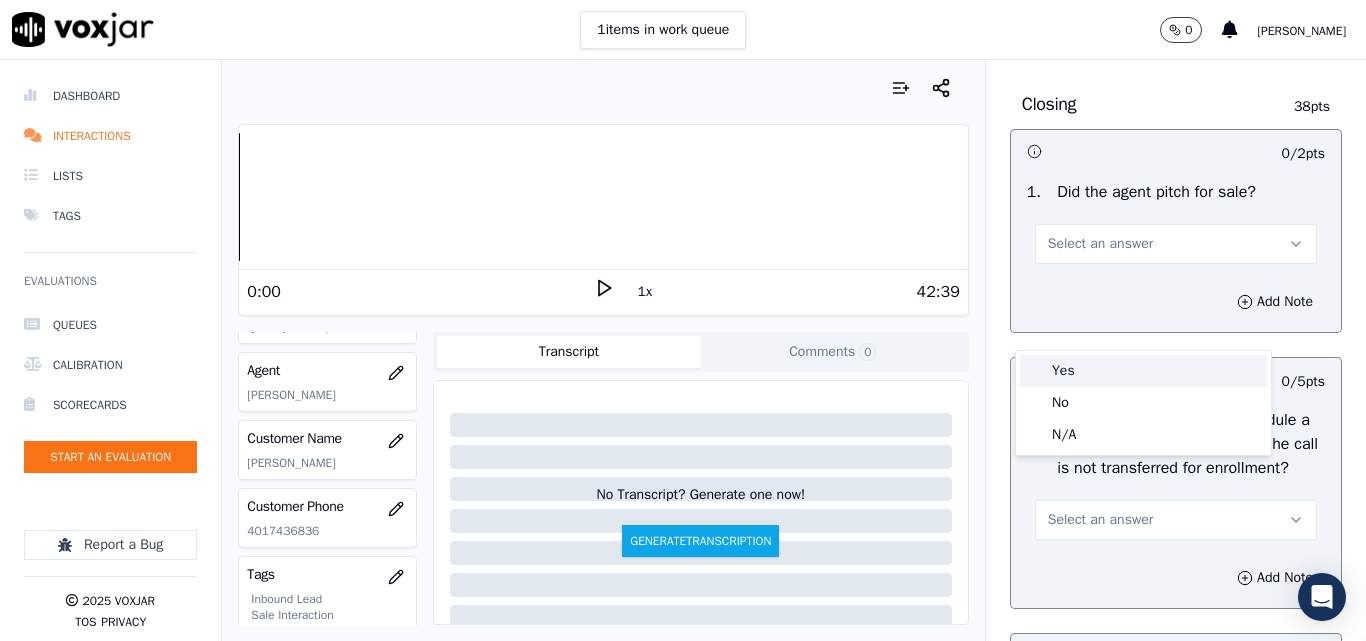 click on "Yes" at bounding box center (1143, 371) 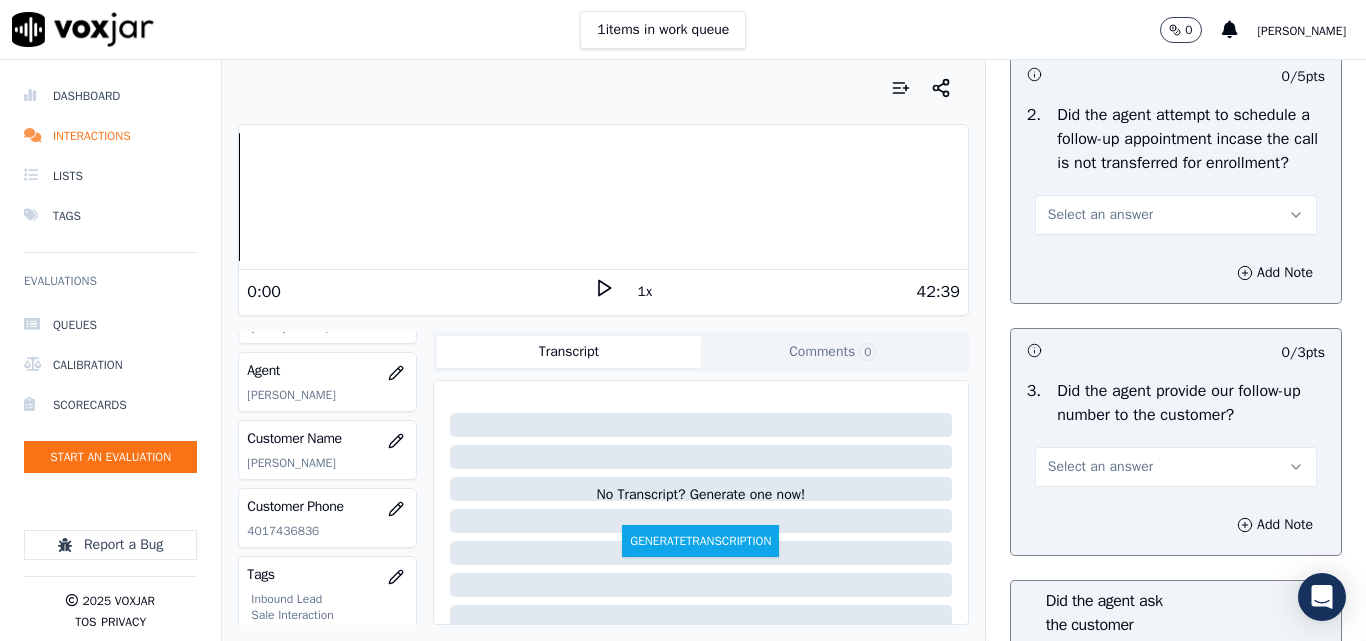 scroll, scrollTop: 4869, scrollLeft: 0, axis: vertical 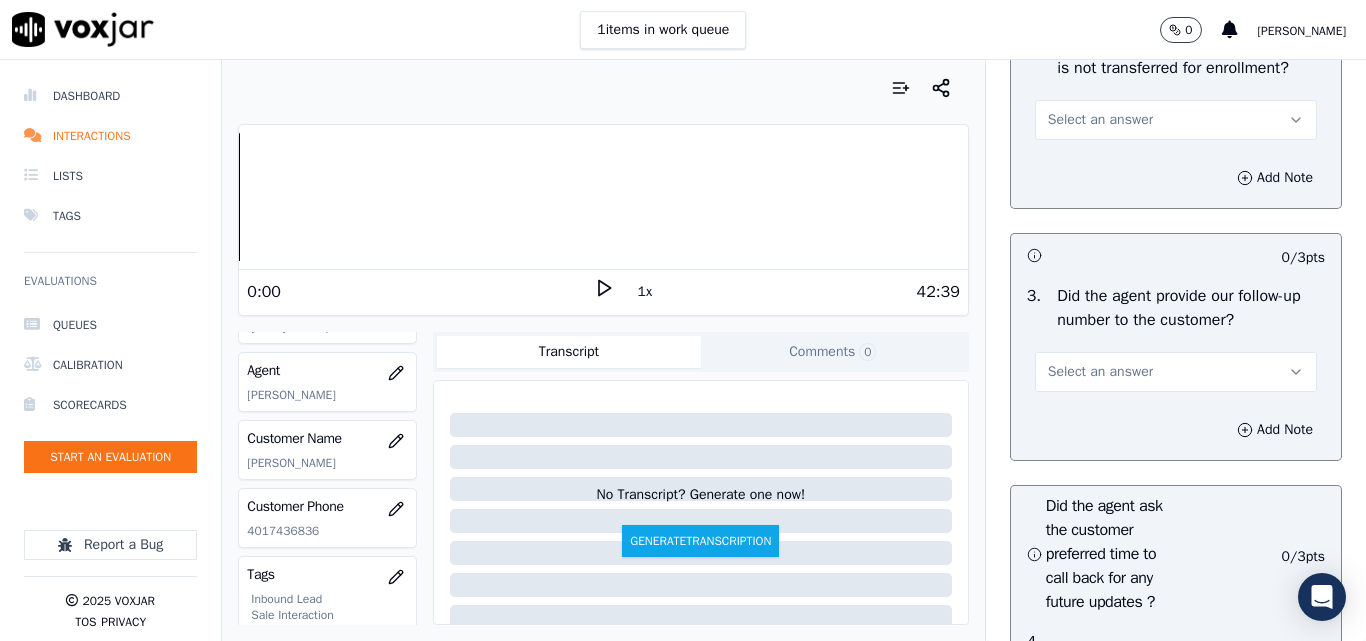 click on "Select an answer" at bounding box center [1100, 120] 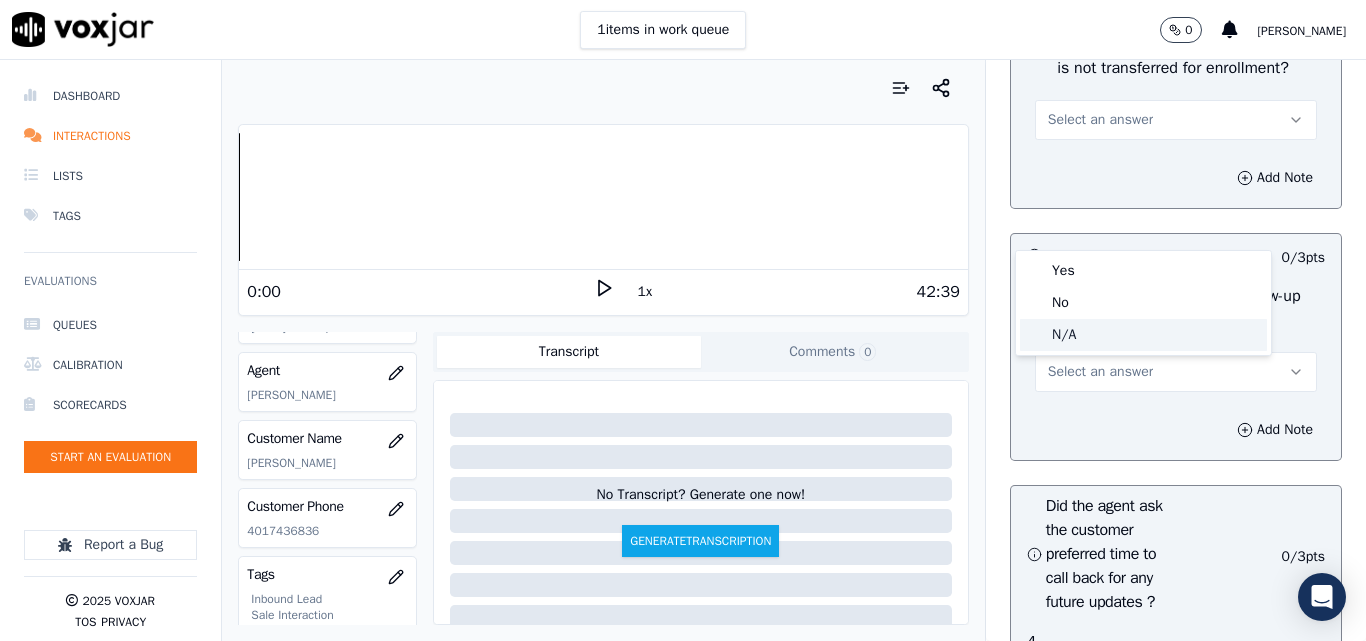 click on "N/A" 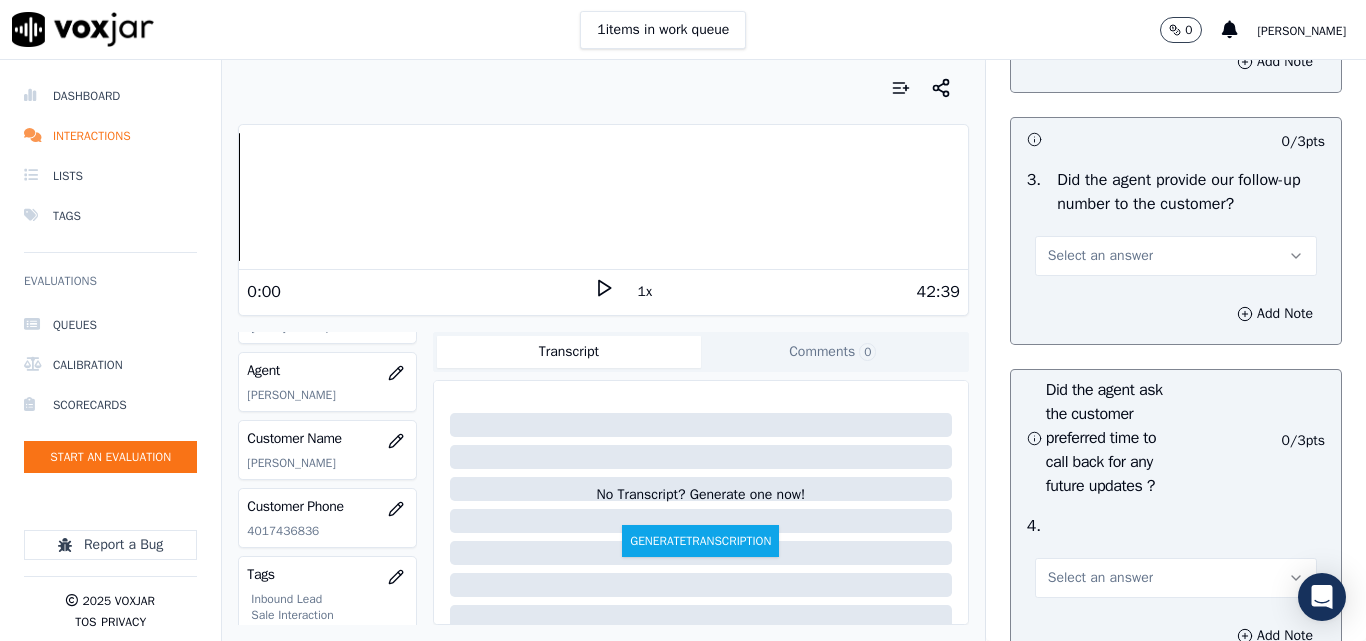 scroll, scrollTop: 5069, scrollLeft: 0, axis: vertical 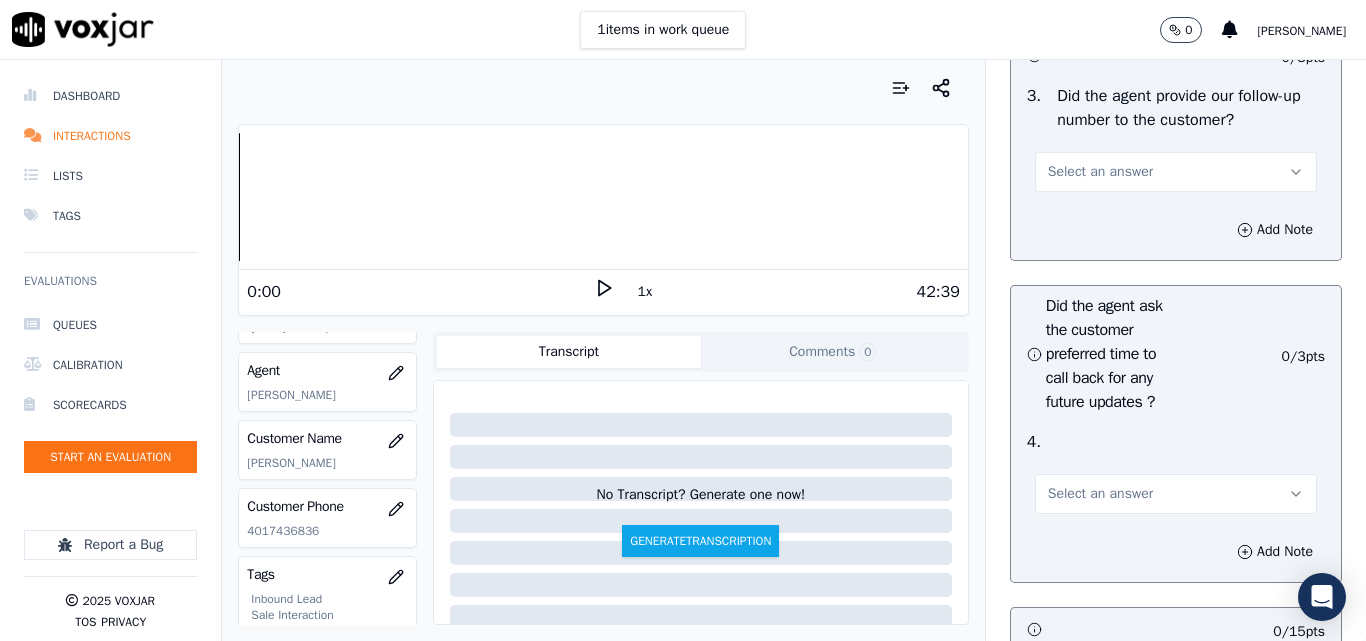 drag, startPoint x: 1061, startPoint y: 269, endPoint x: 1063, endPoint y: 285, distance: 16.124516 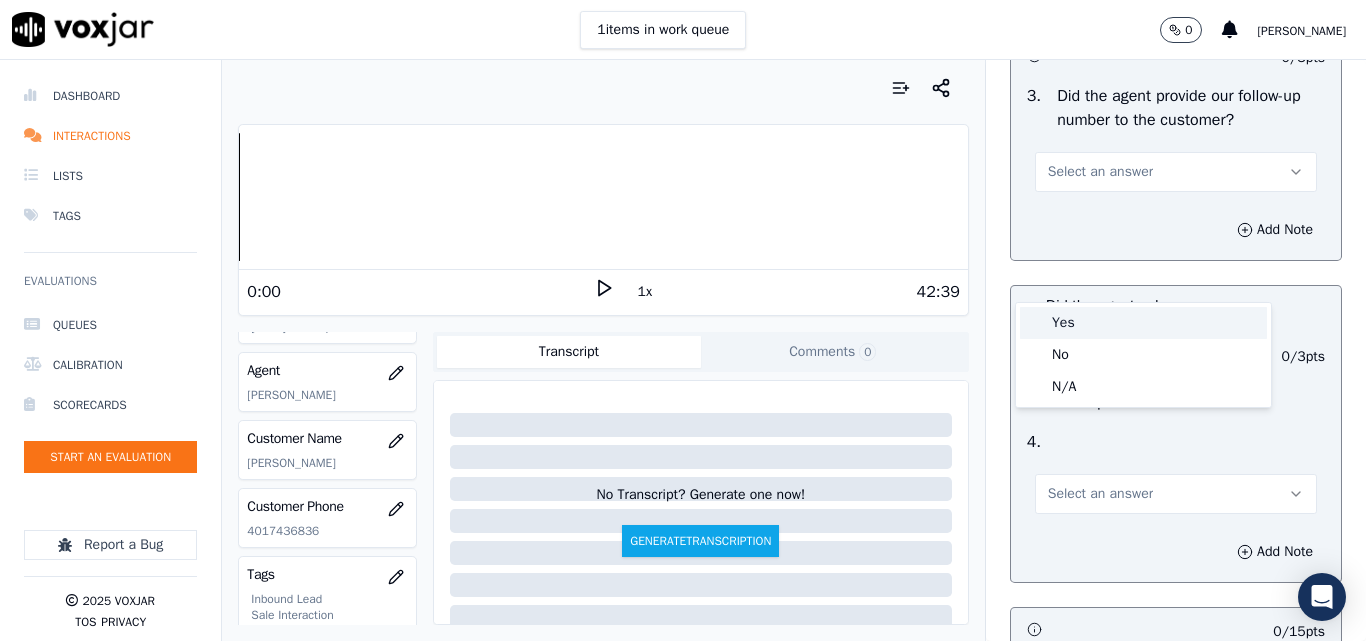 click on "Yes" at bounding box center [1143, 323] 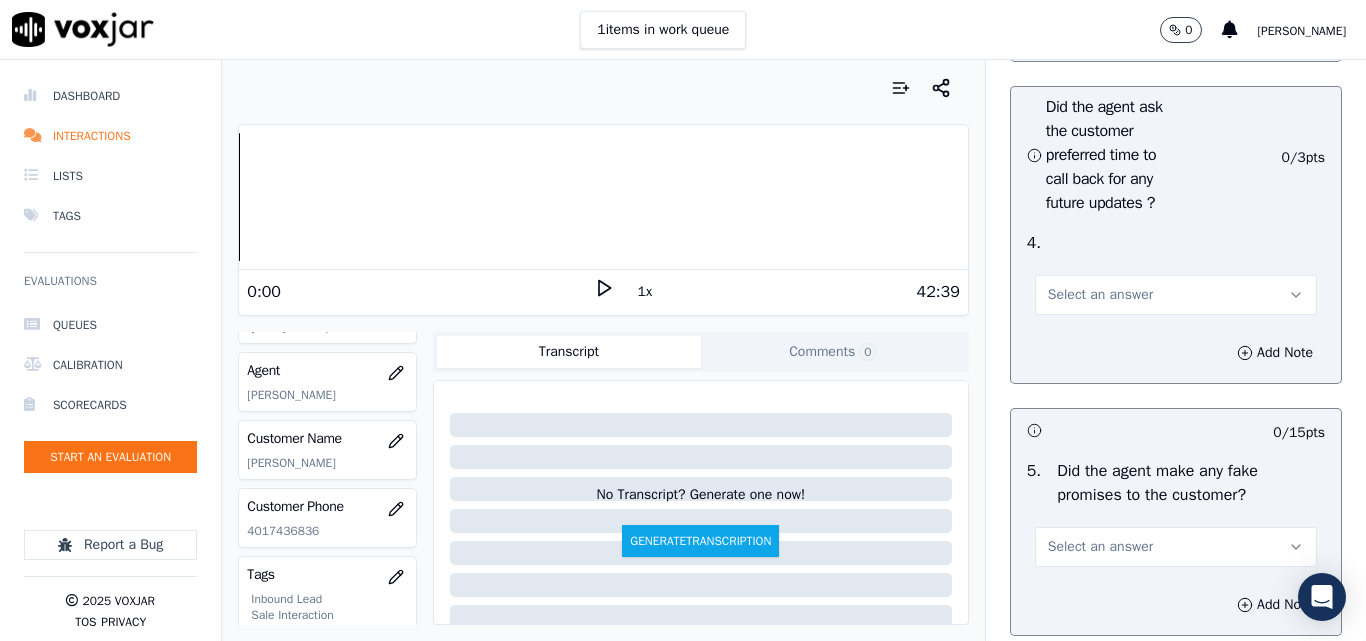 scroll, scrollTop: 5269, scrollLeft: 0, axis: vertical 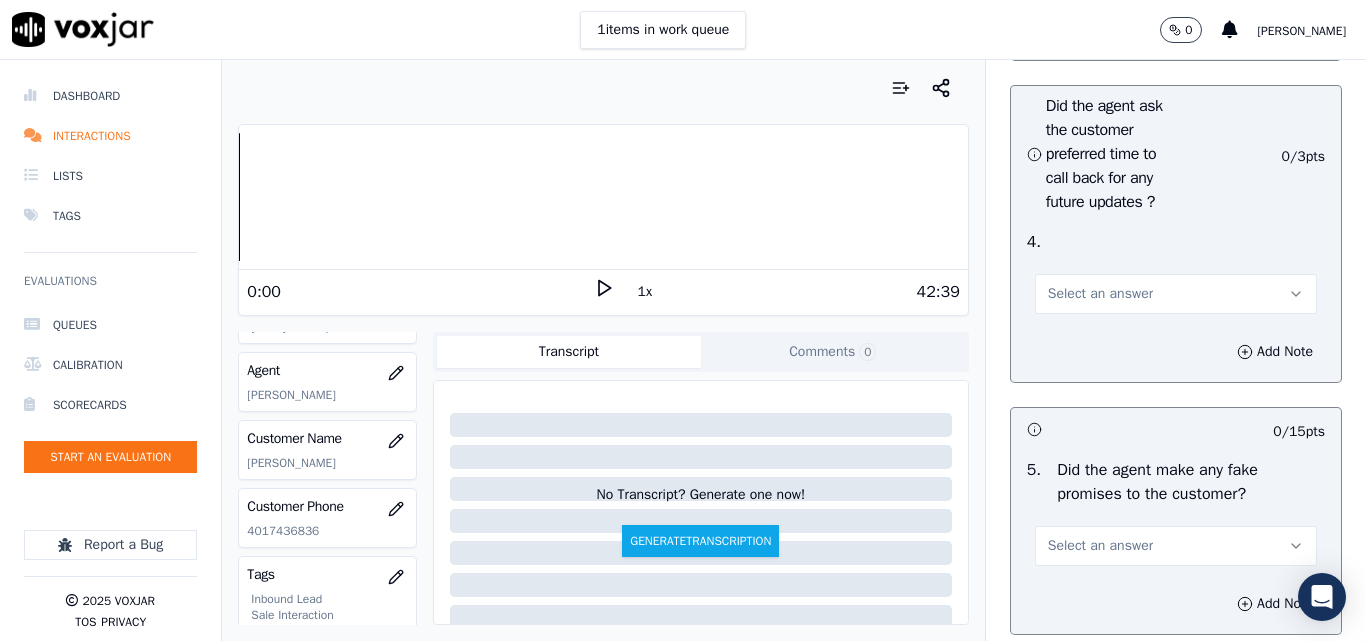 click on "Select an answer" at bounding box center (1100, 294) 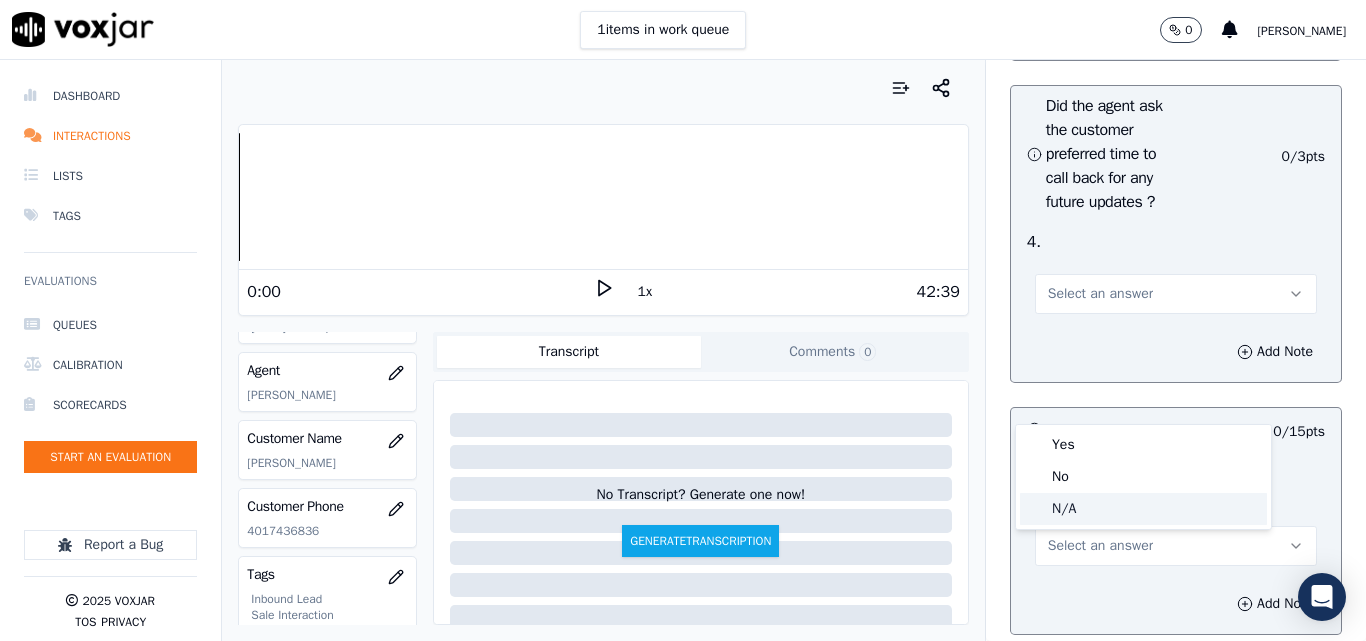 click on "N/A" 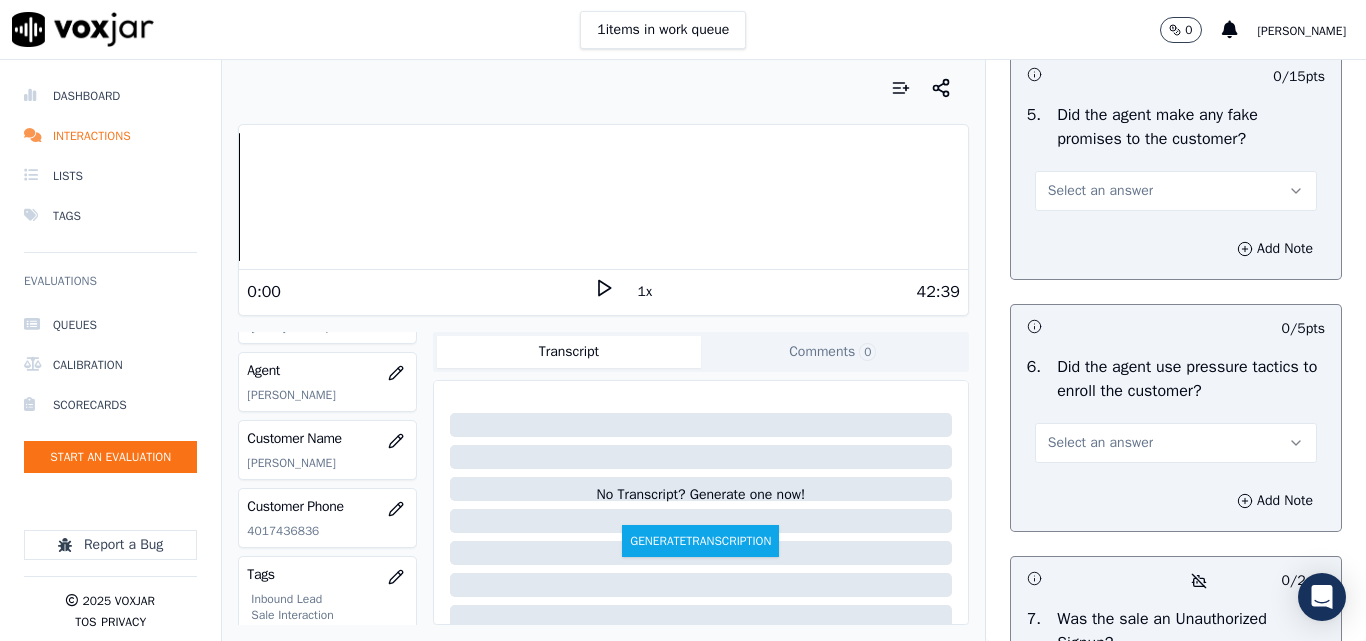 scroll, scrollTop: 5669, scrollLeft: 0, axis: vertical 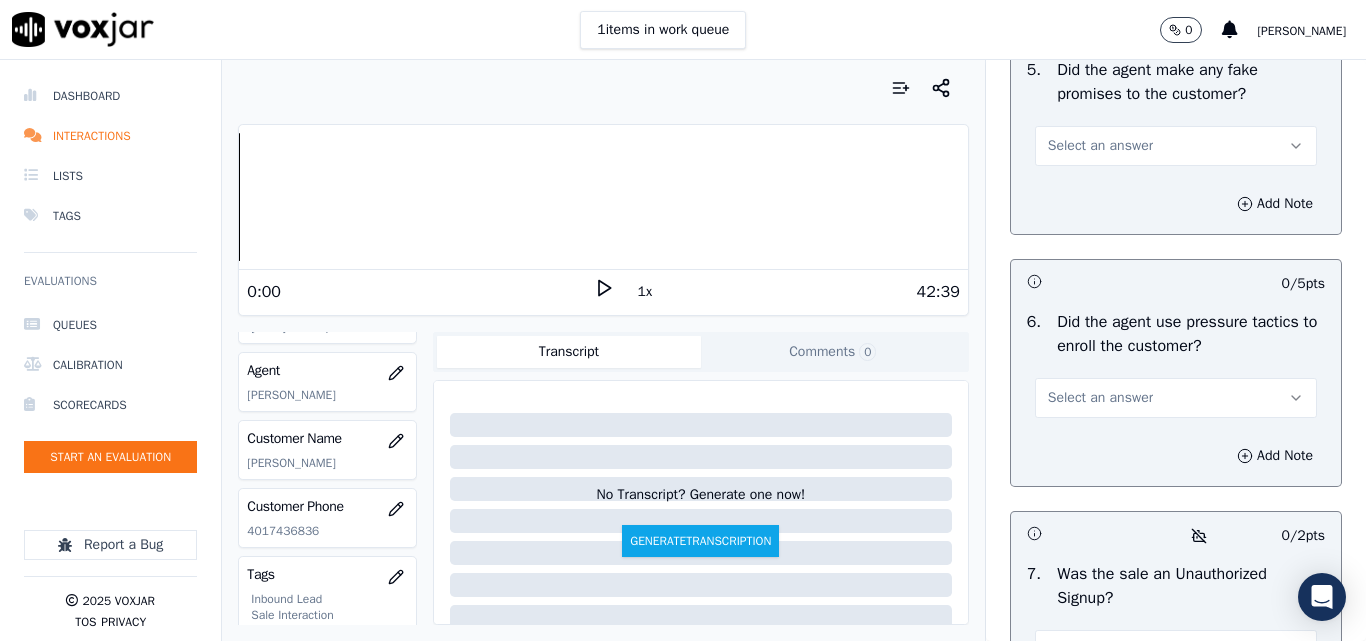 click on "Select an answer" at bounding box center (1100, 146) 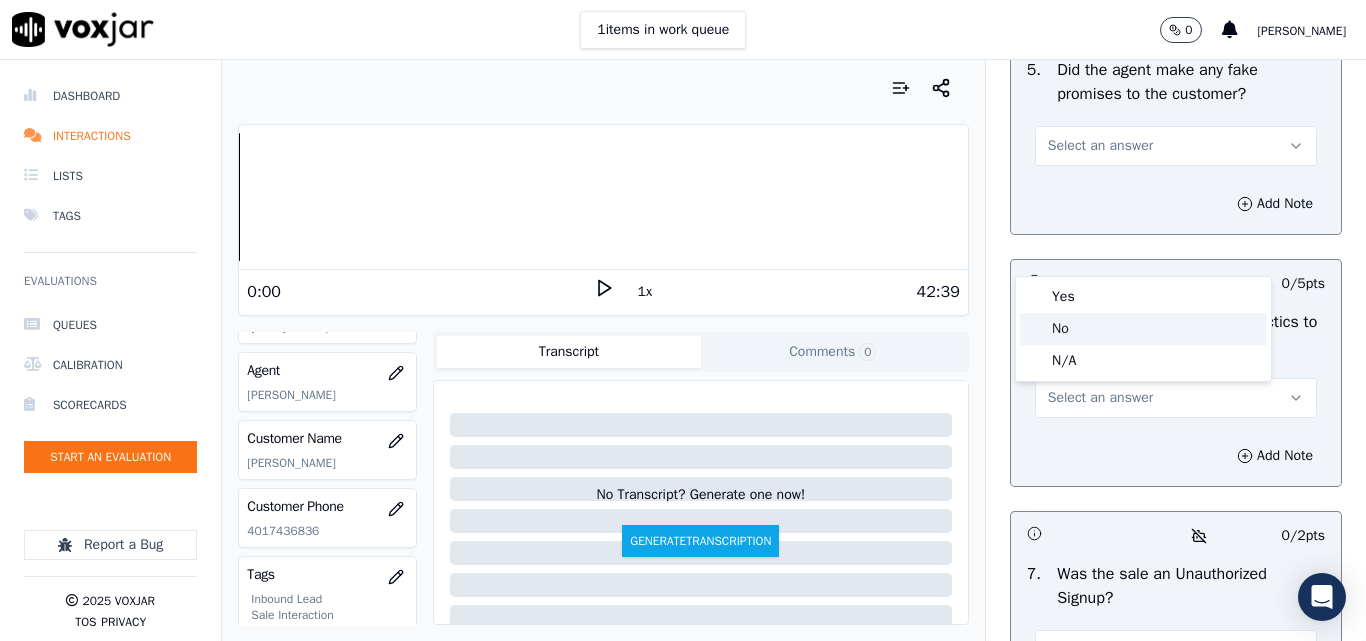 click on "No" 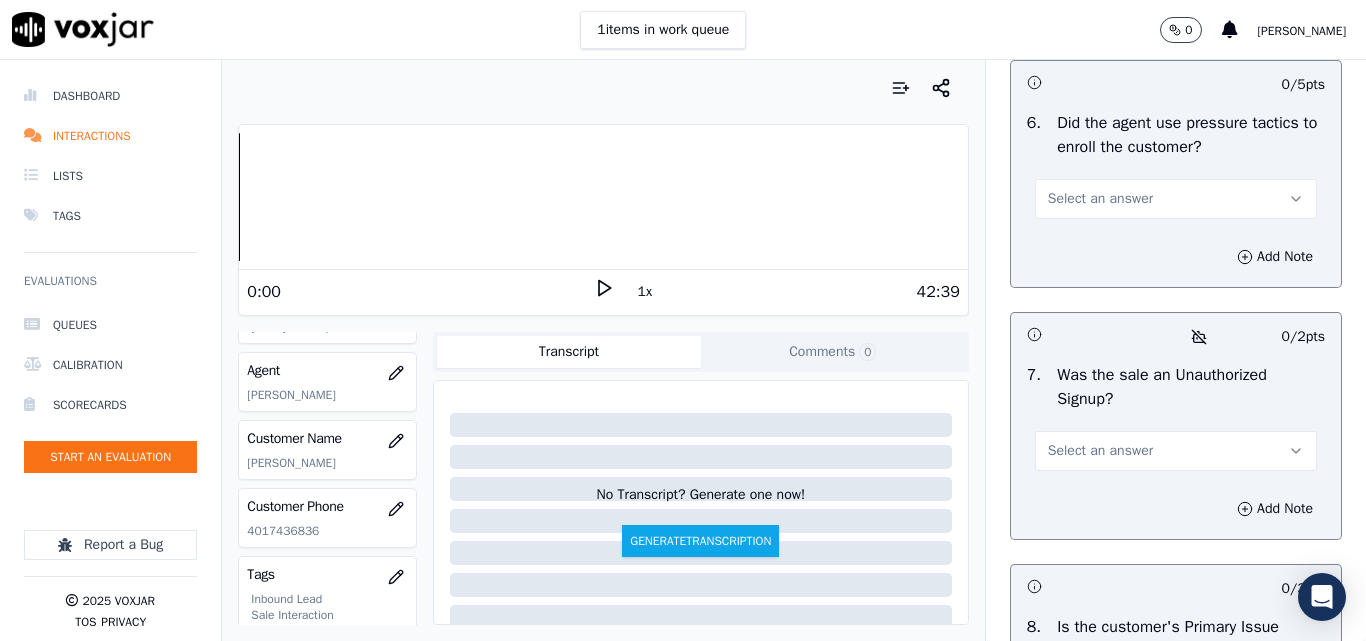 scroll, scrollTop: 5869, scrollLeft: 0, axis: vertical 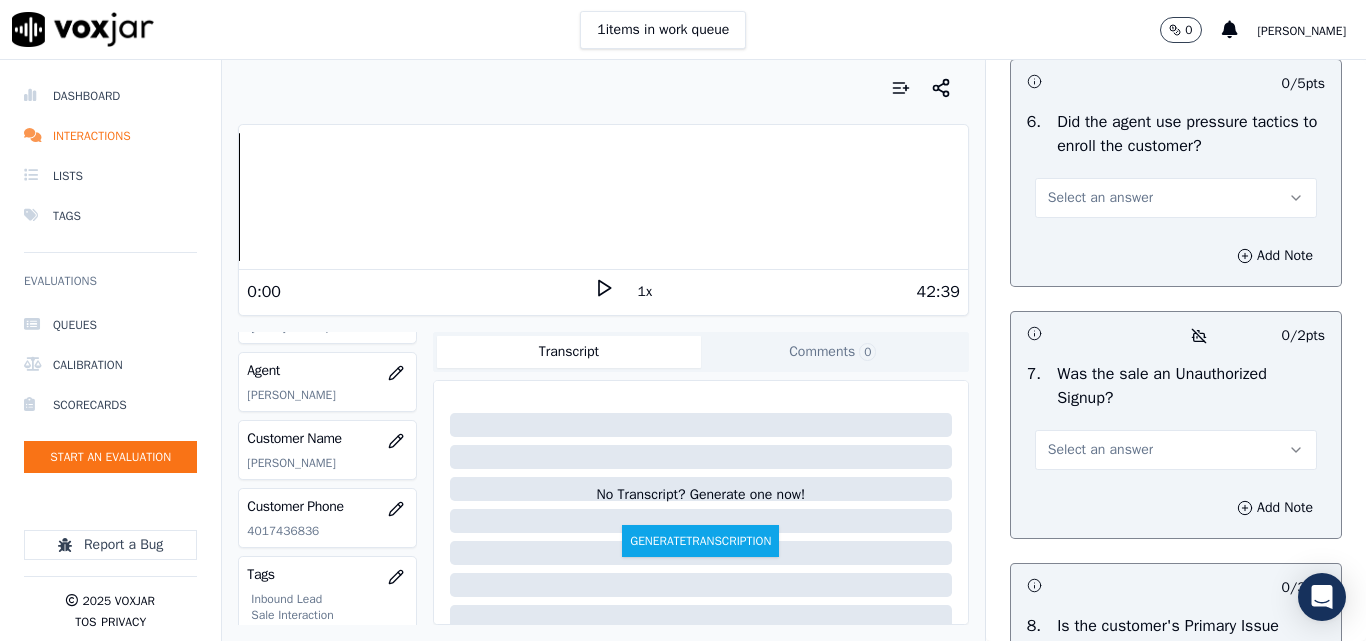 click on "Select an answer" at bounding box center [1100, 198] 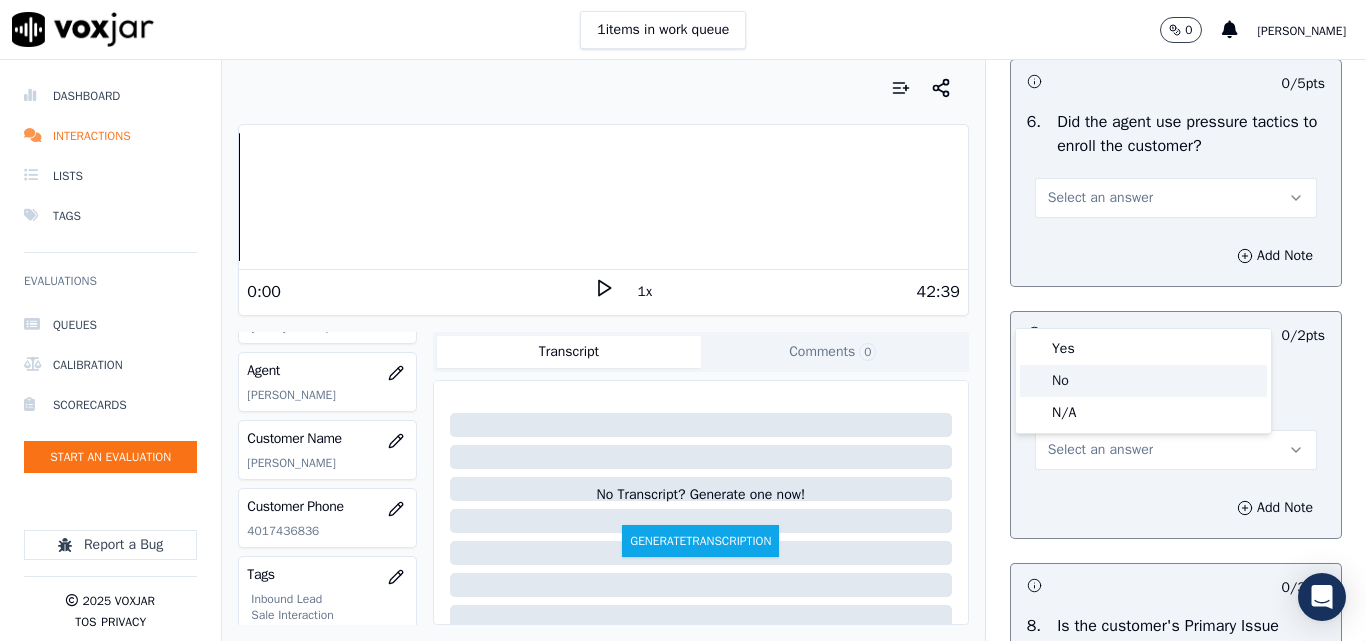 click on "No" 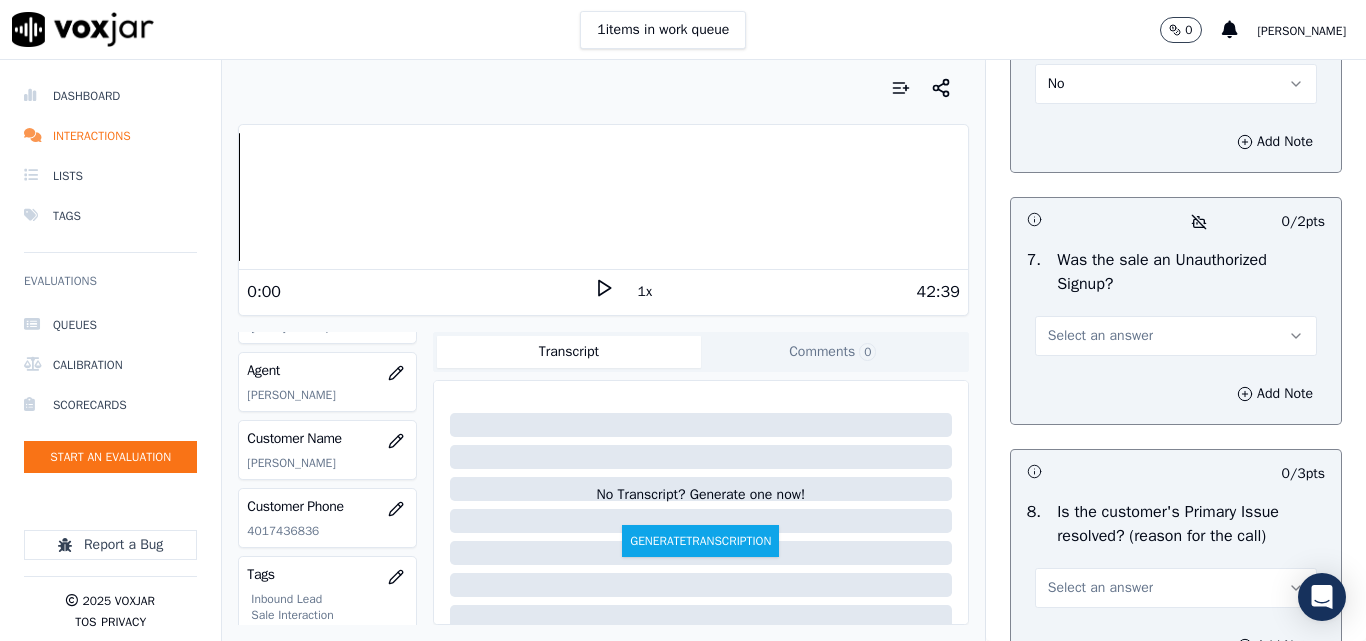 scroll, scrollTop: 6069, scrollLeft: 0, axis: vertical 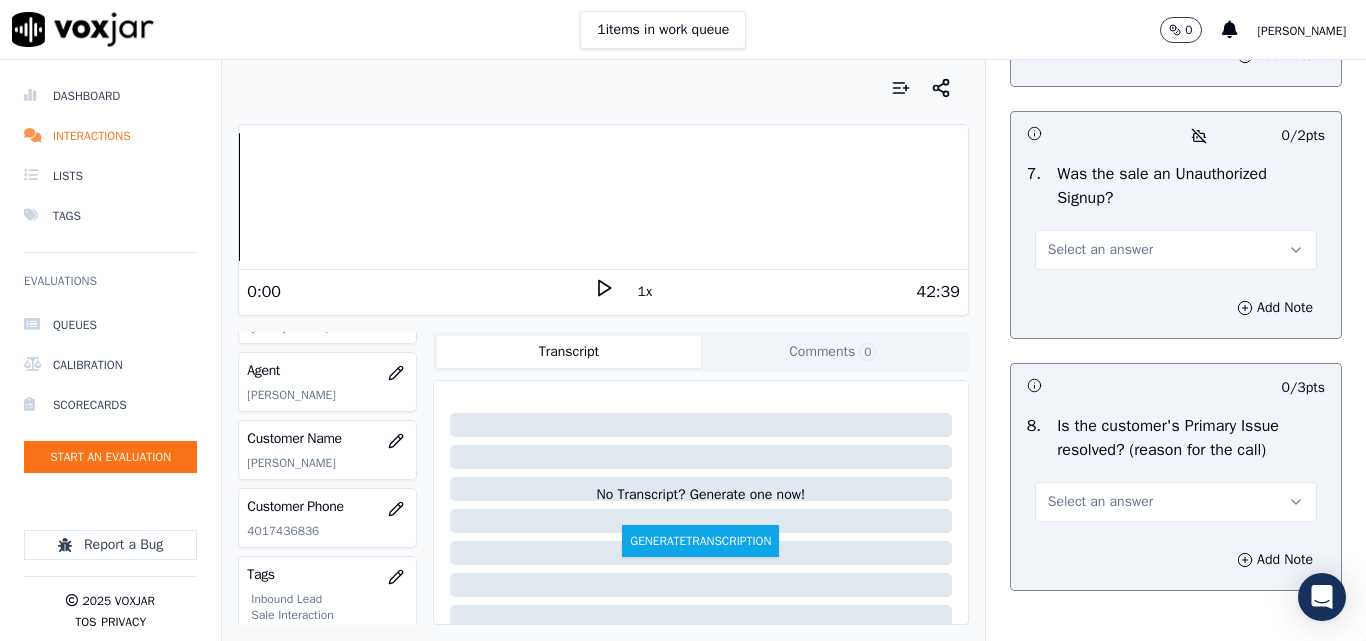 click on "Select an answer" at bounding box center (1100, 250) 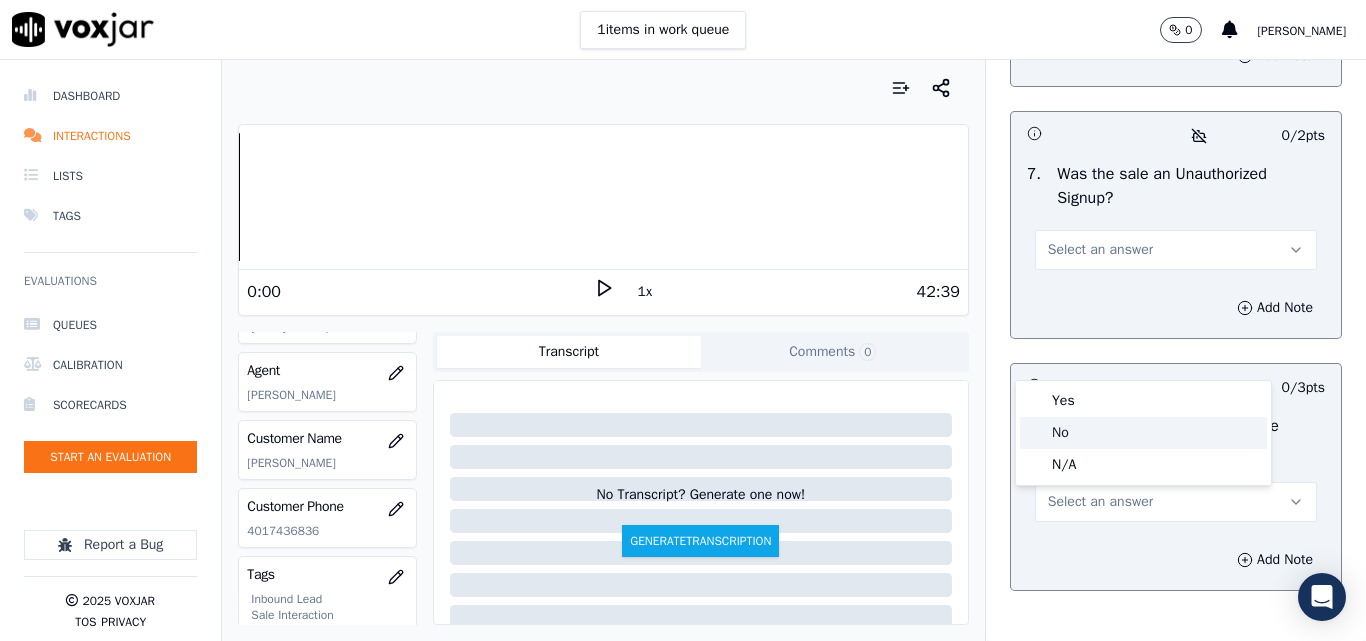 click on "No" 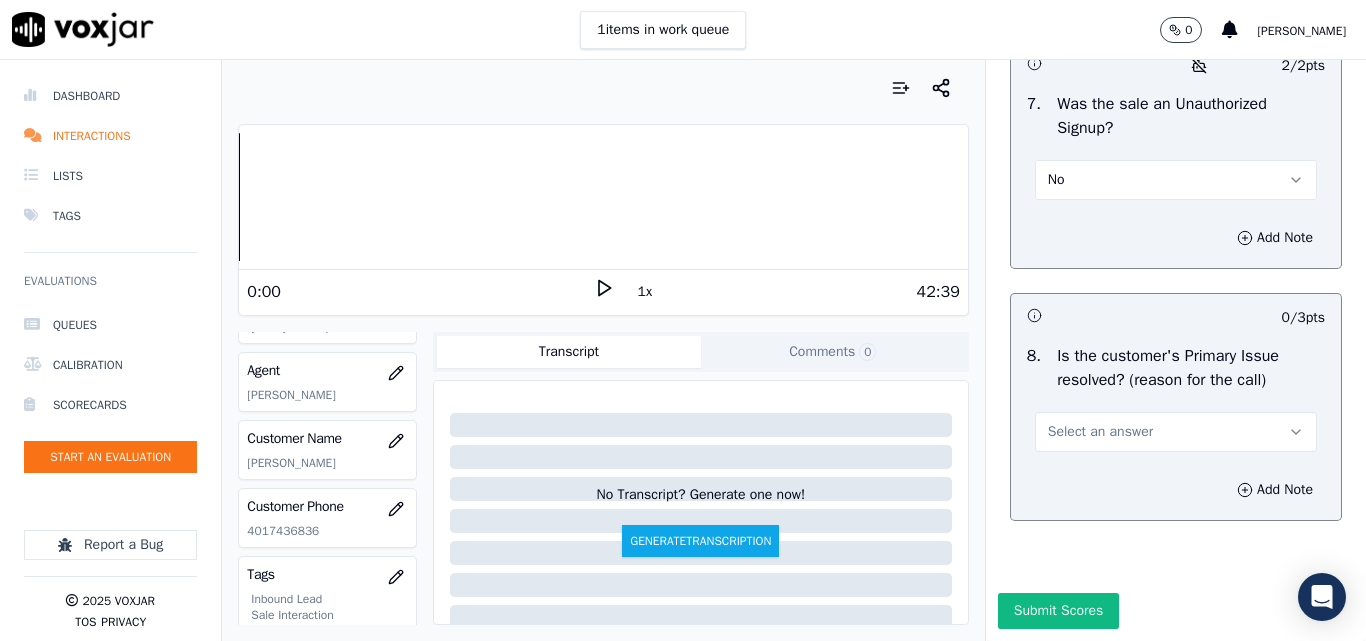 scroll, scrollTop: 6269, scrollLeft: 0, axis: vertical 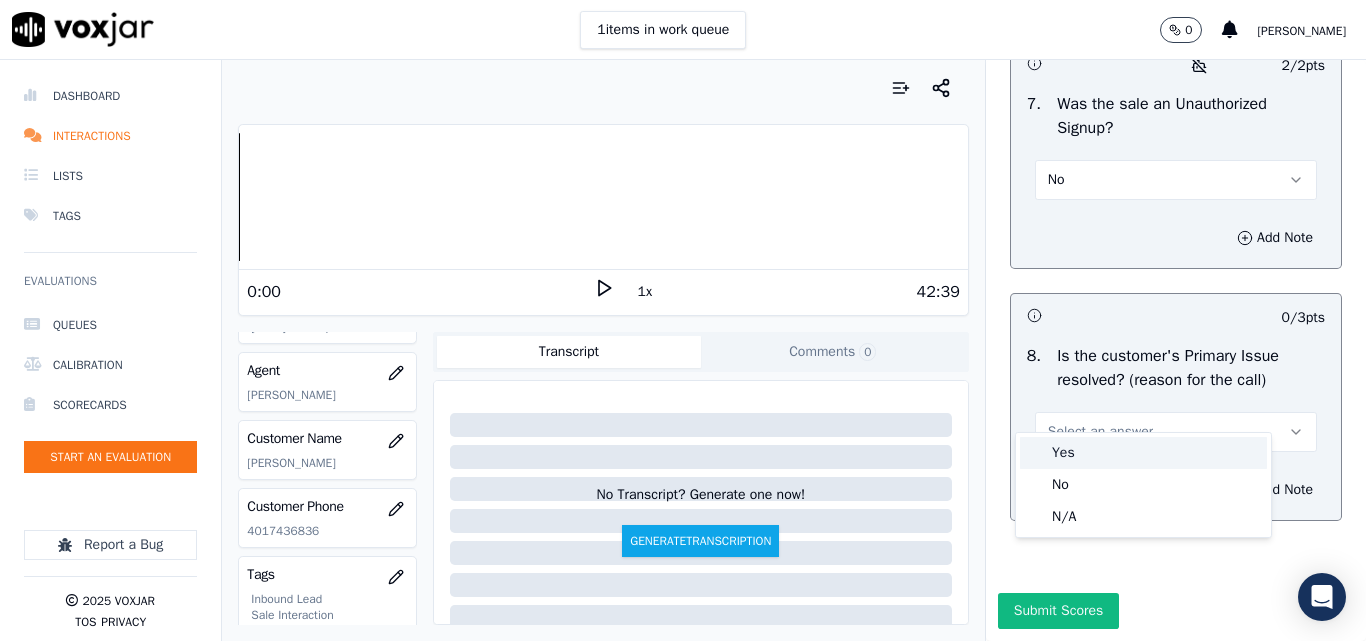 click on "Yes" at bounding box center (1143, 453) 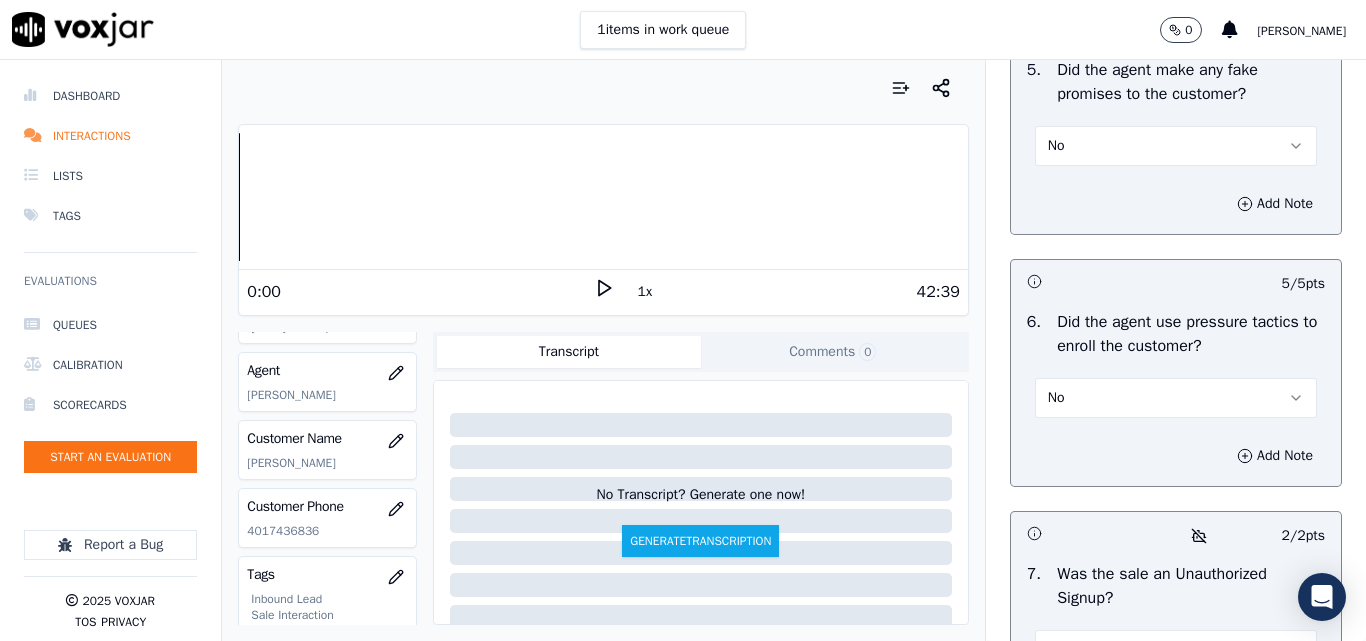 scroll, scrollTop: 5469, scrollLeft: 0, axis: vertical 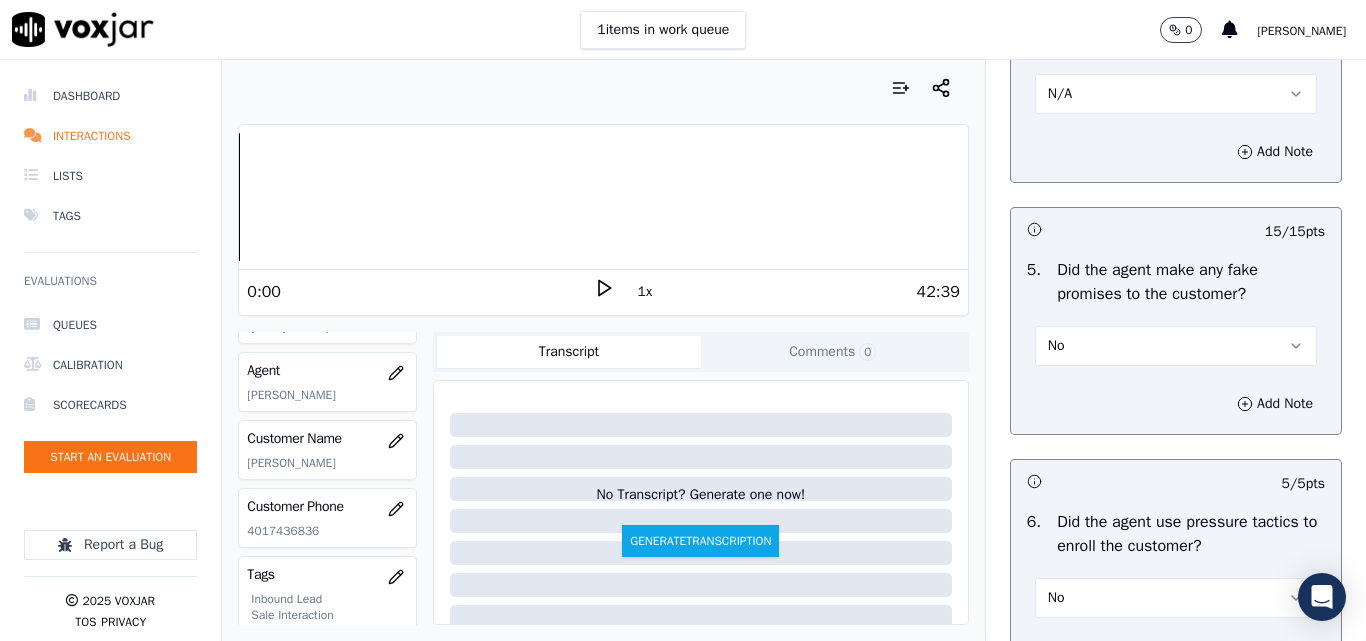 click on "N/A" at bounding box center (1060, 94) 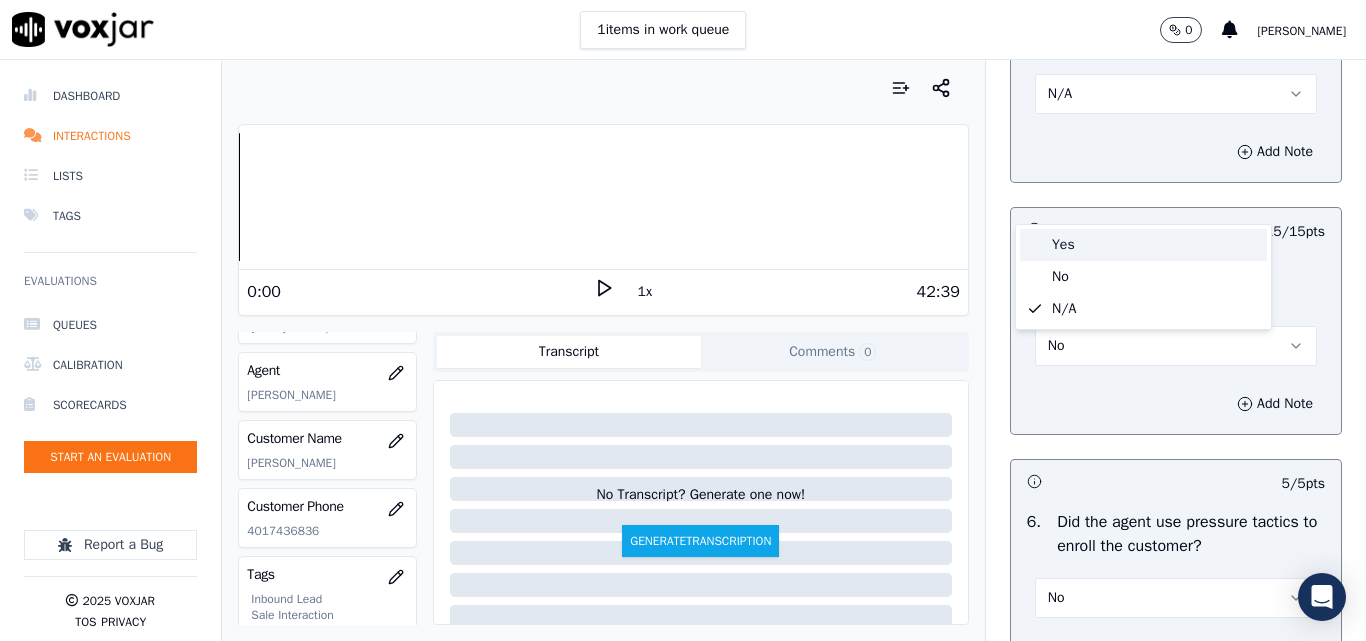 click on "Yes" at bounding box center [1143, 245] 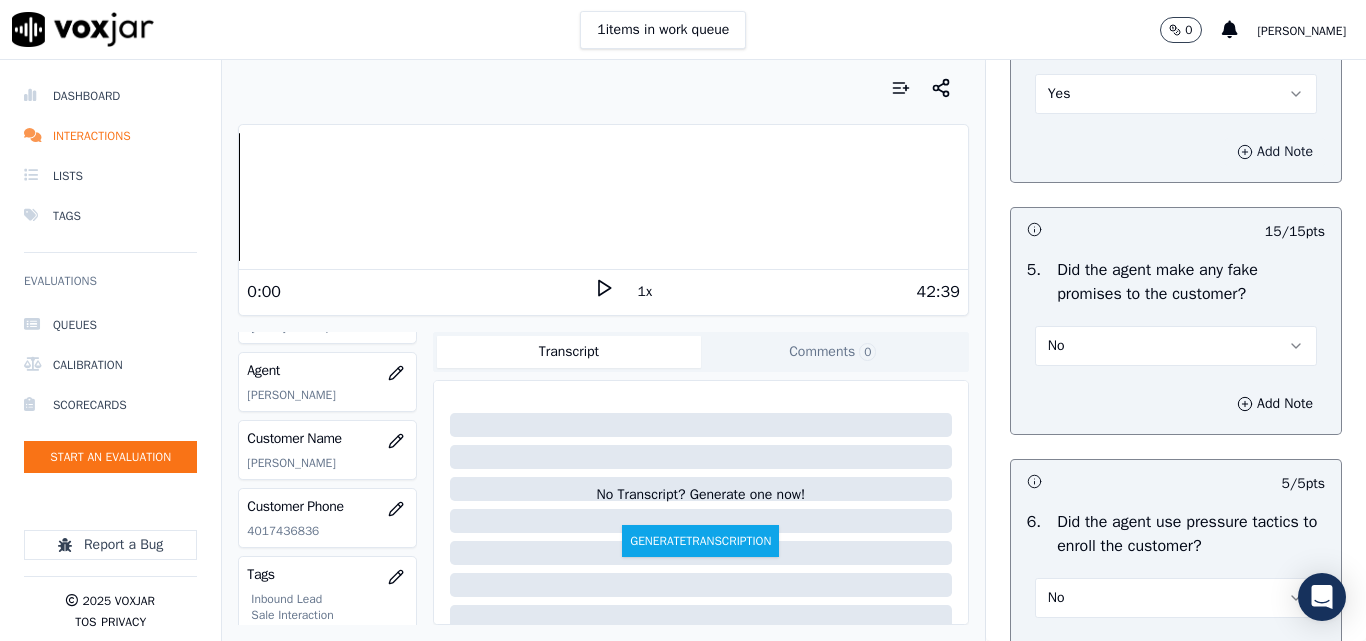 click 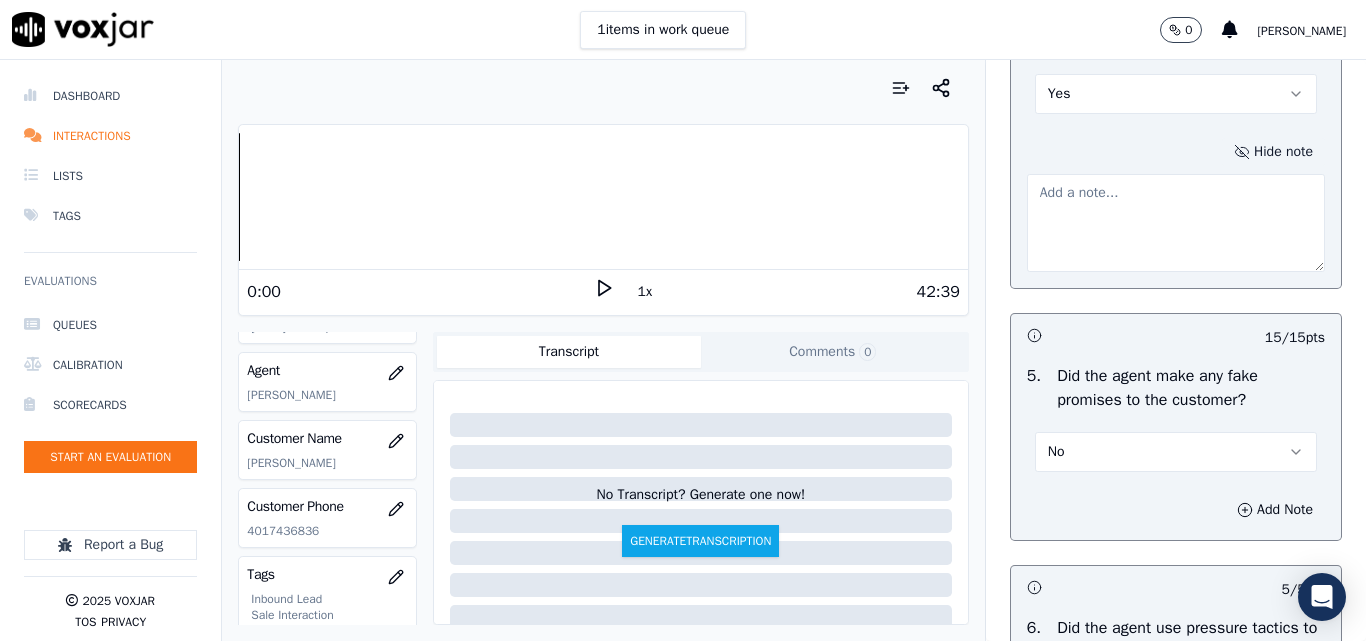 click at bounding box center [1176, 223] 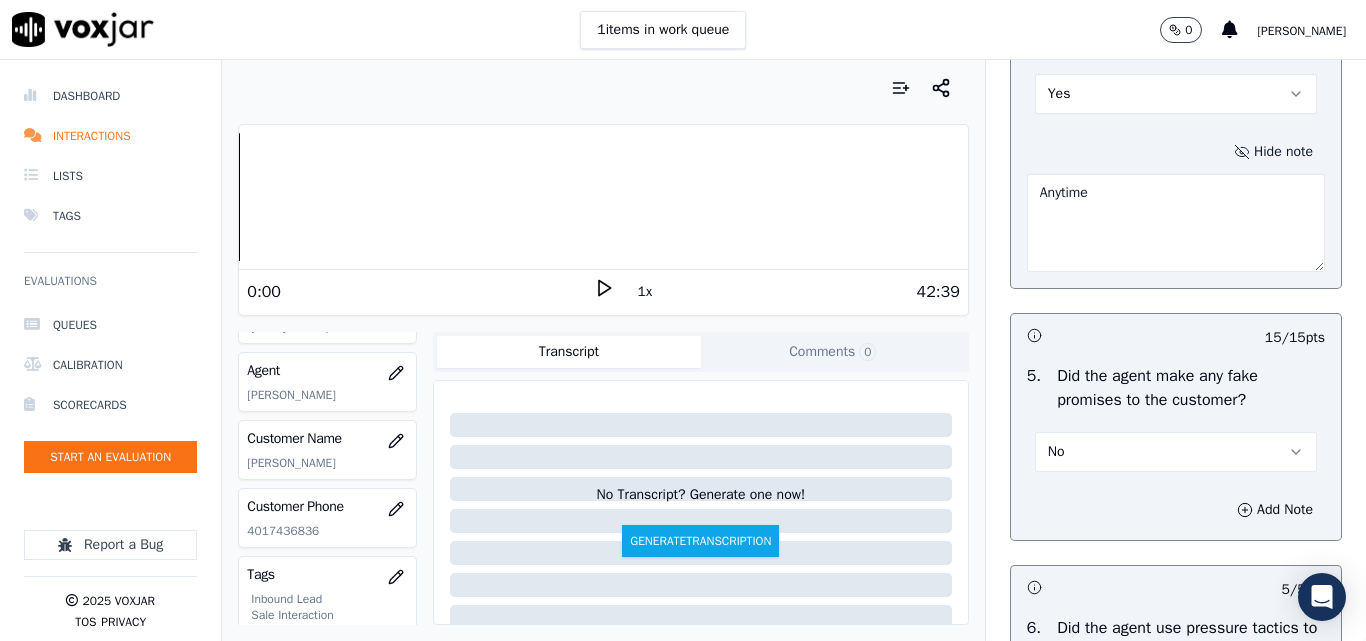 type on "Anytime" 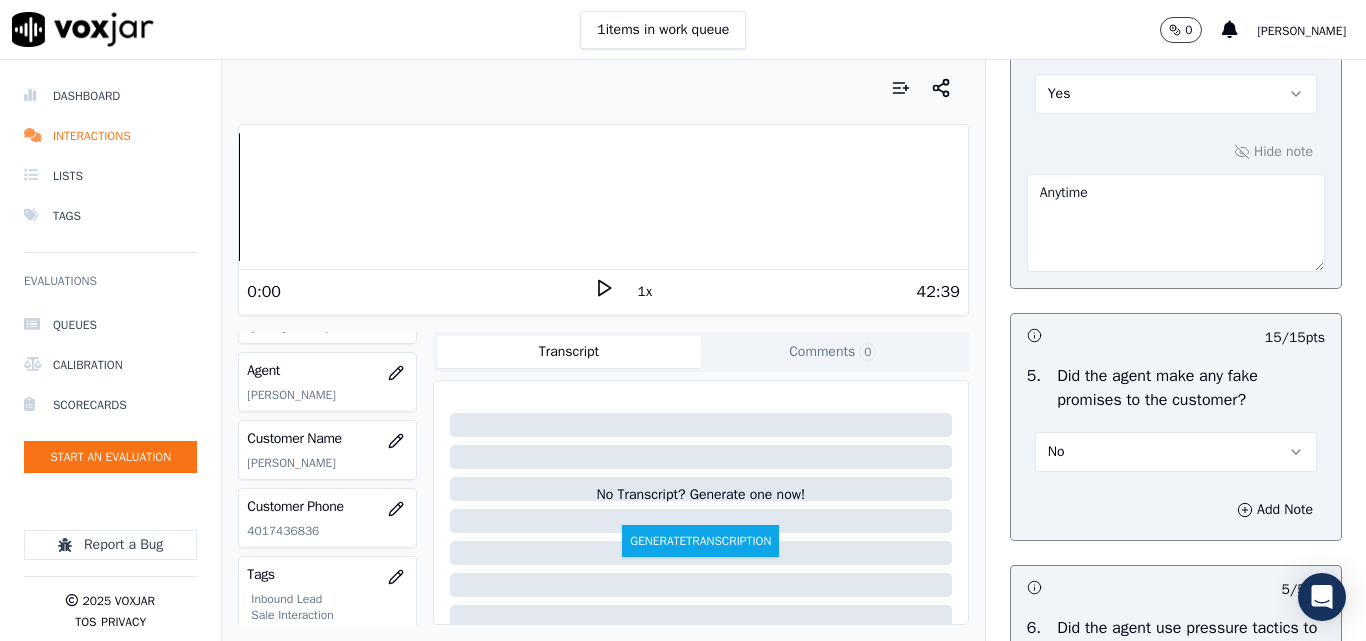 click on "Hide note   Anytime" at bounding box center [1176, 205] 